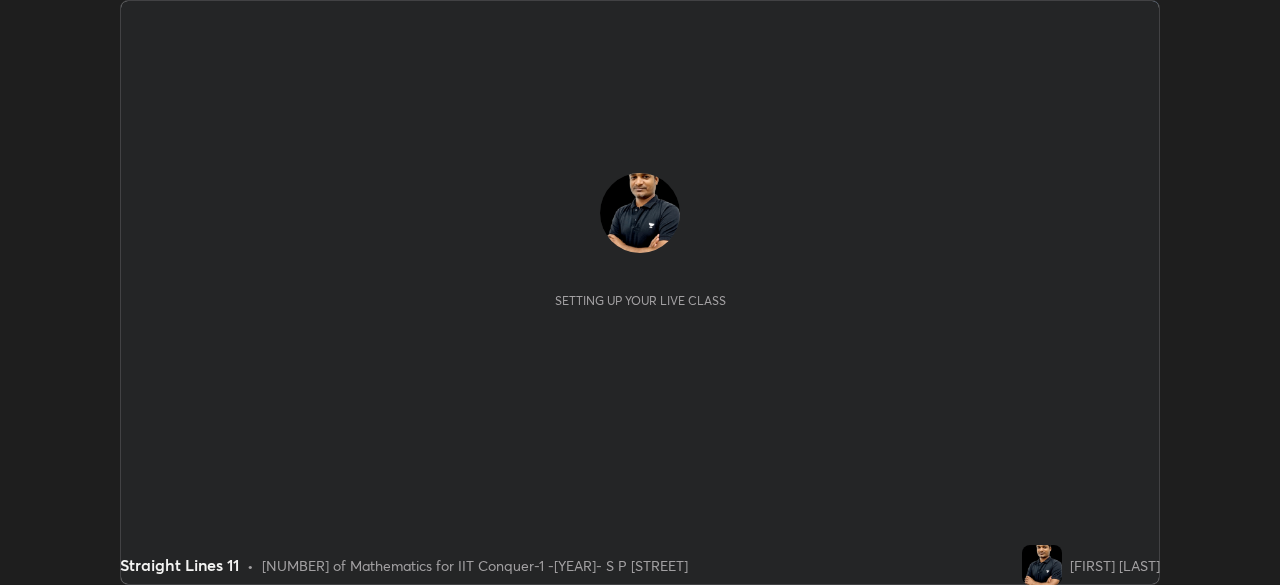 scroll, scrollTop: 0, scrollLeft: 0, axis: both 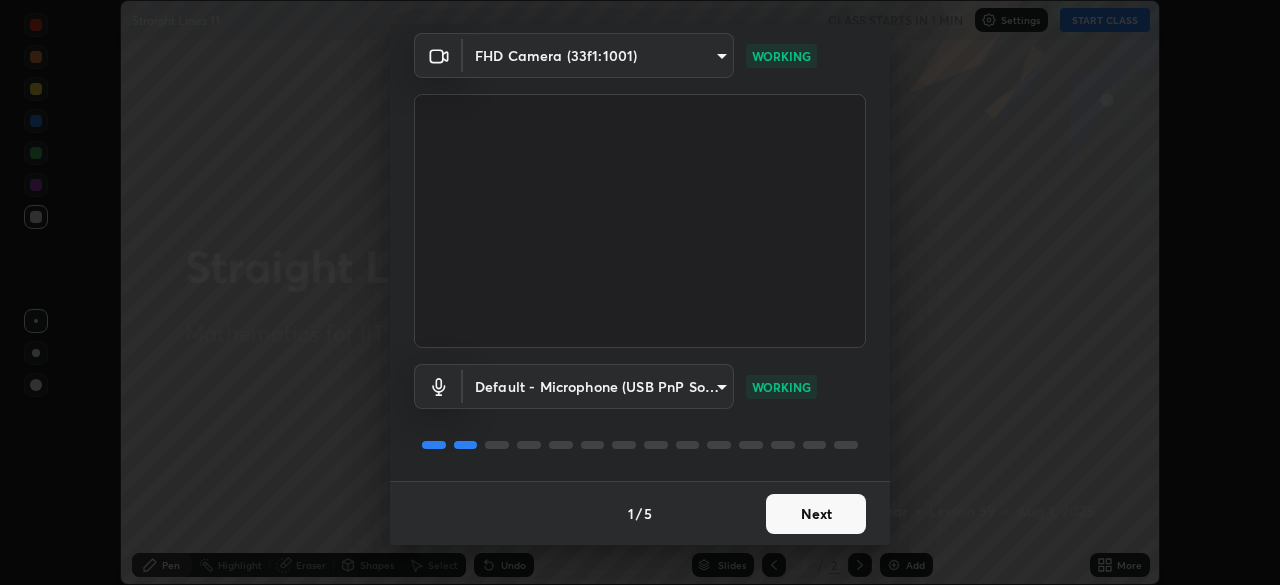 click on "Next" at bounding box center [816, 514] 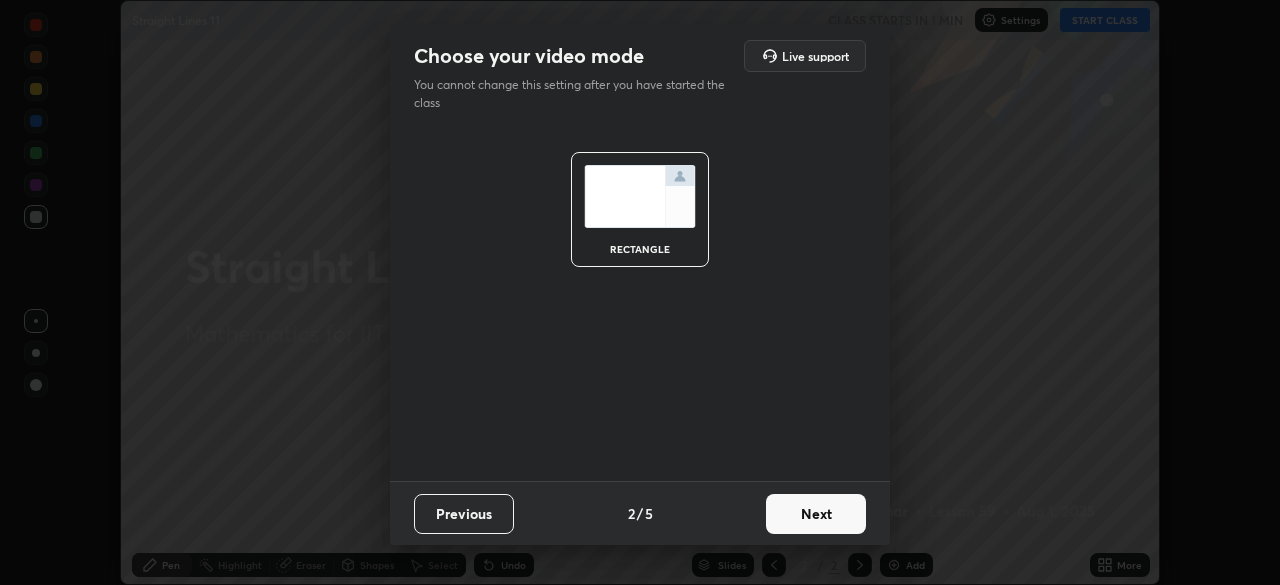 click on "Next" at bounding box center (816, 514) 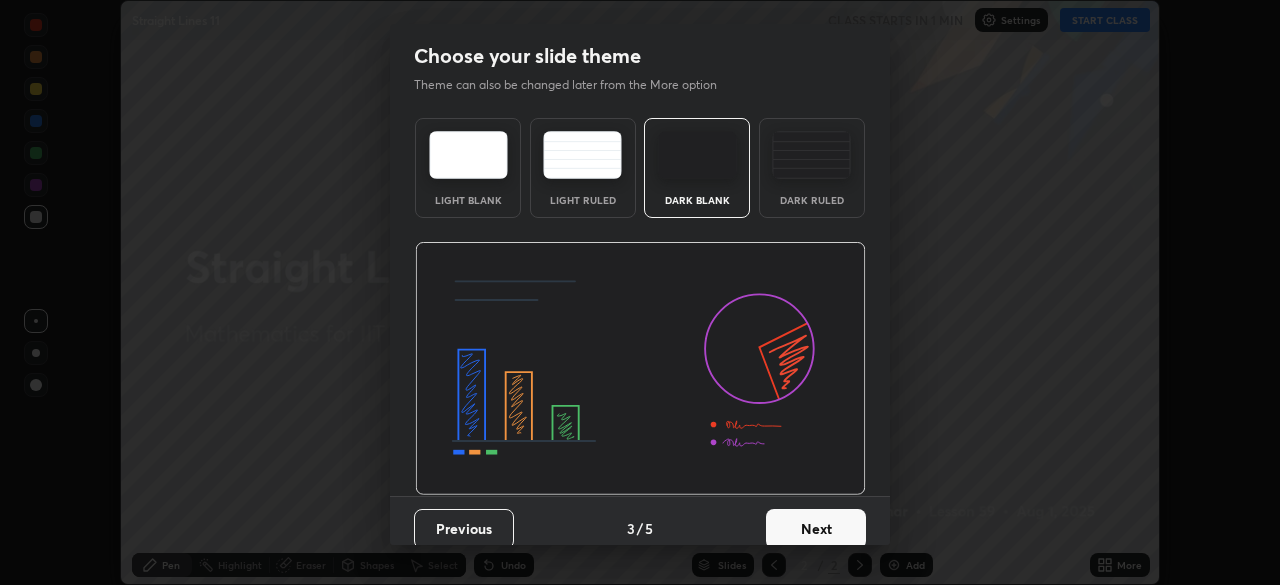 click on "Next" at bounding box center (816, 529) 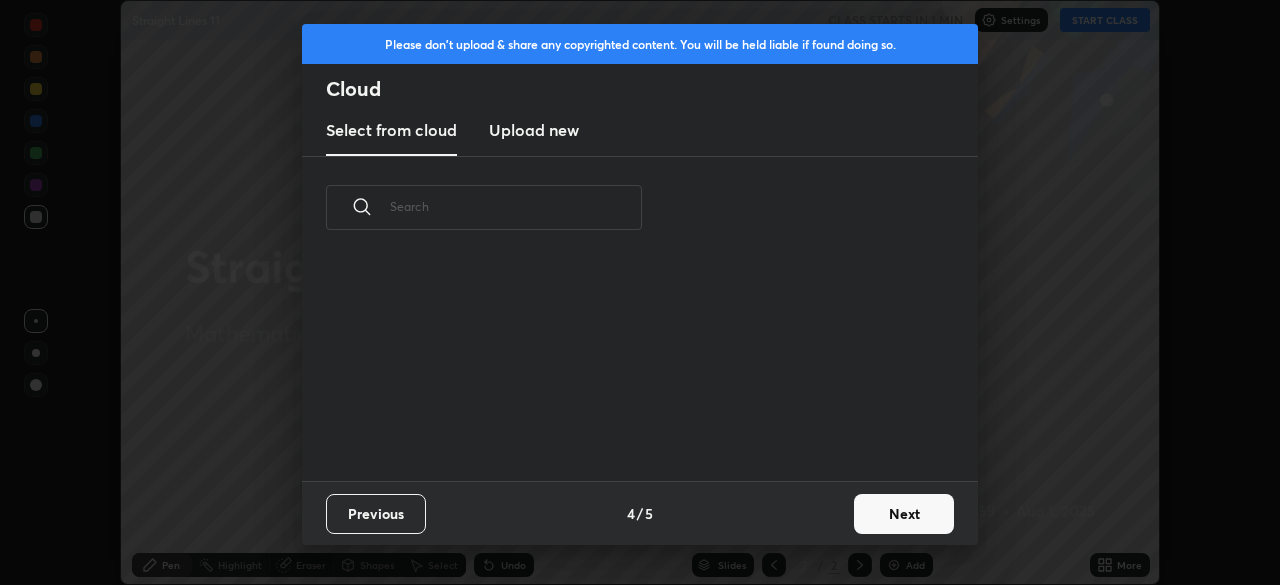 click on "Next" at bounding box center [904, 514] 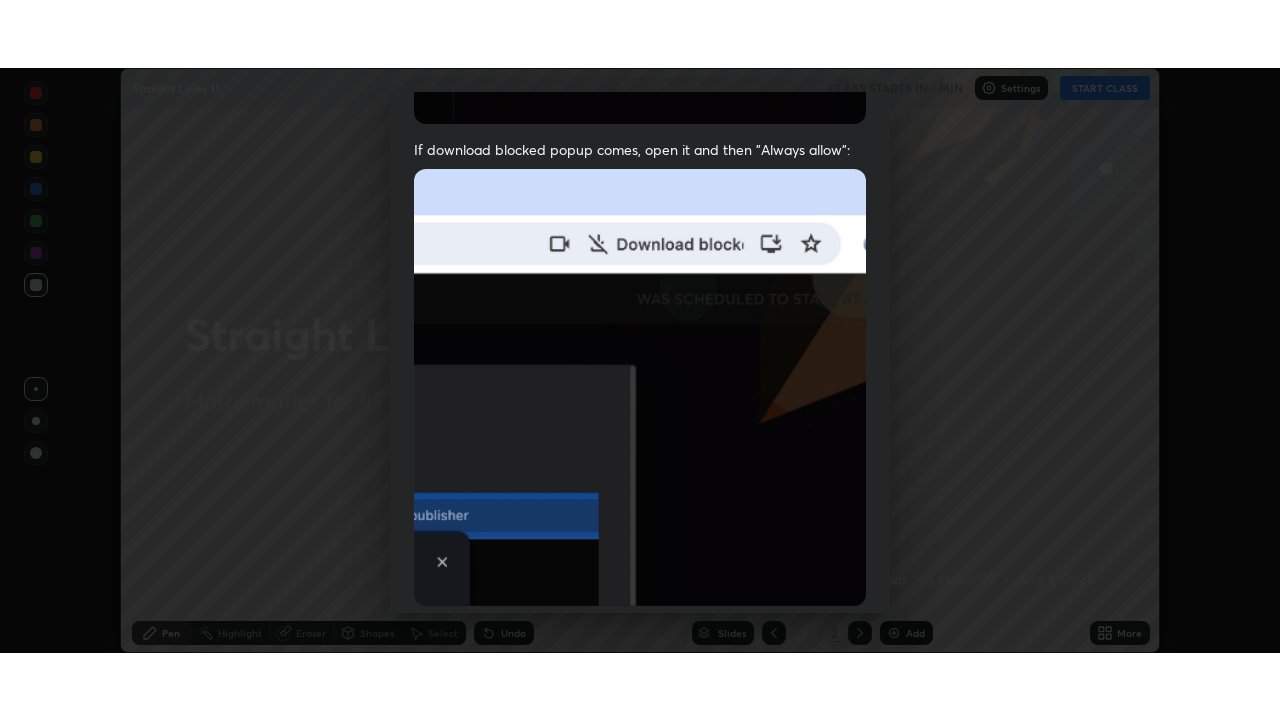 scroll, scrollTop: 479, scrollLeft: 0, axis: vertical 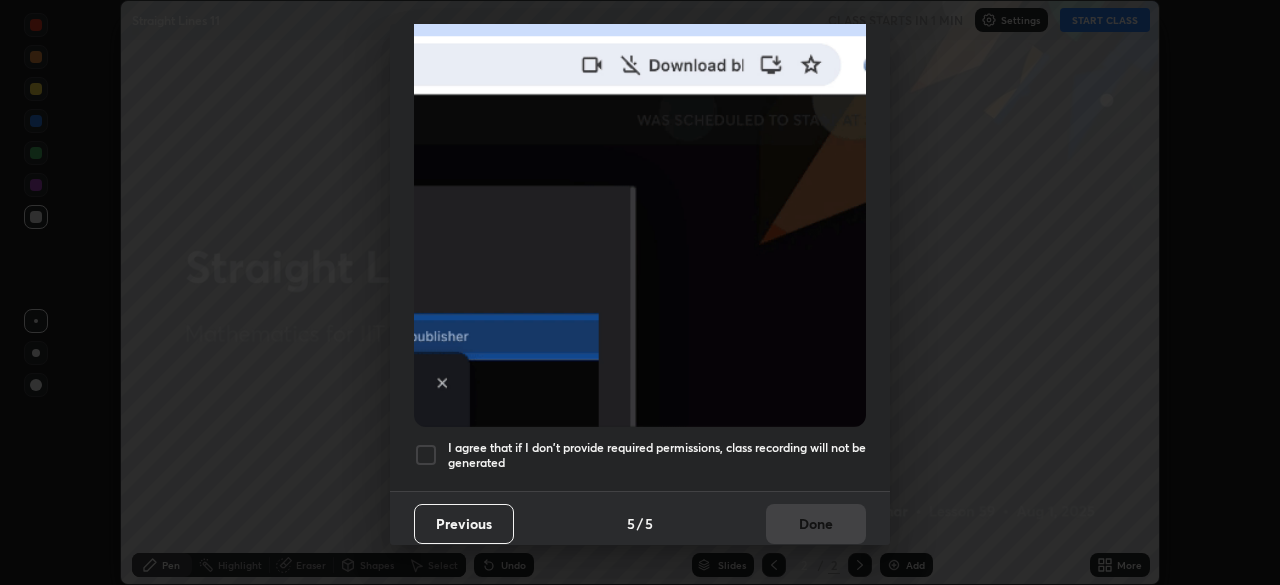 click at bounding box center [426, 455] 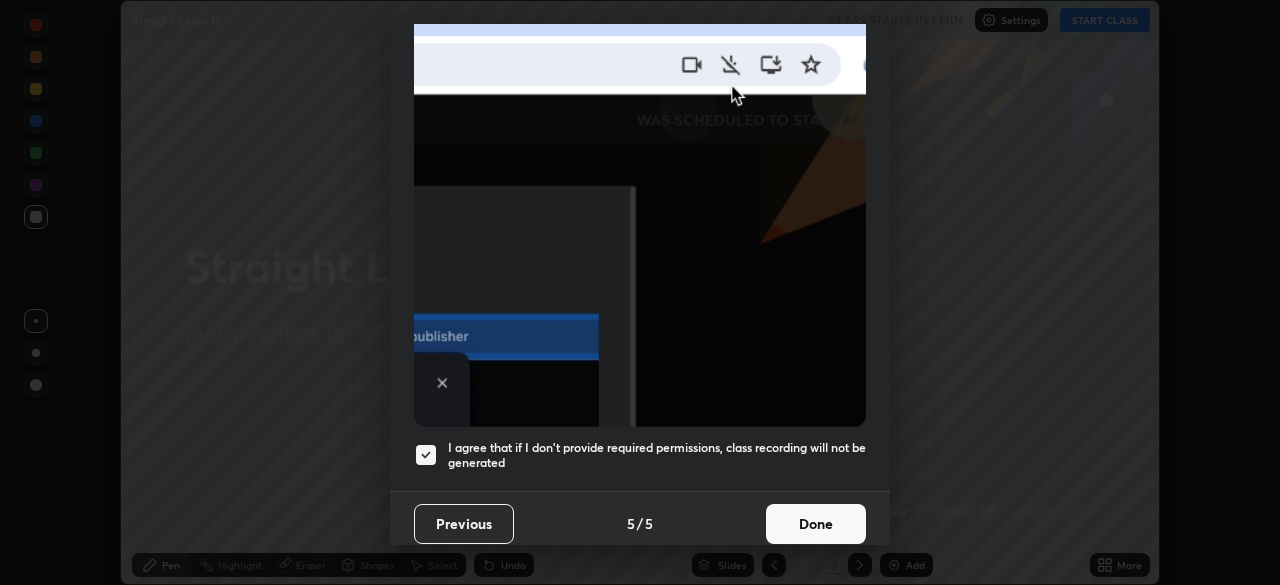 click on "Done" at bounding box center (816, 524) 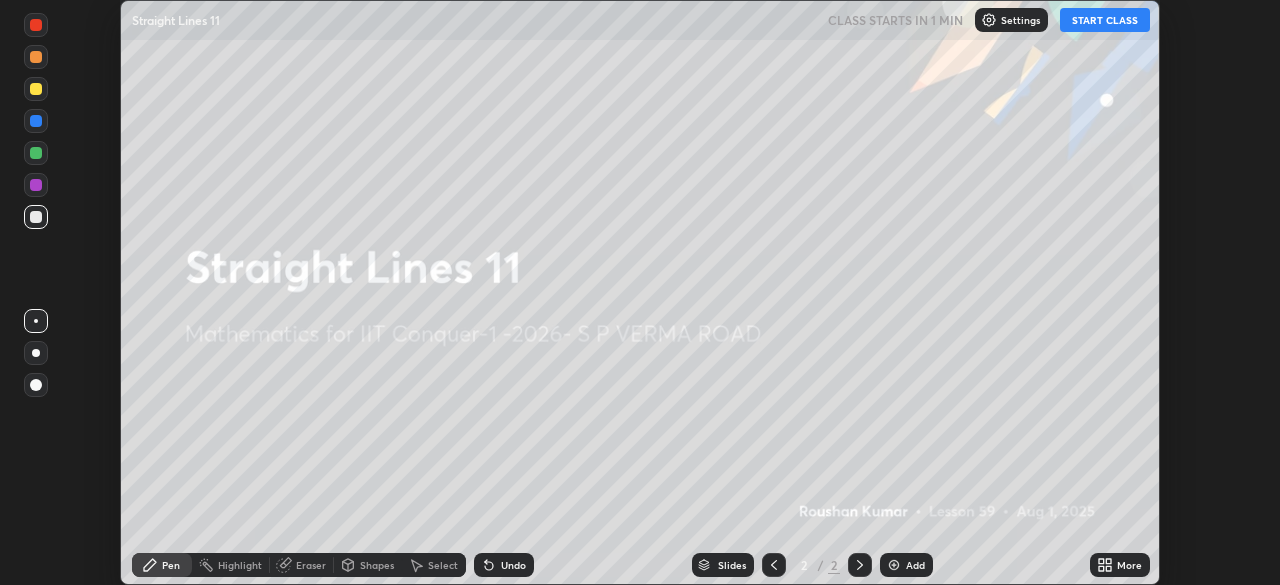 click 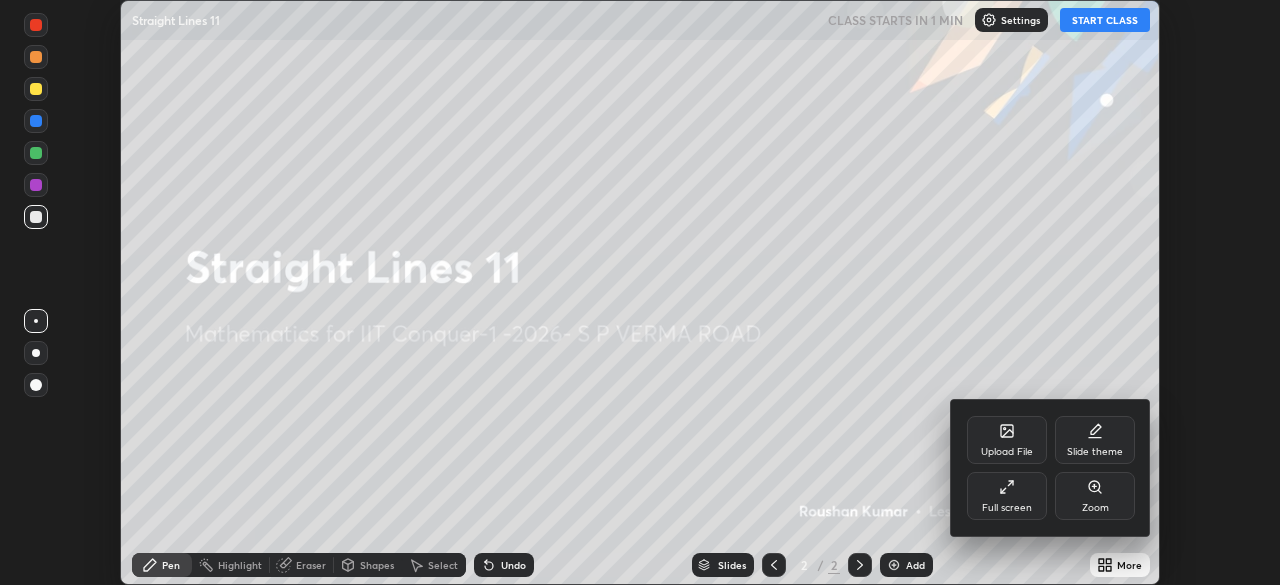 click on "Full screen" at bounding box center [1007, 496] 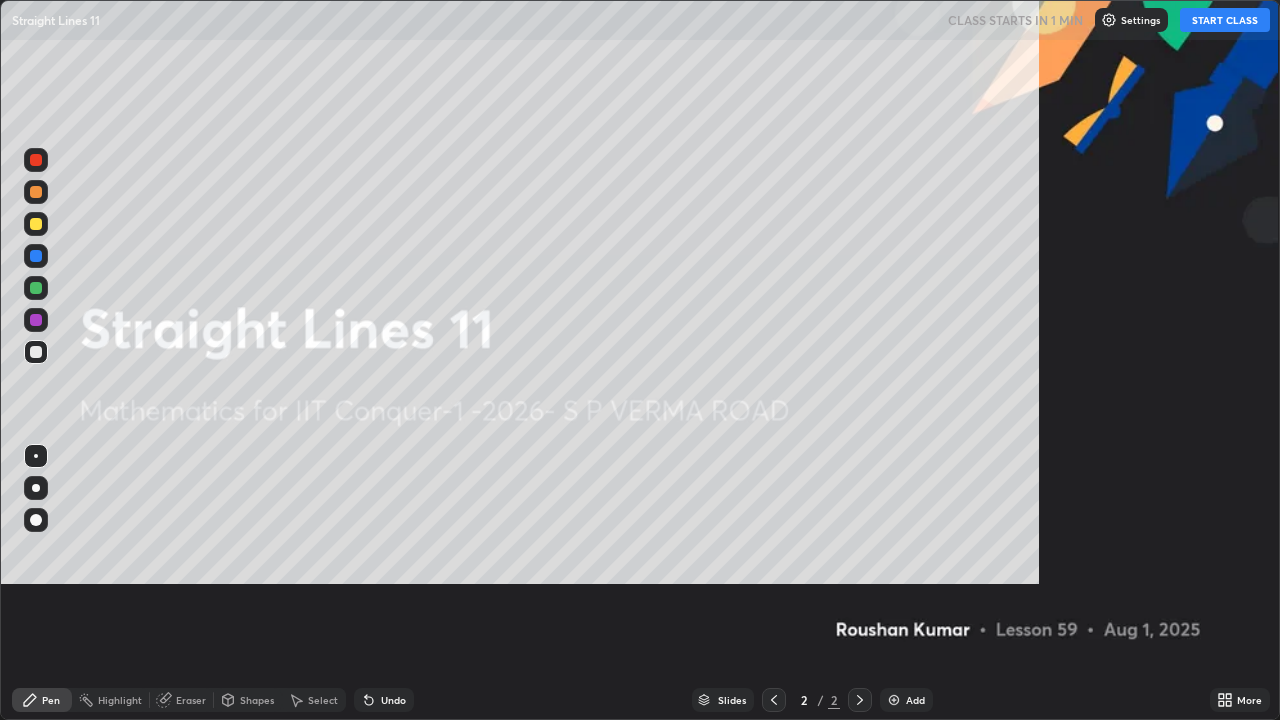 scroll, scrollTop: 99280, scrollLeft: 98720, axis: both 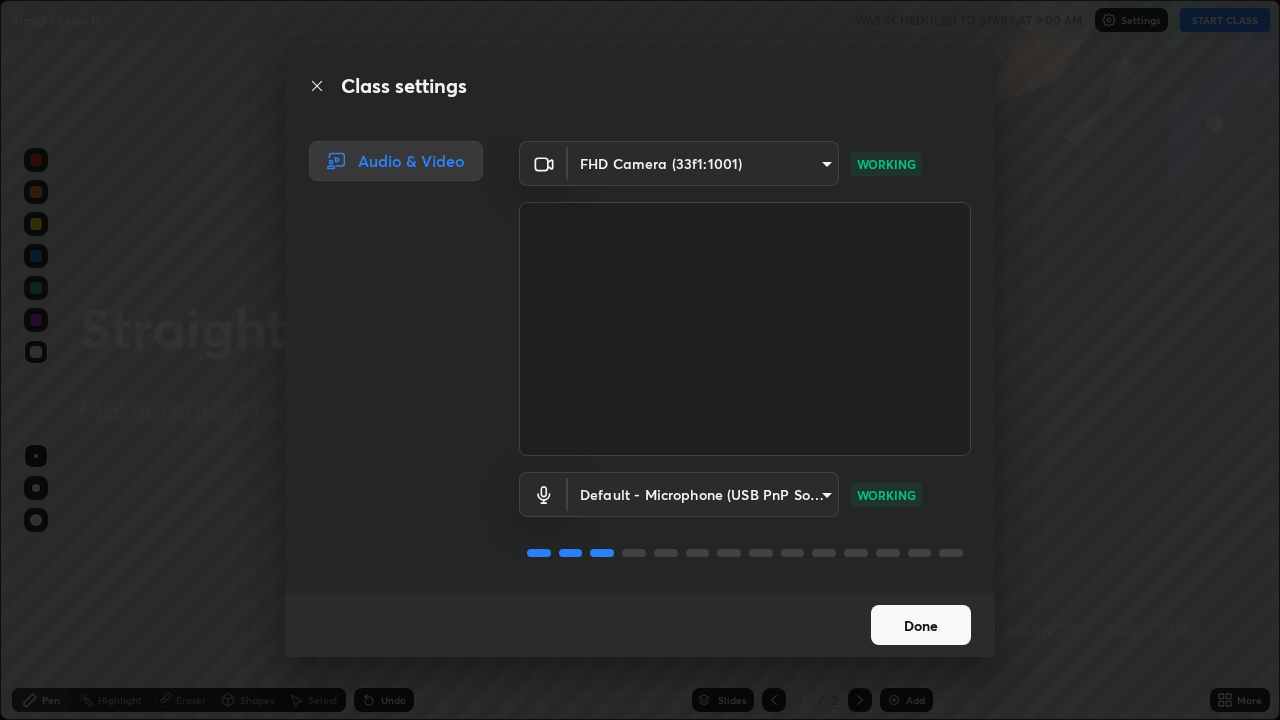 click on "Done" at bounding box center [921, 625] 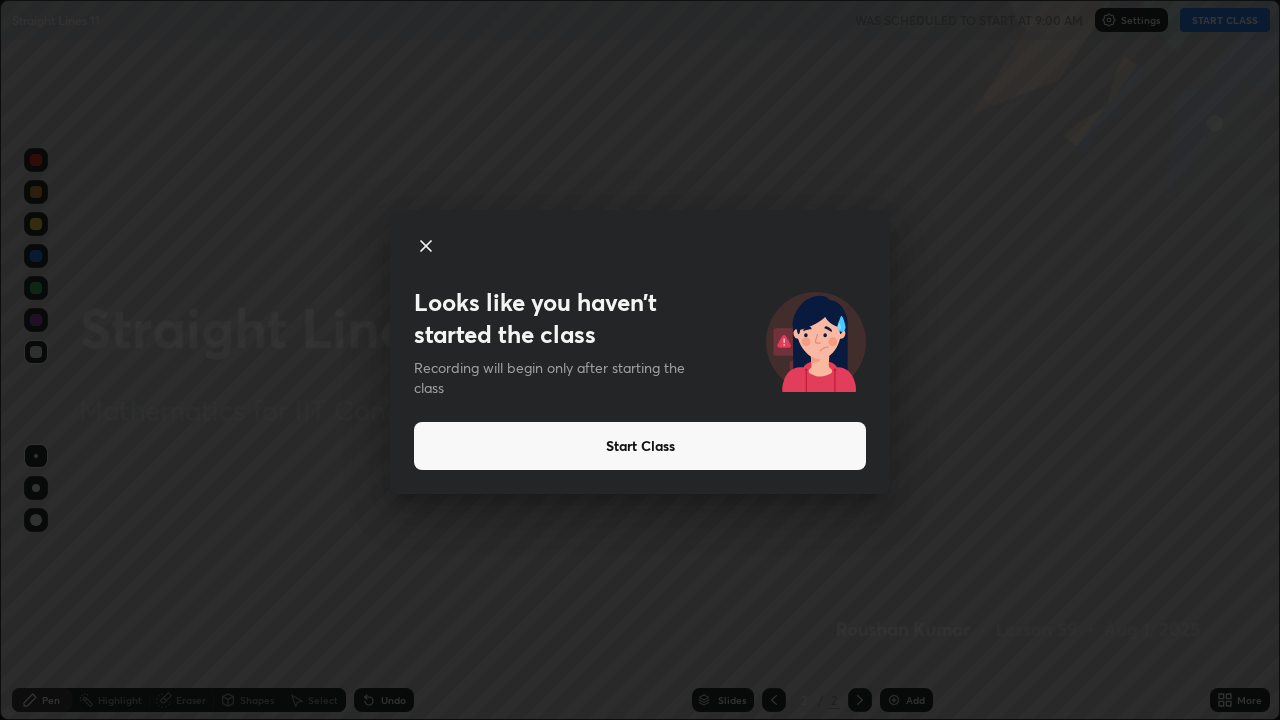 click on "Start Class" at bounding box center (640, 446) 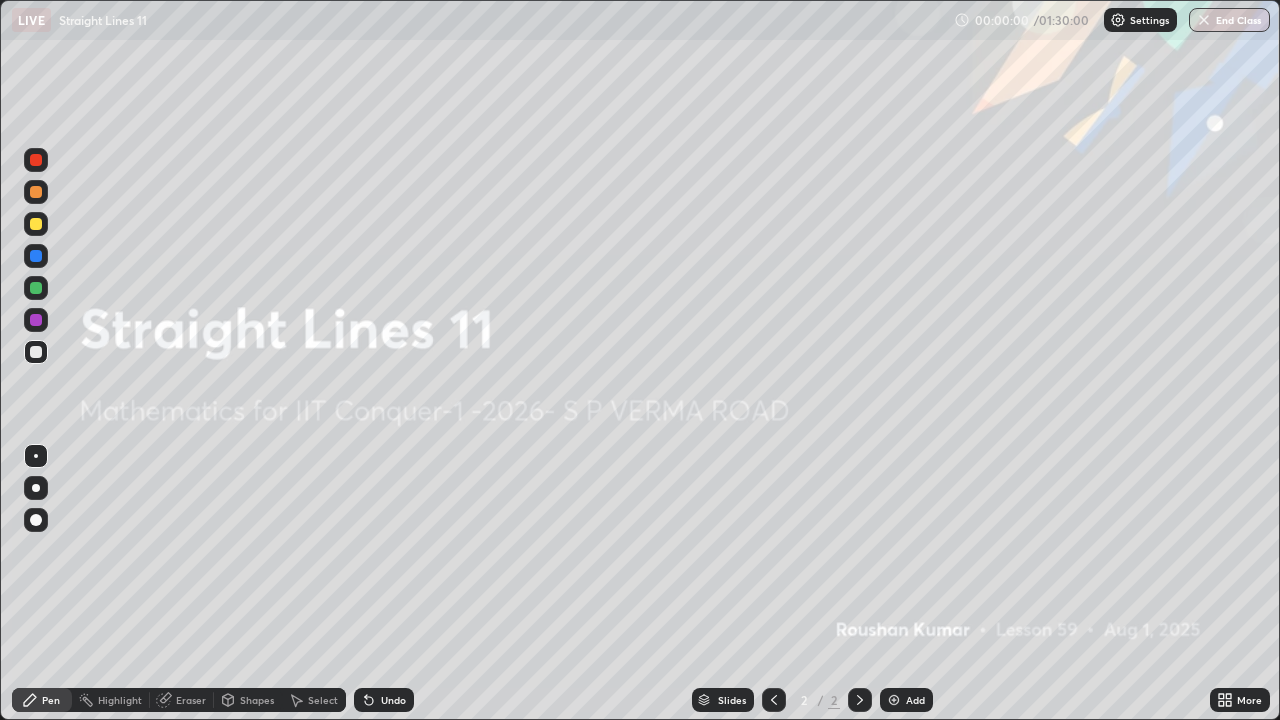click on "Add" at bounding box center [915, 700] 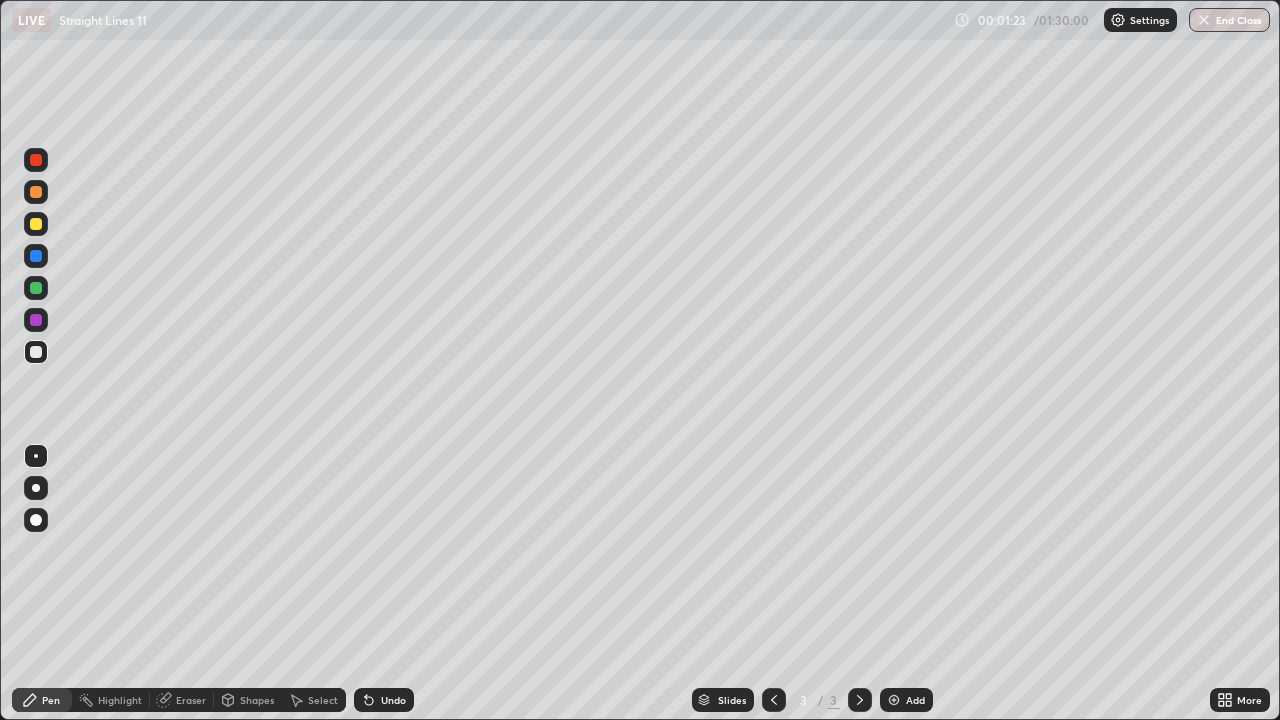 click at bounding box center [36, 224] 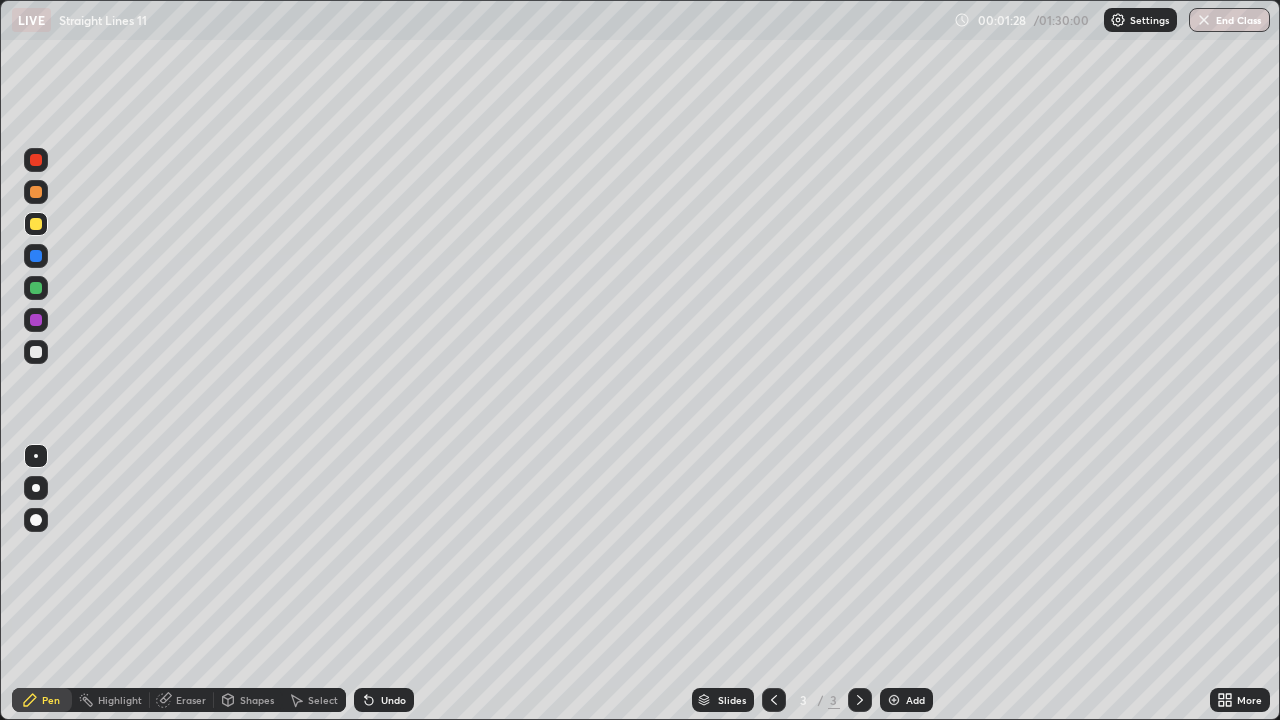 click at bounding box center [36, 288] 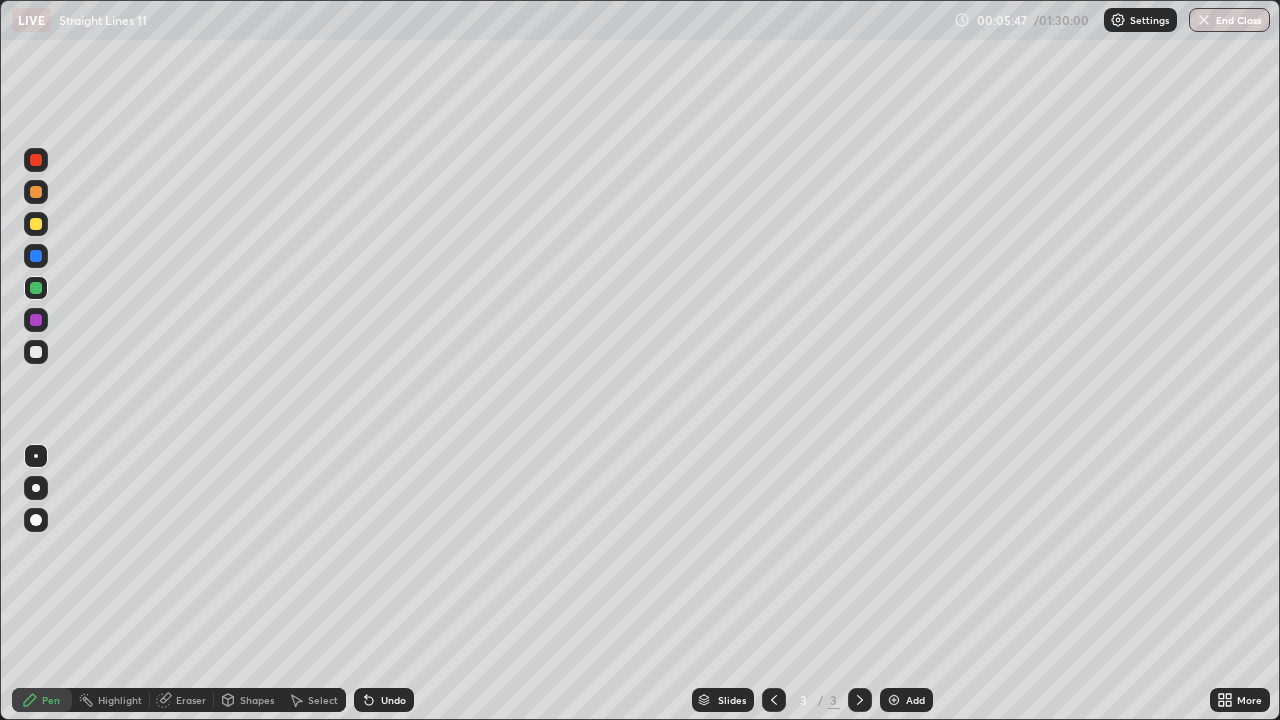 click at bounding box center (36, 224) 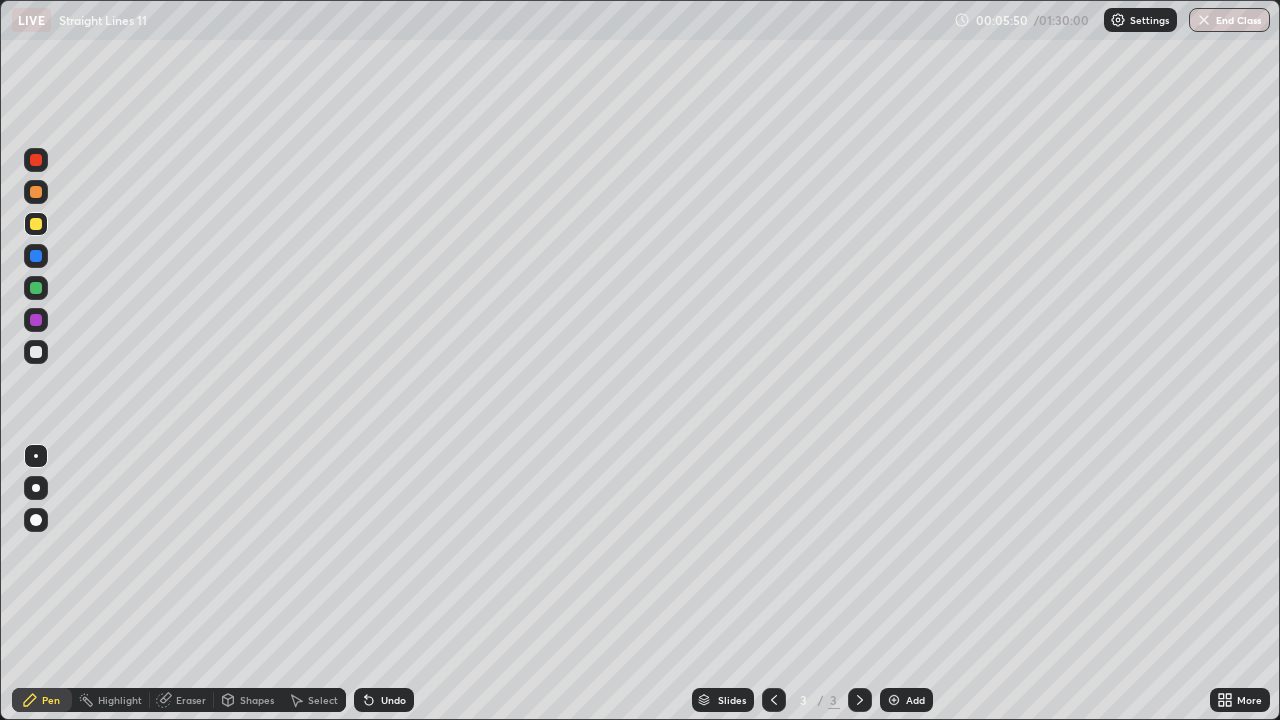 click on "Add" at bounding box center [915, 700] 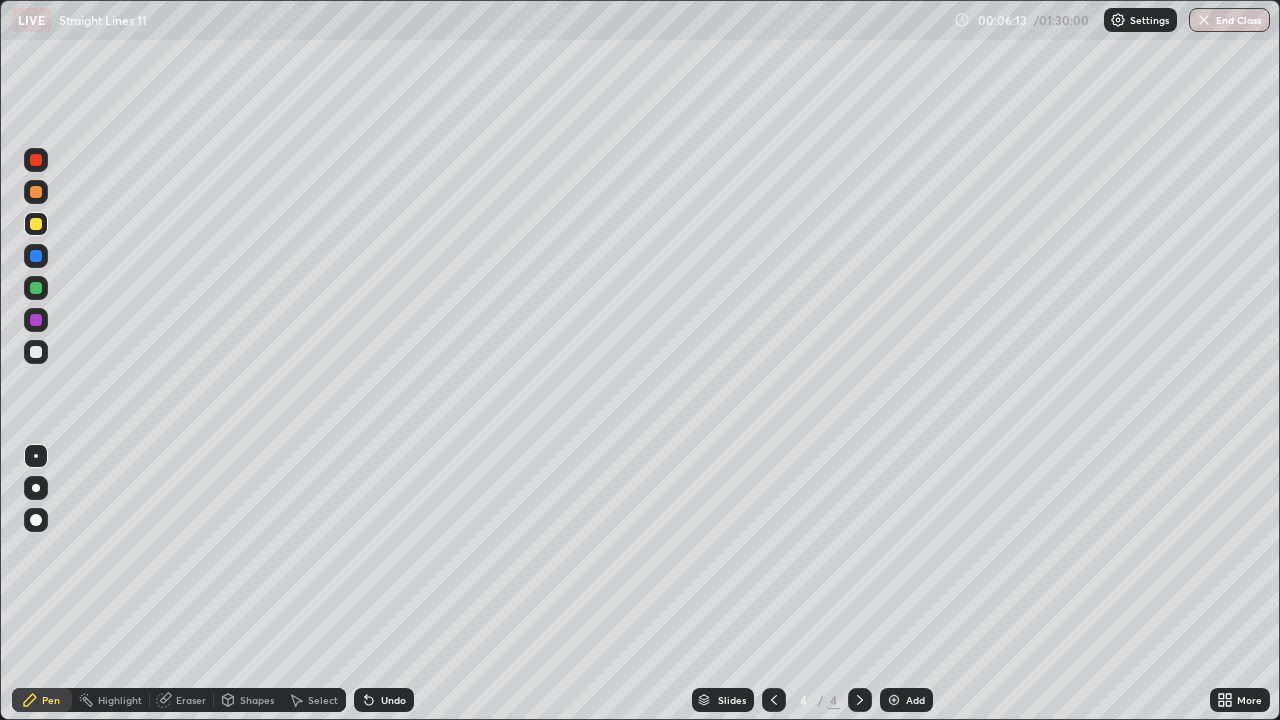 click at bounding box center [36, 288] 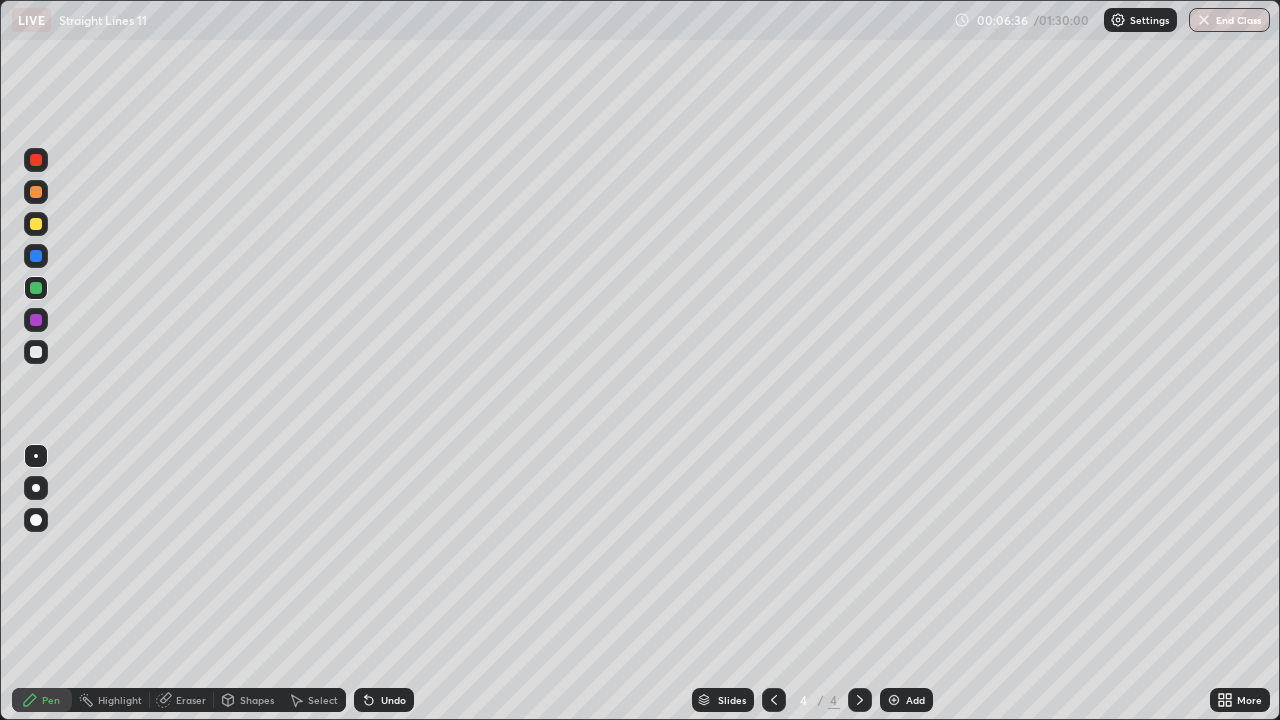 click at bounding box center (36, 352) 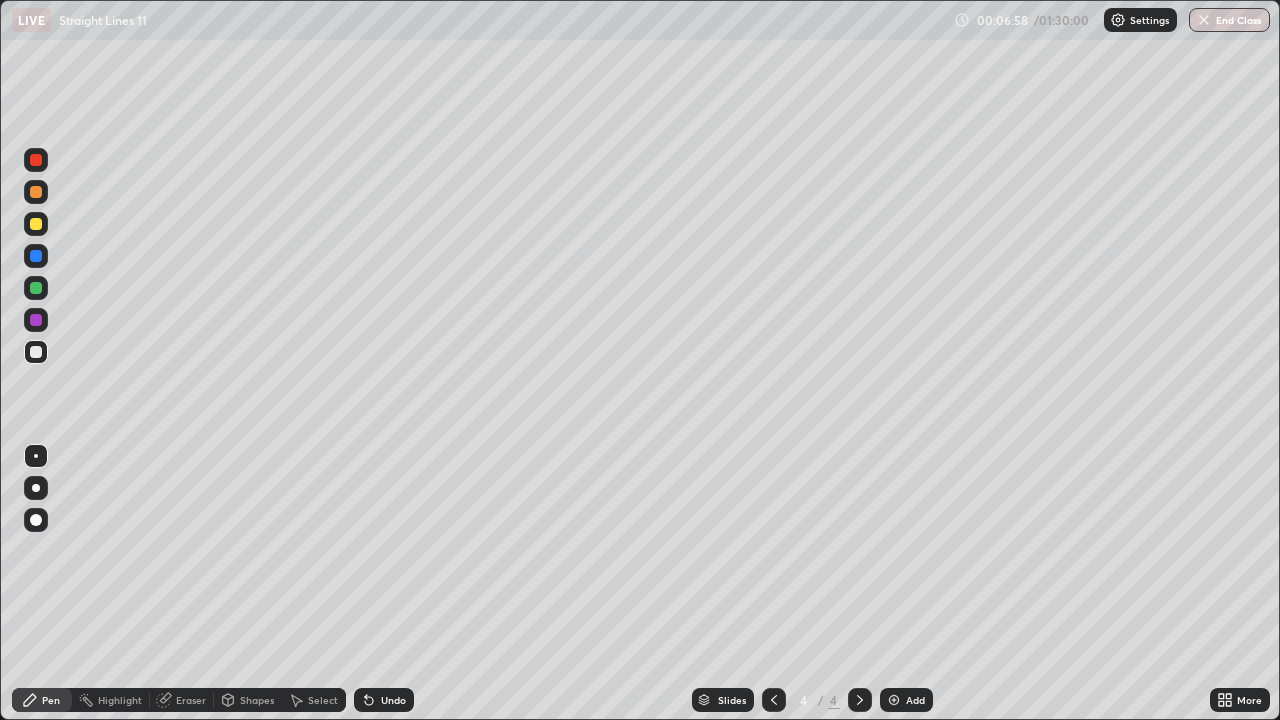 click at bounding box center (36, 288) 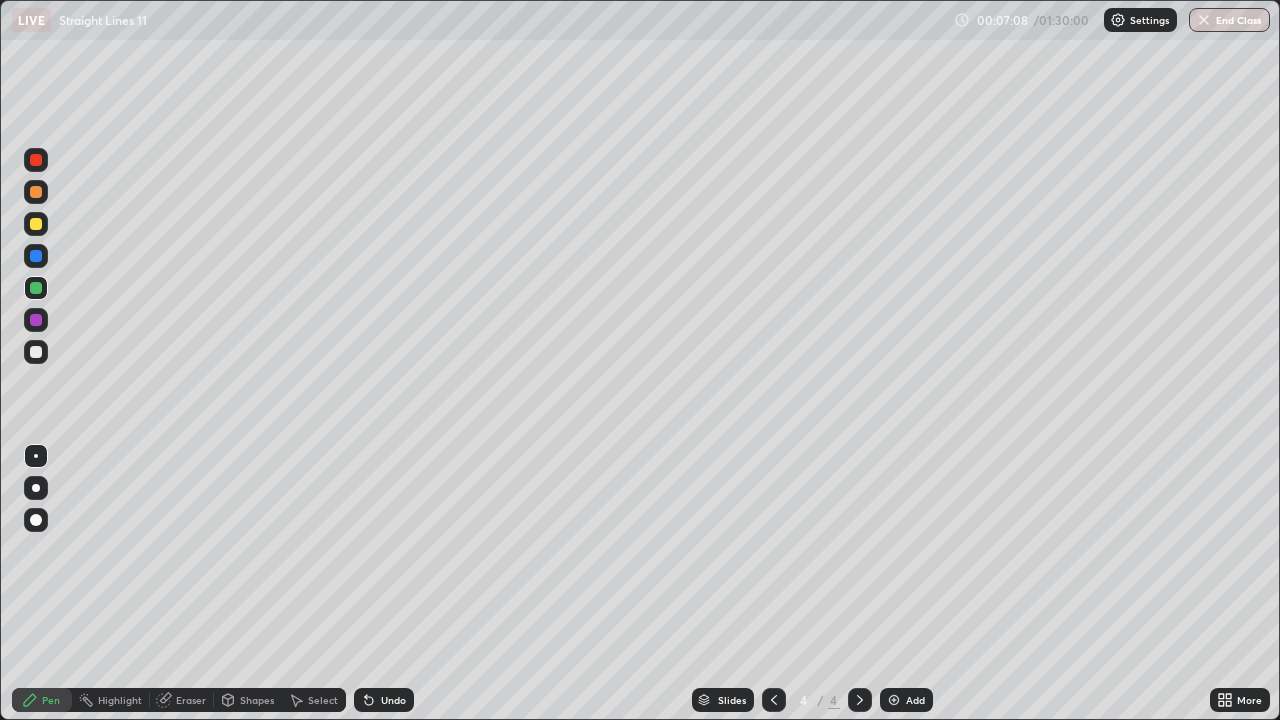 click at bounding box center (36, 352) 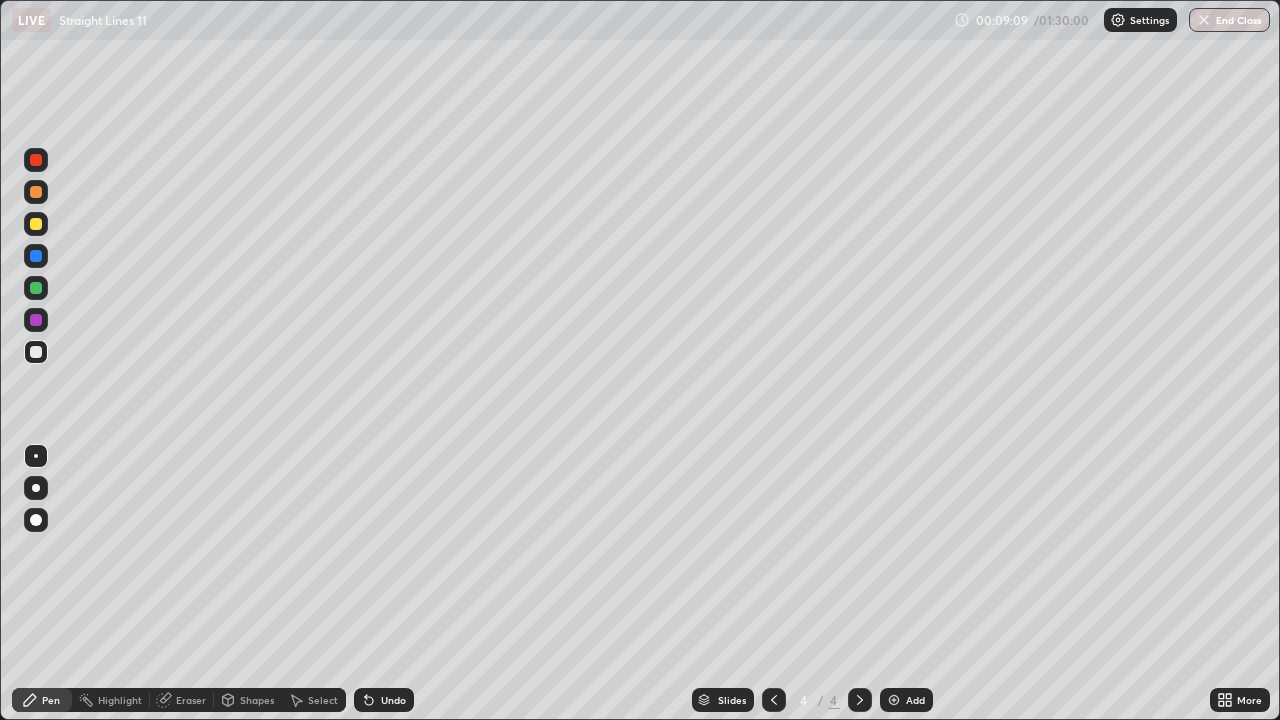 click at bounding box center [36, 320] 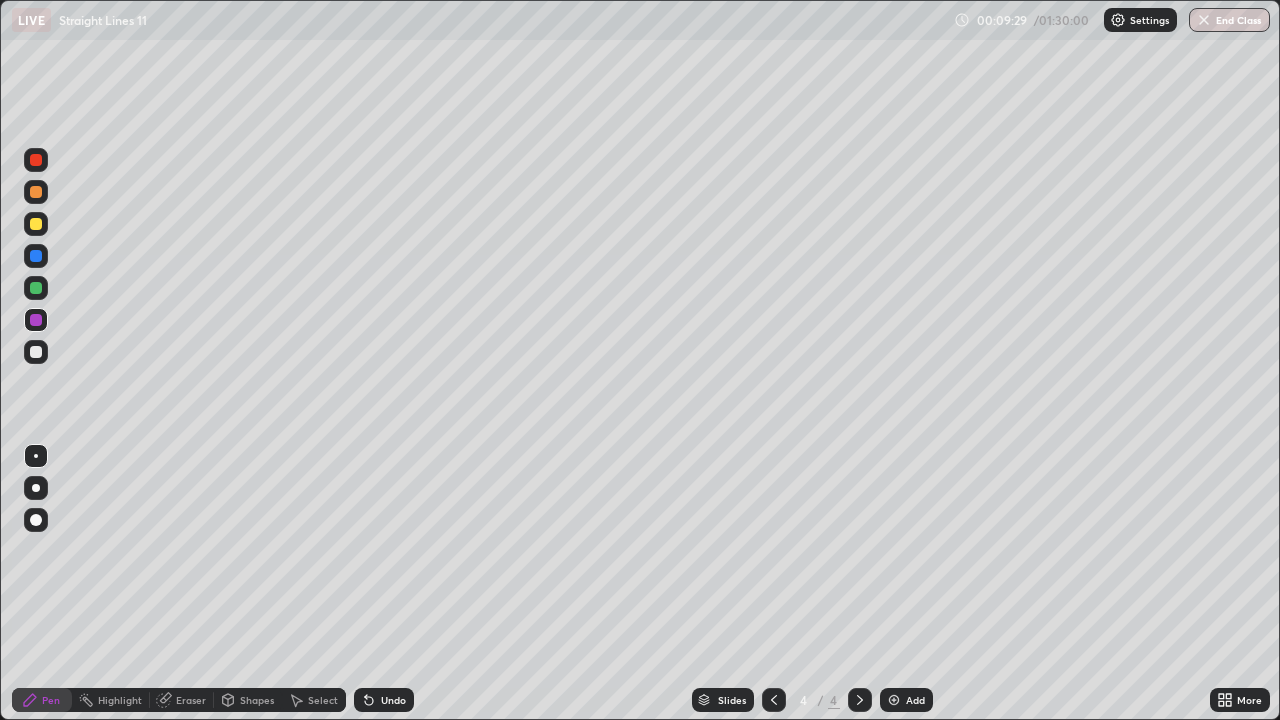 click at bounding box center (36, 224) 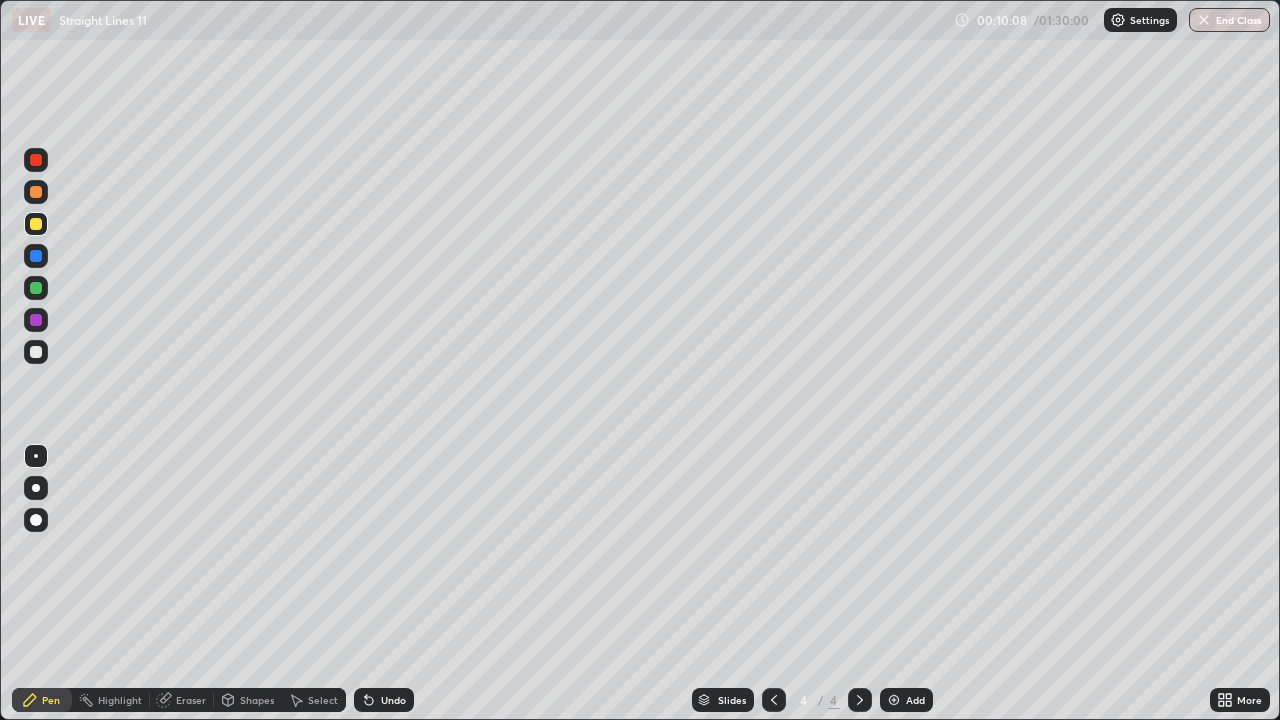 click at bounding box center (36, 256) 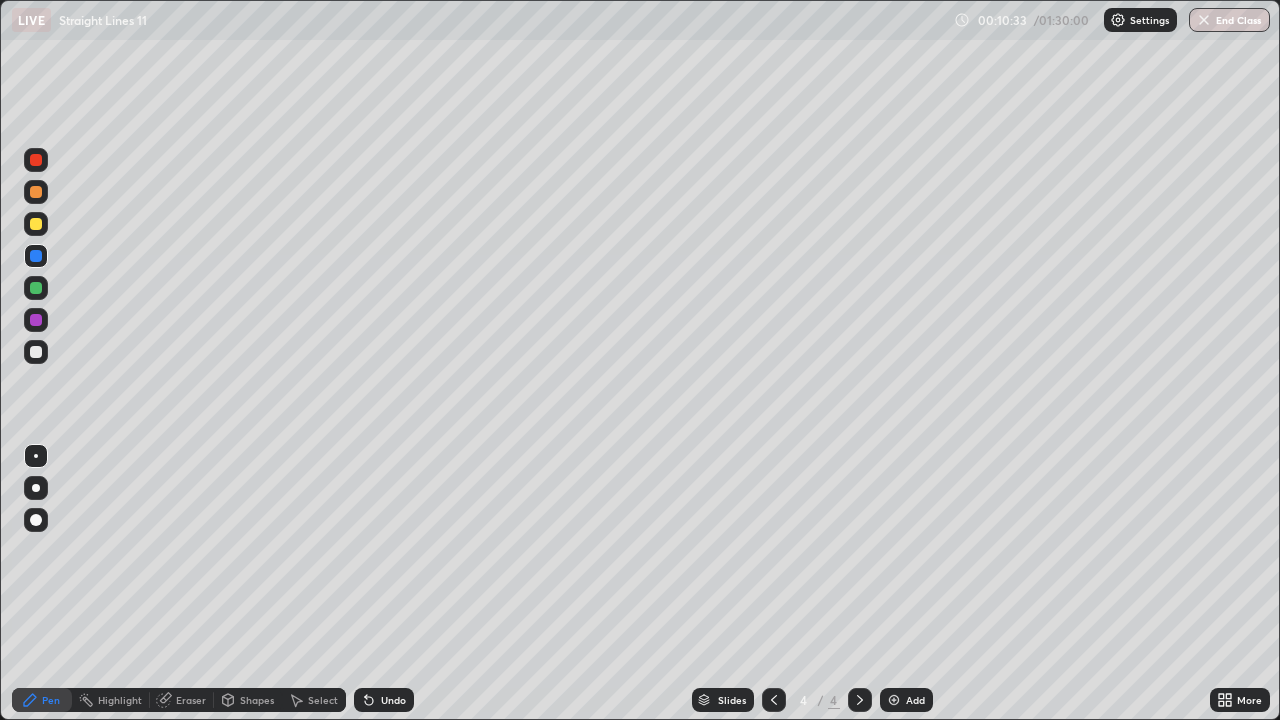 click at bounding box center [36, 320] 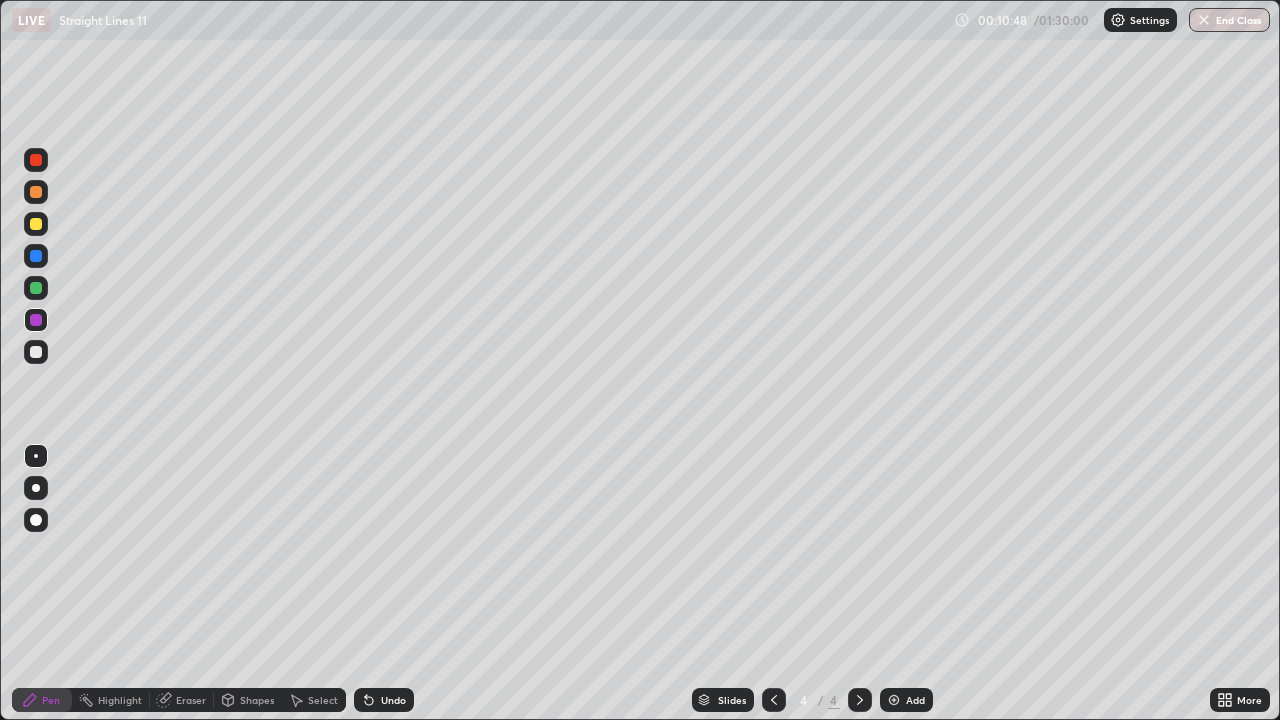 click at bounding box center [36, 352] 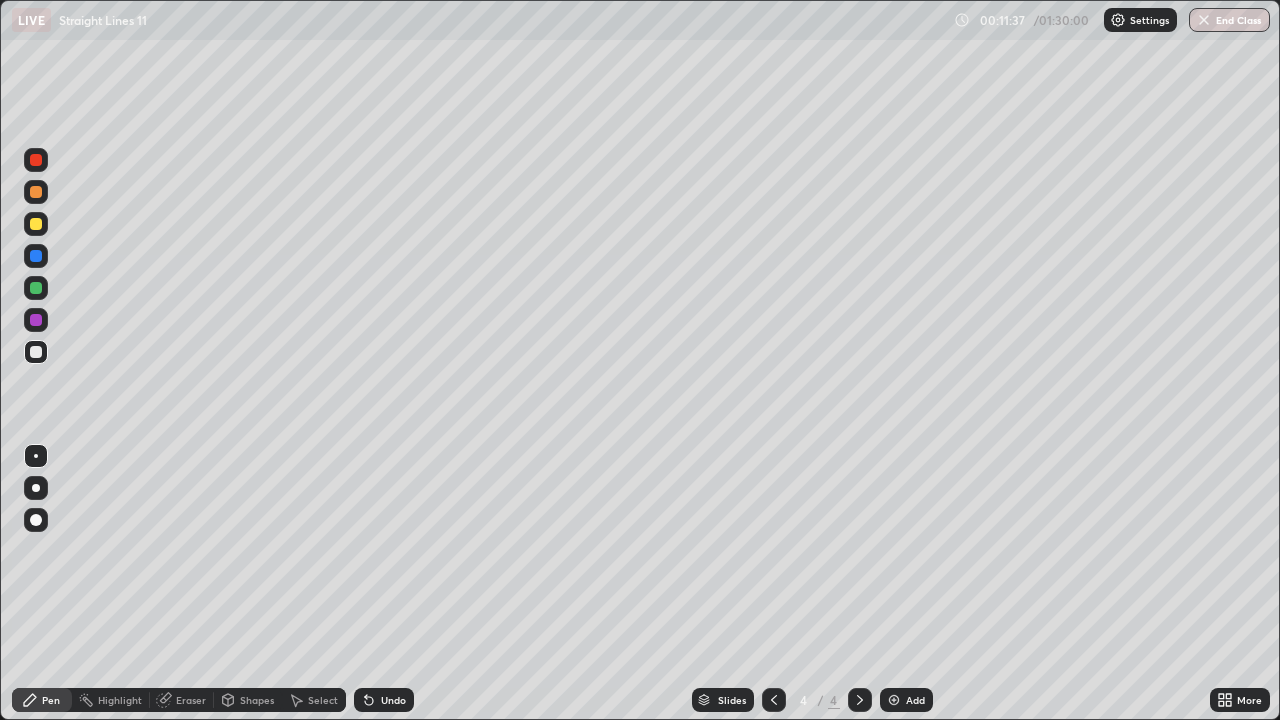click at bounding box center [36, 224] 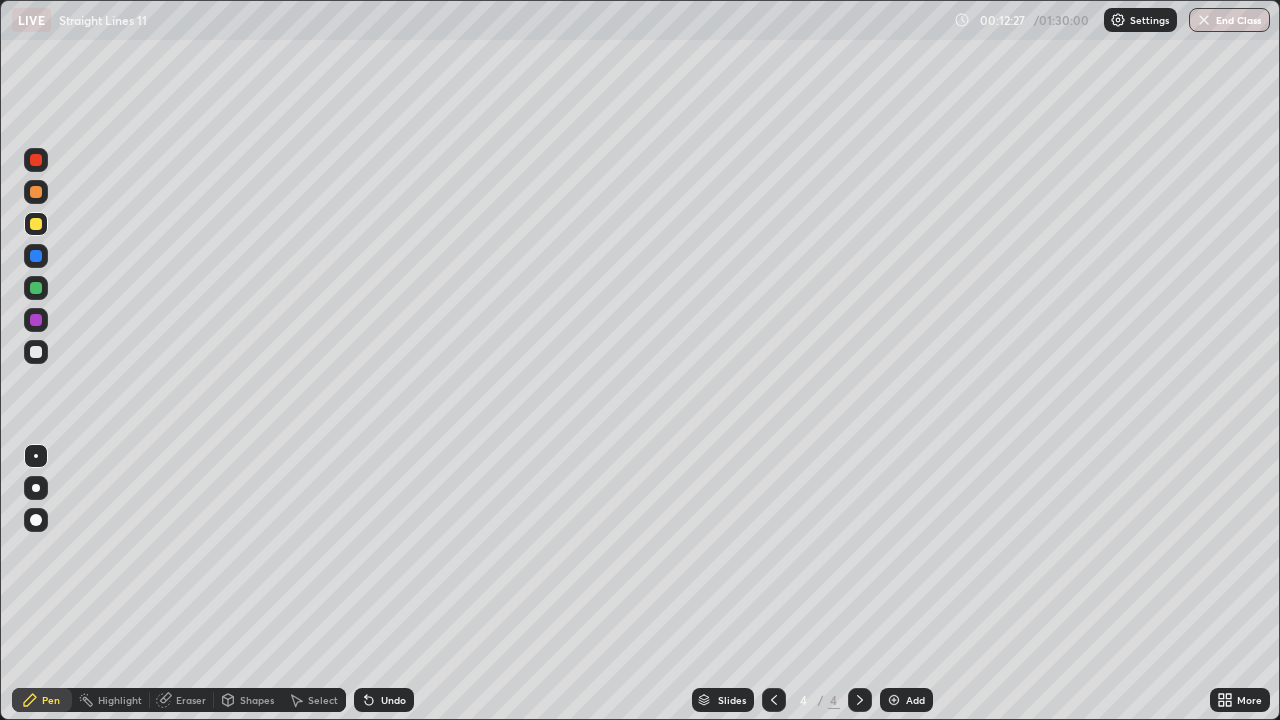 click on "Add" at bounding box center [915, 700] 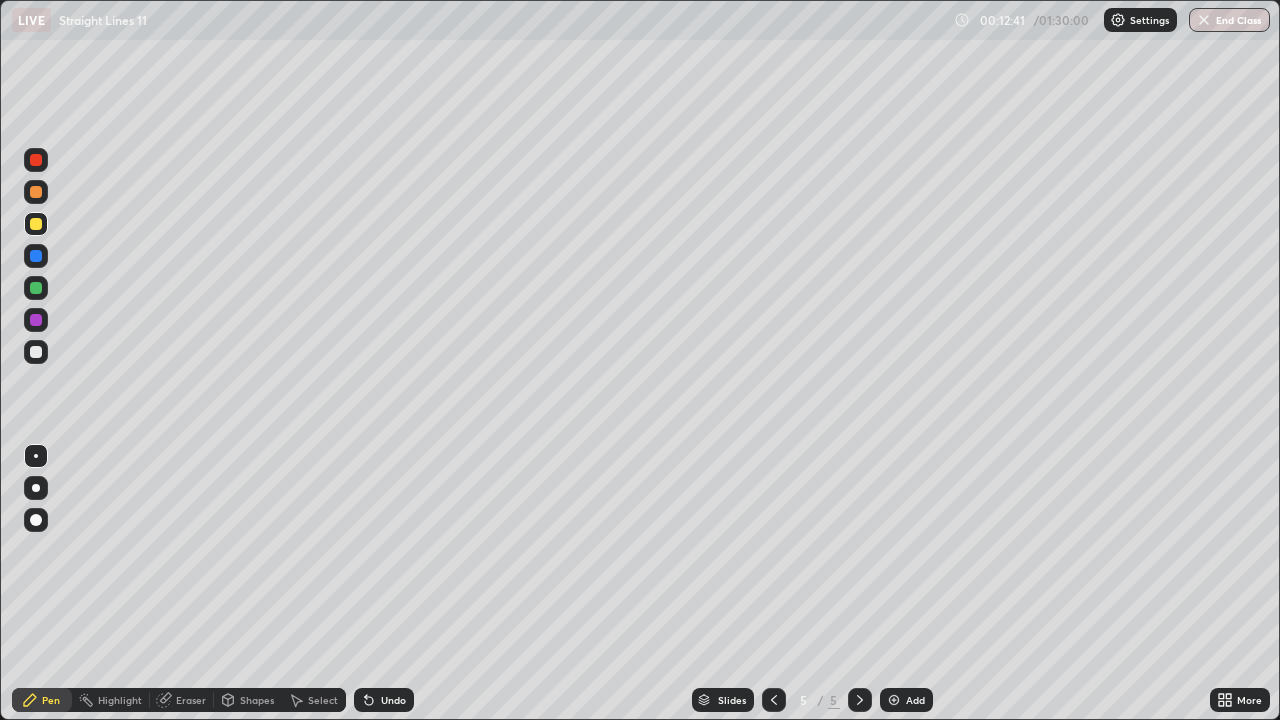 click at bounding box center [36, 288] 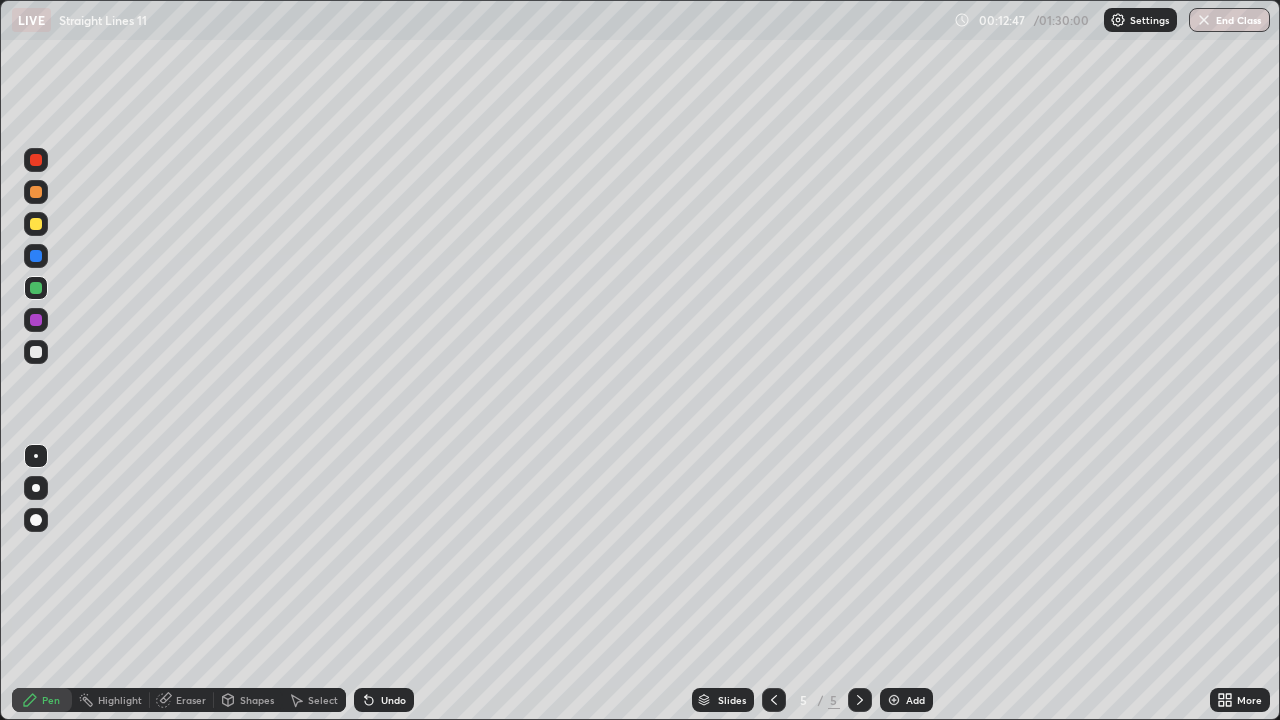 click on "Undo" at bounding box center [393, 700] 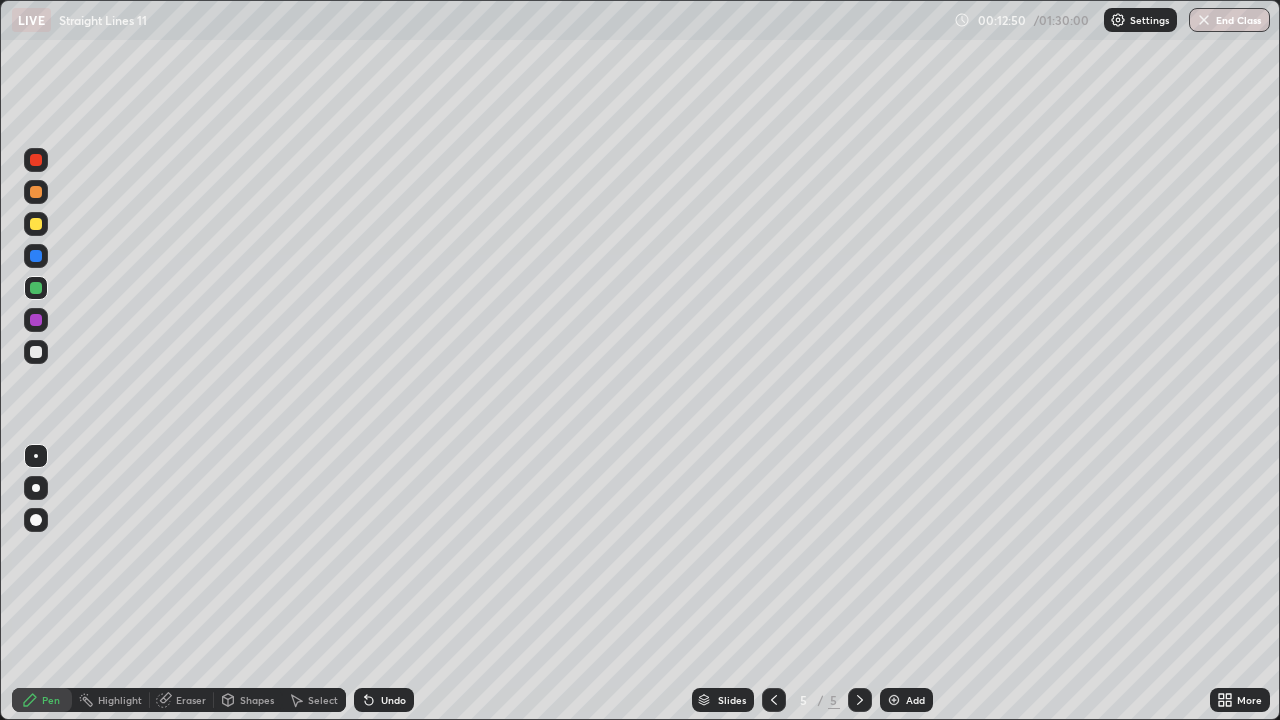 click on "Undo" at bounding box center [393, 700] 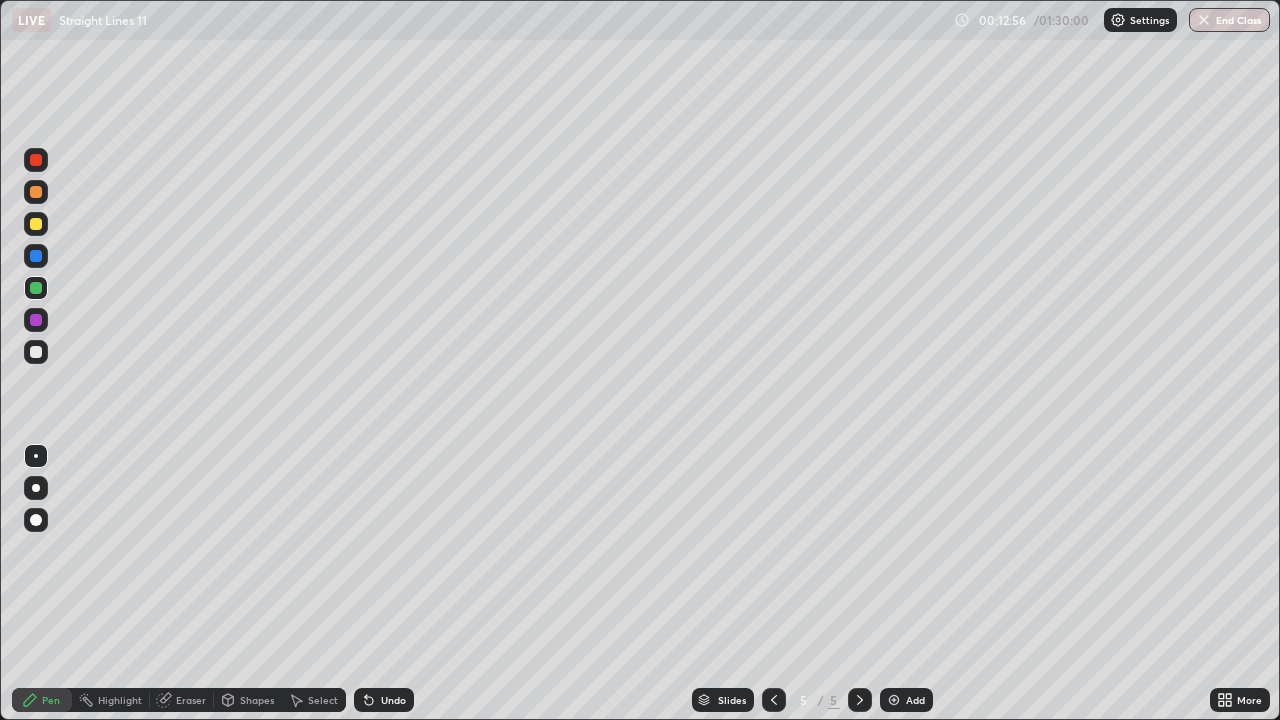 click on "Undo" at bounding box center [393, 700] 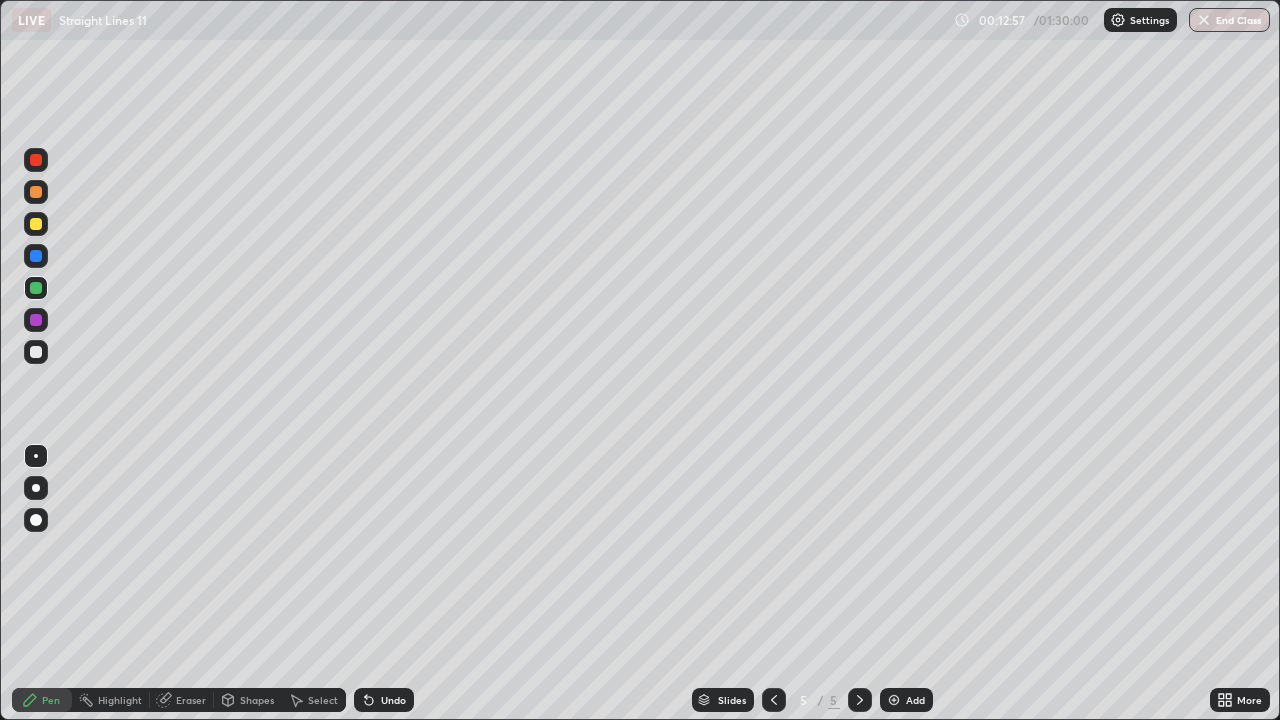 click on "Undo" at bounding box center (393, 700) 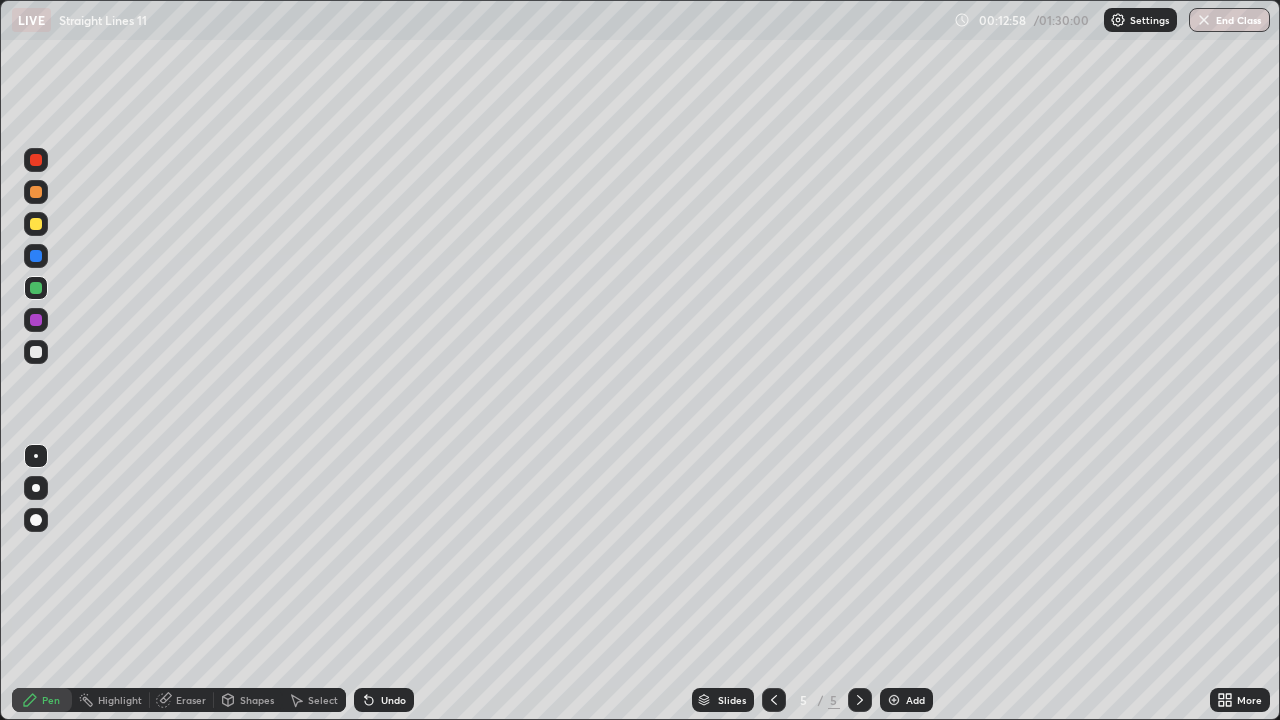 click on "Undo" at bounding box center (393, 700) 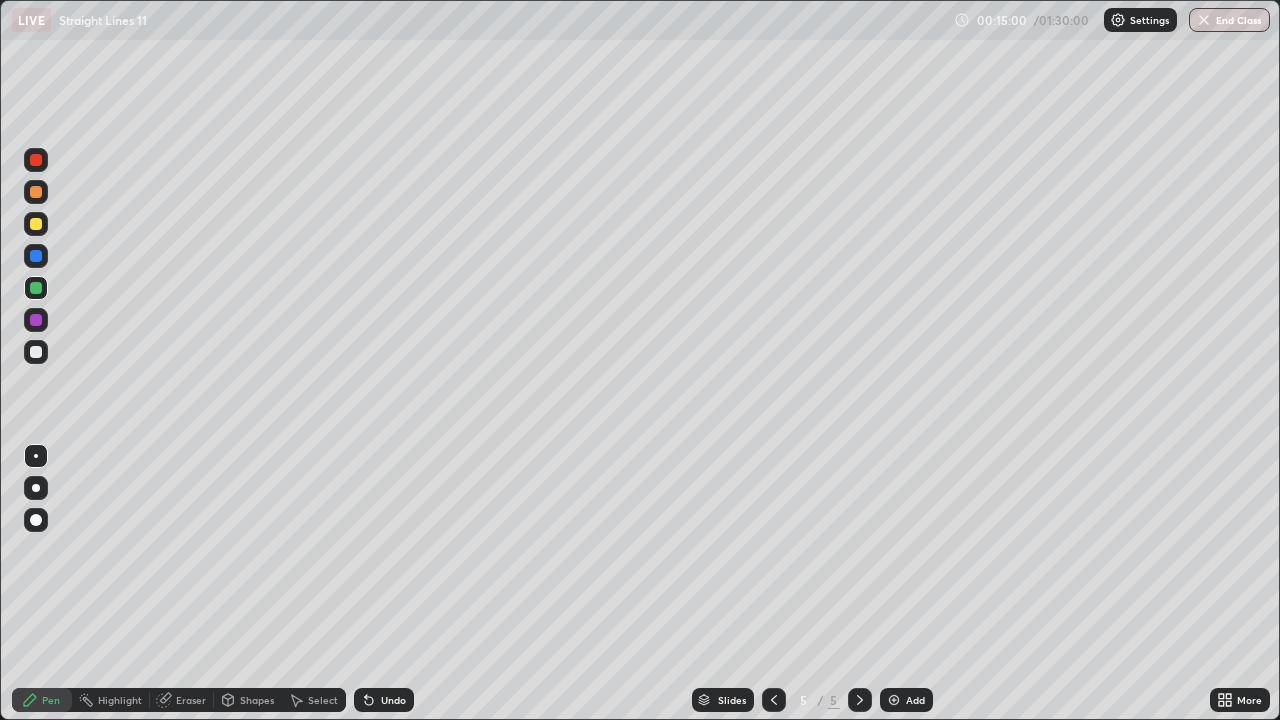 click at bounding box center (36, 224) 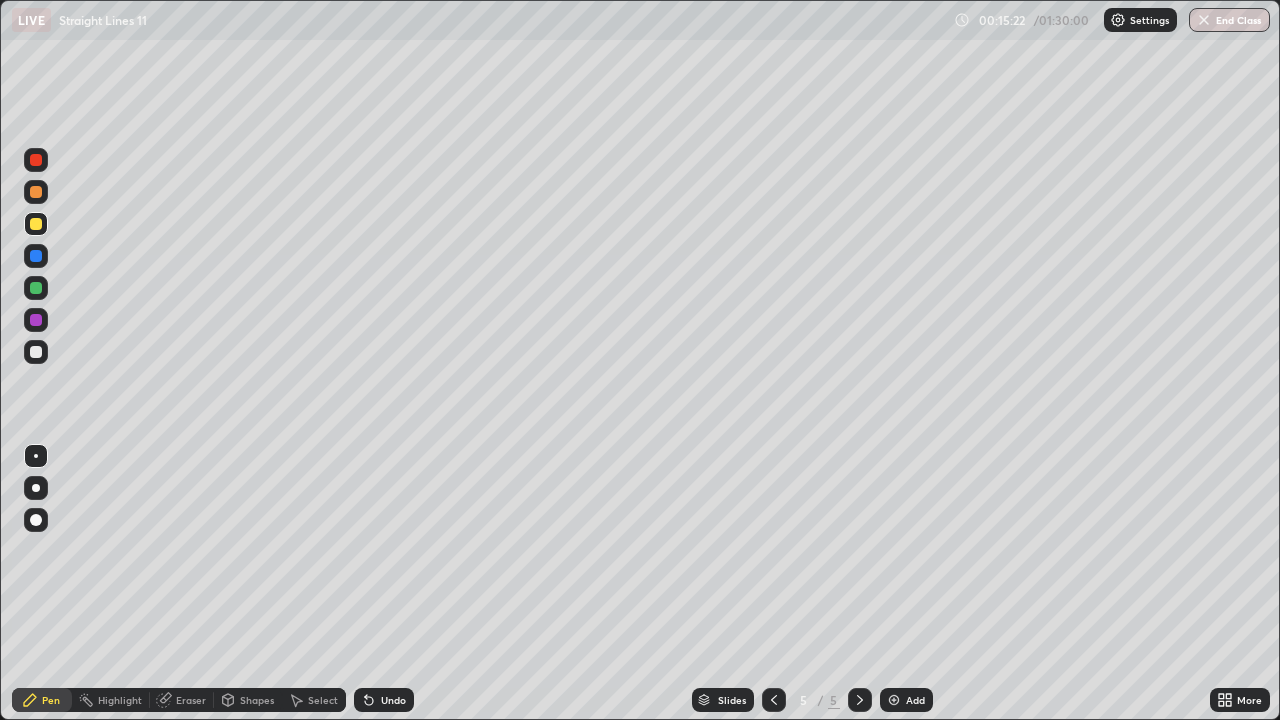 click at bounding box center (36, 288) 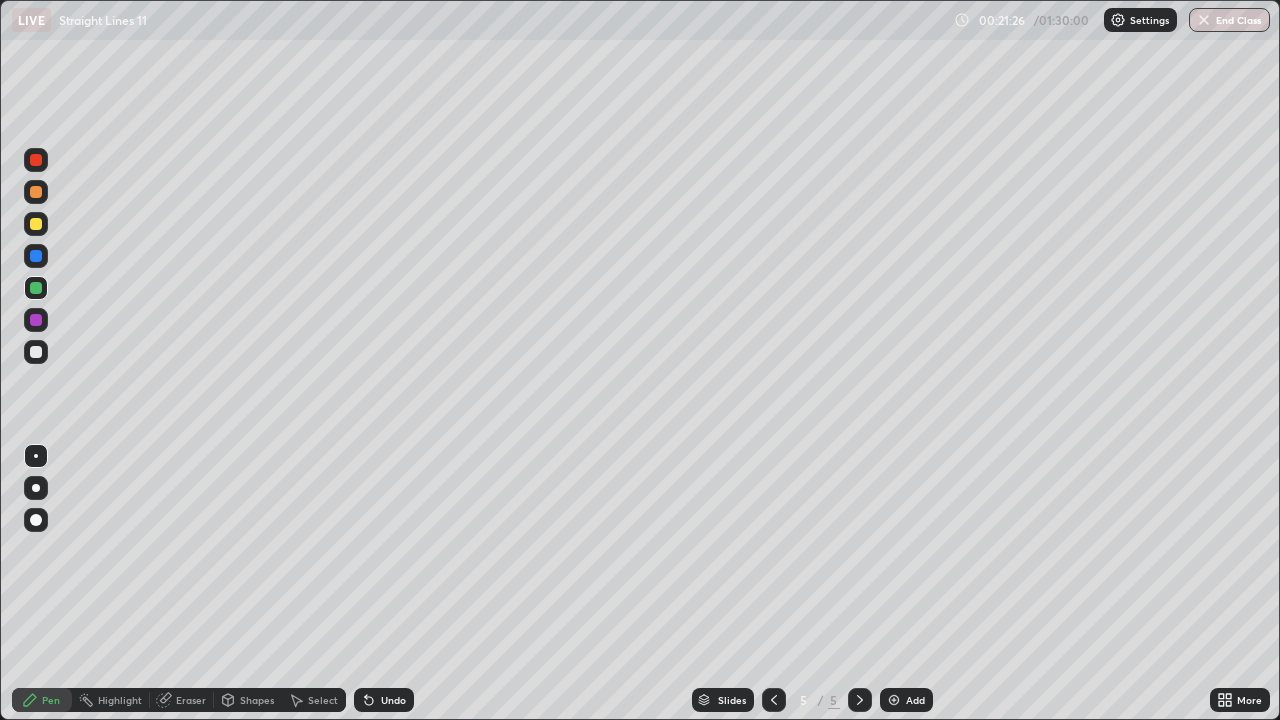 click on "Add" at bounding box center (915, 700) 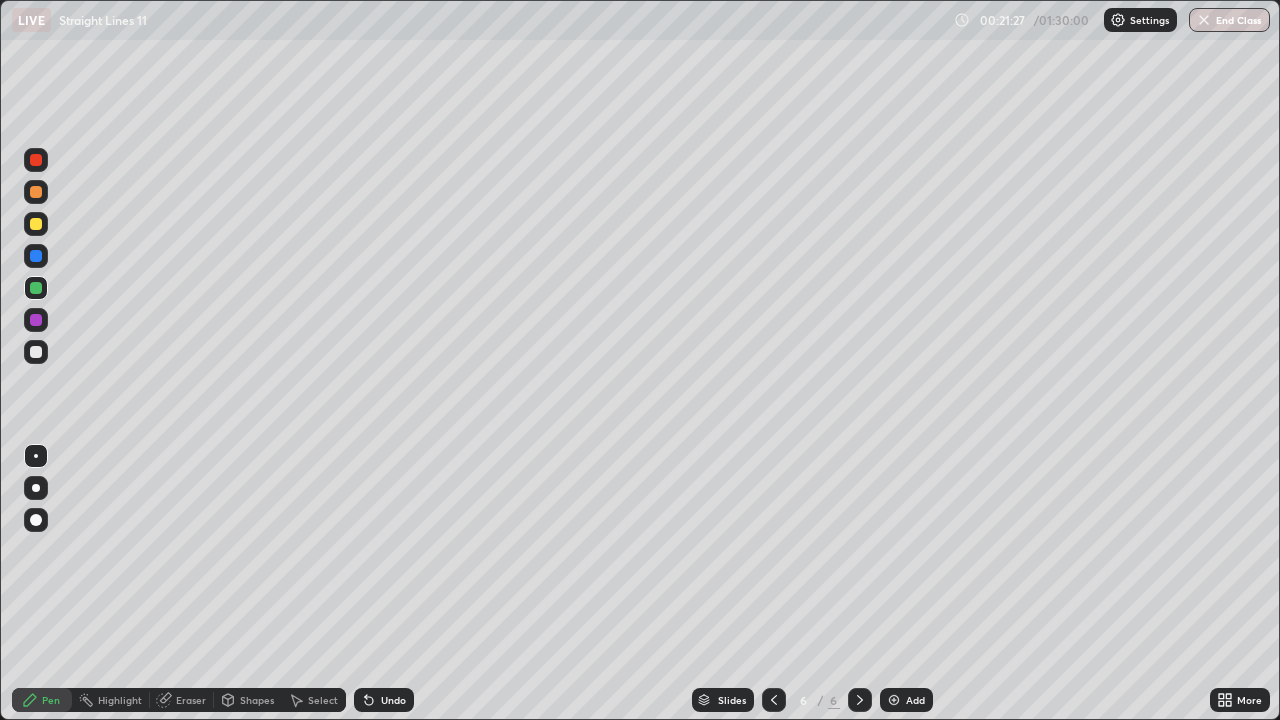 click at bounding box center (36, 224) 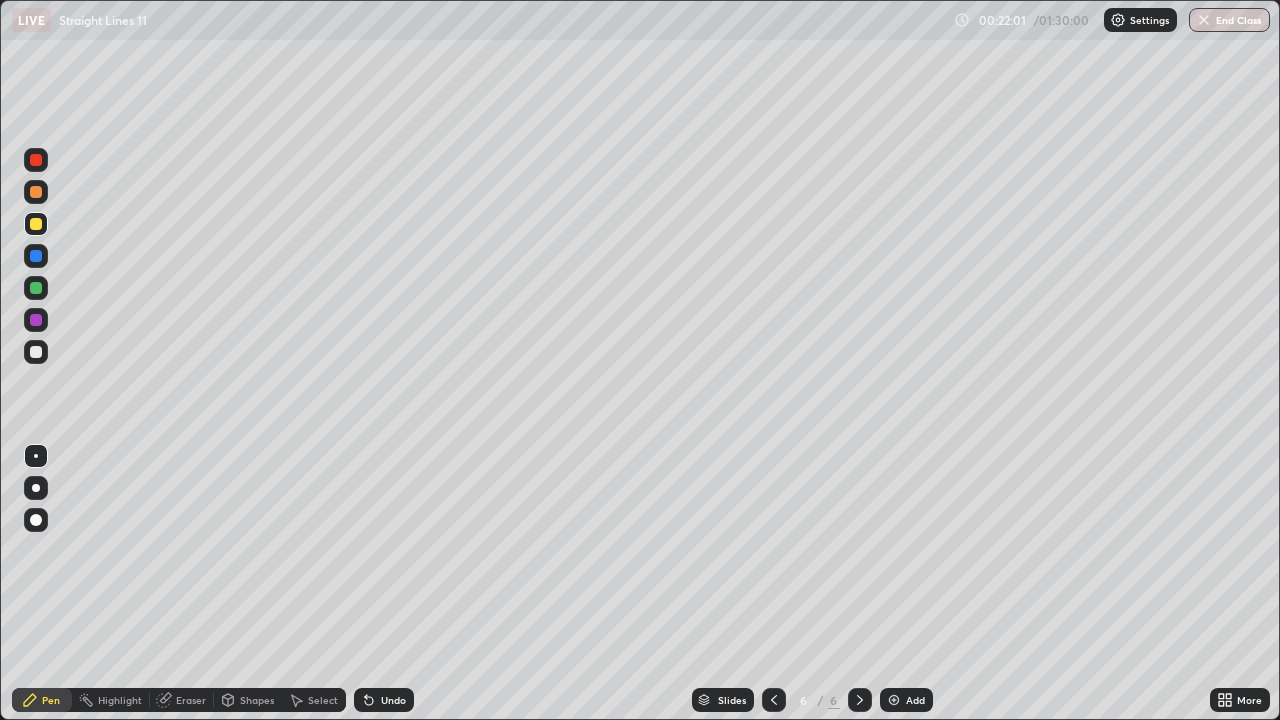 click at bounding box center (36, 288) 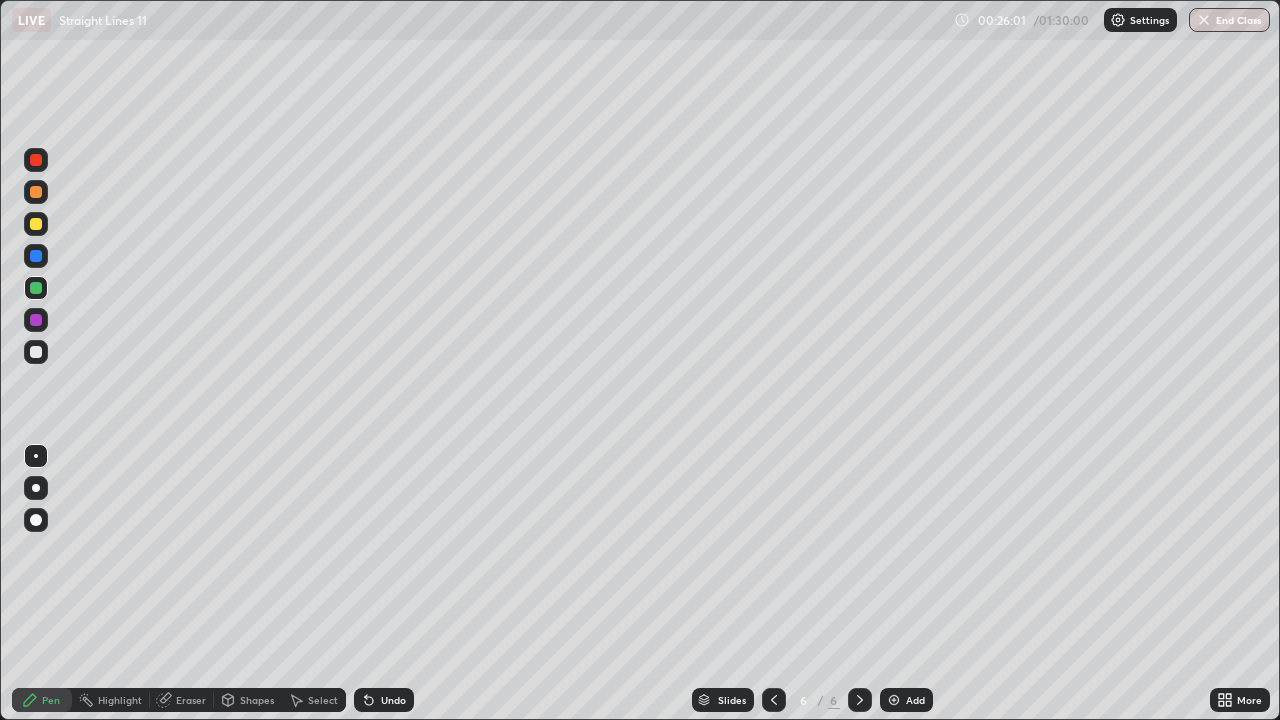 click on "Add" at bounding box center [915, 700] 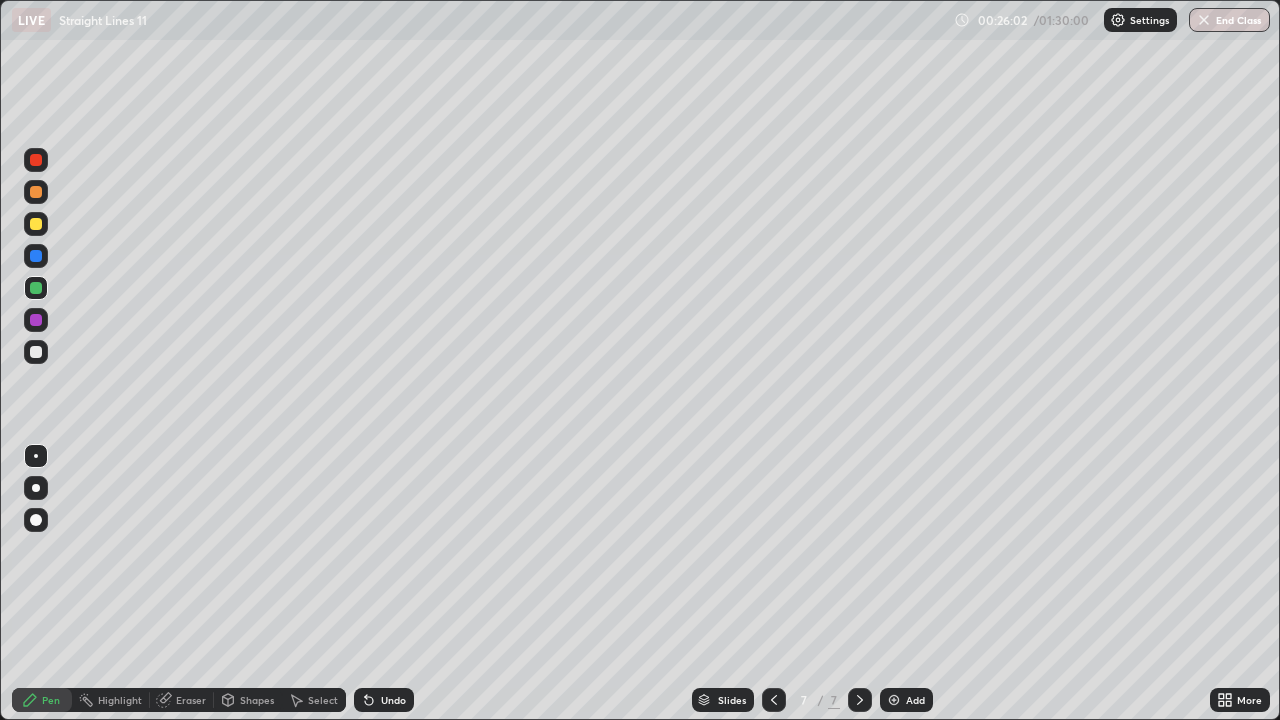 click at bounding box center [36, 224] 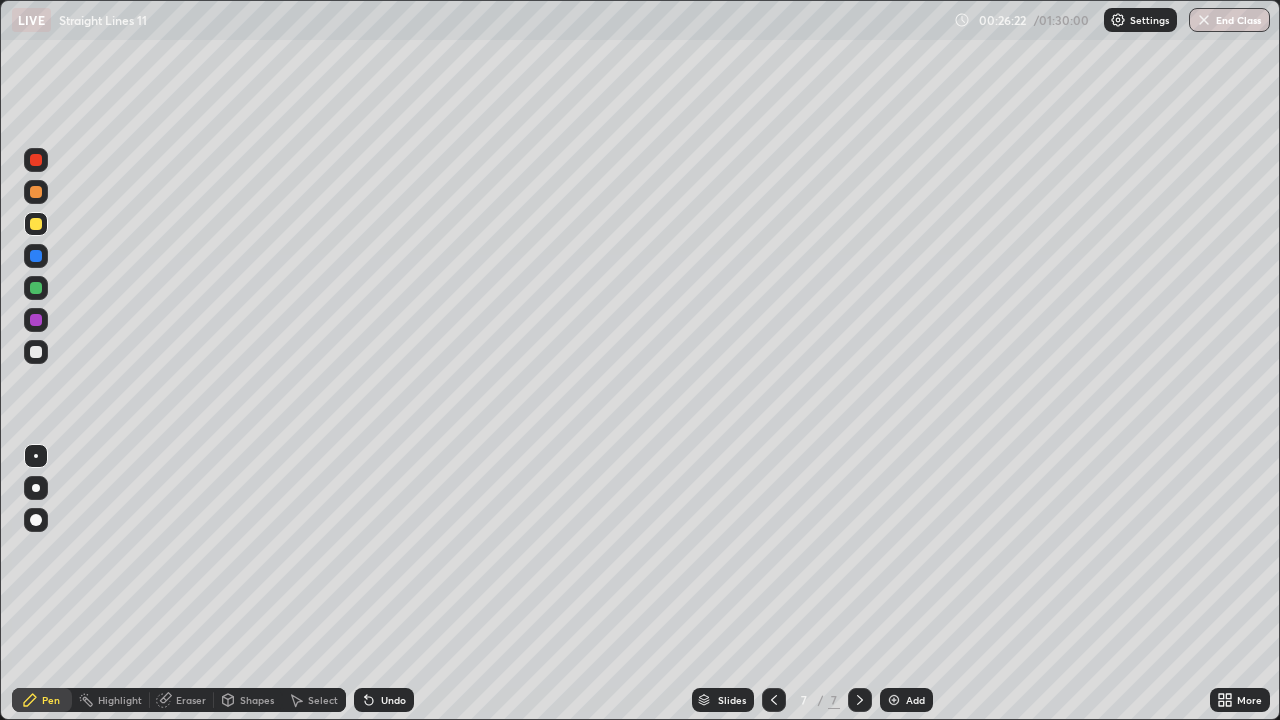 click at bounding box center [36, 288] 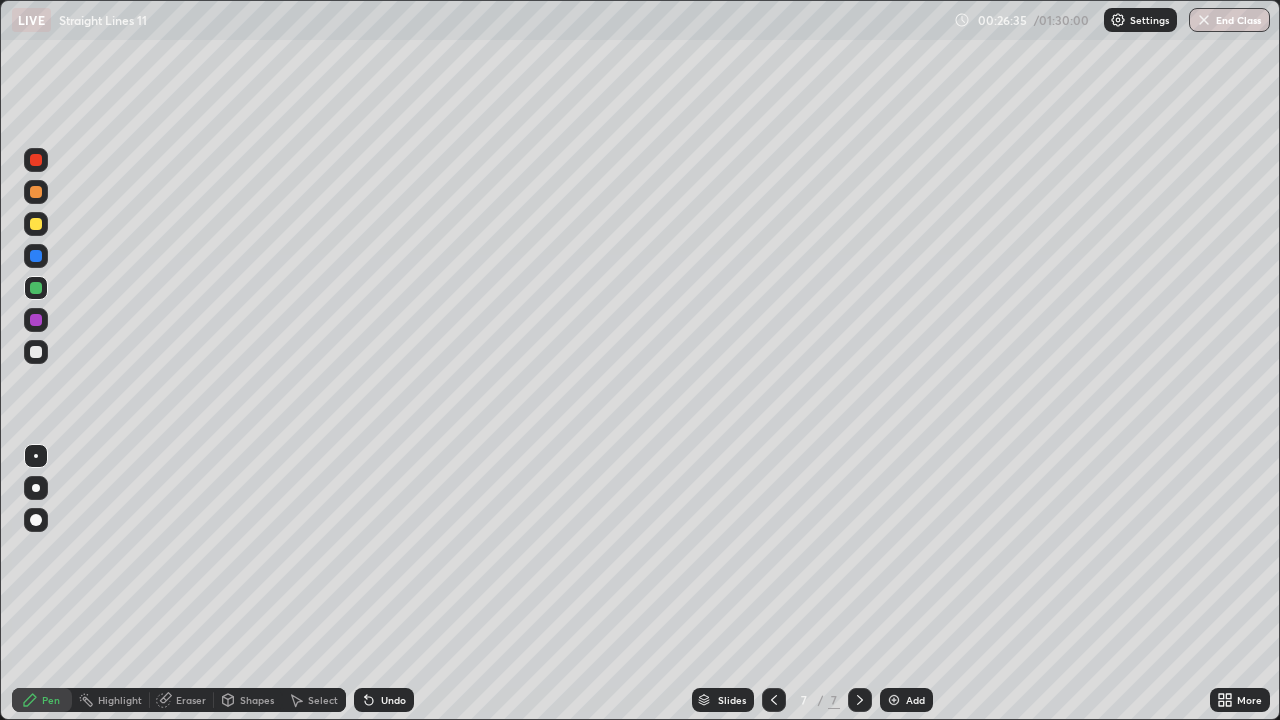 click on "Undo" at bounding box center [384, 700] 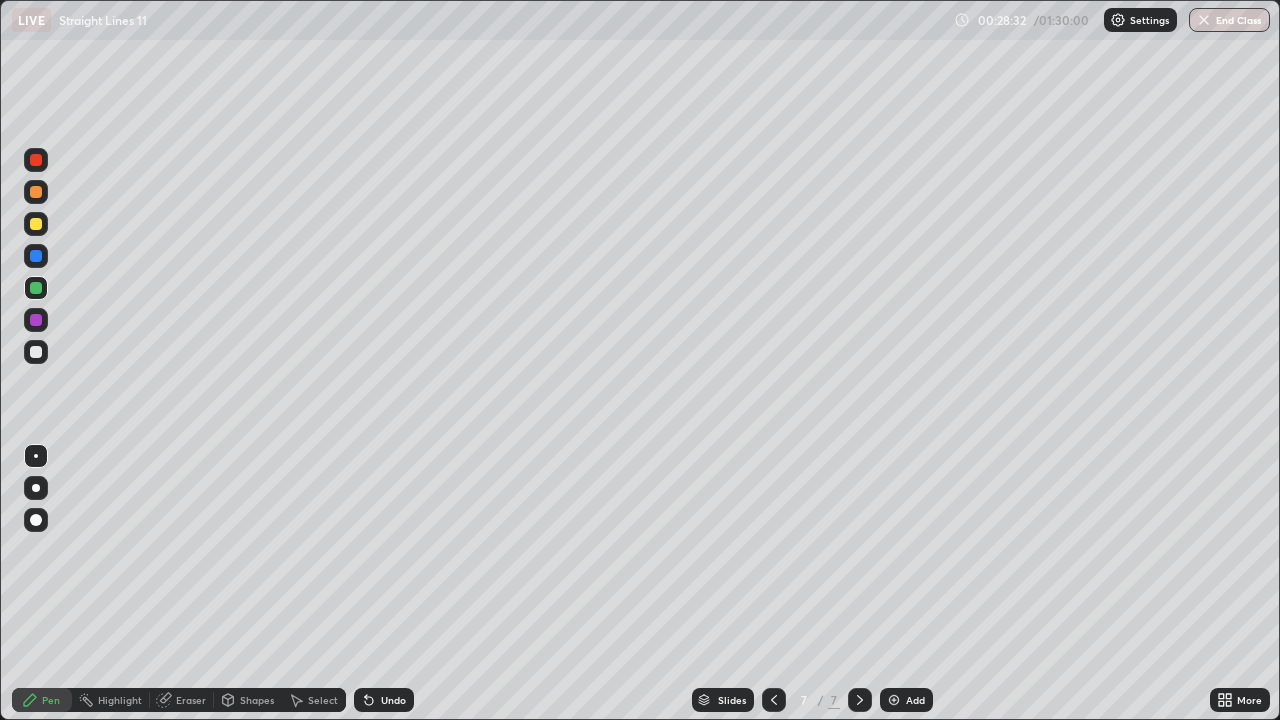 click at bounding box center [36, 352] 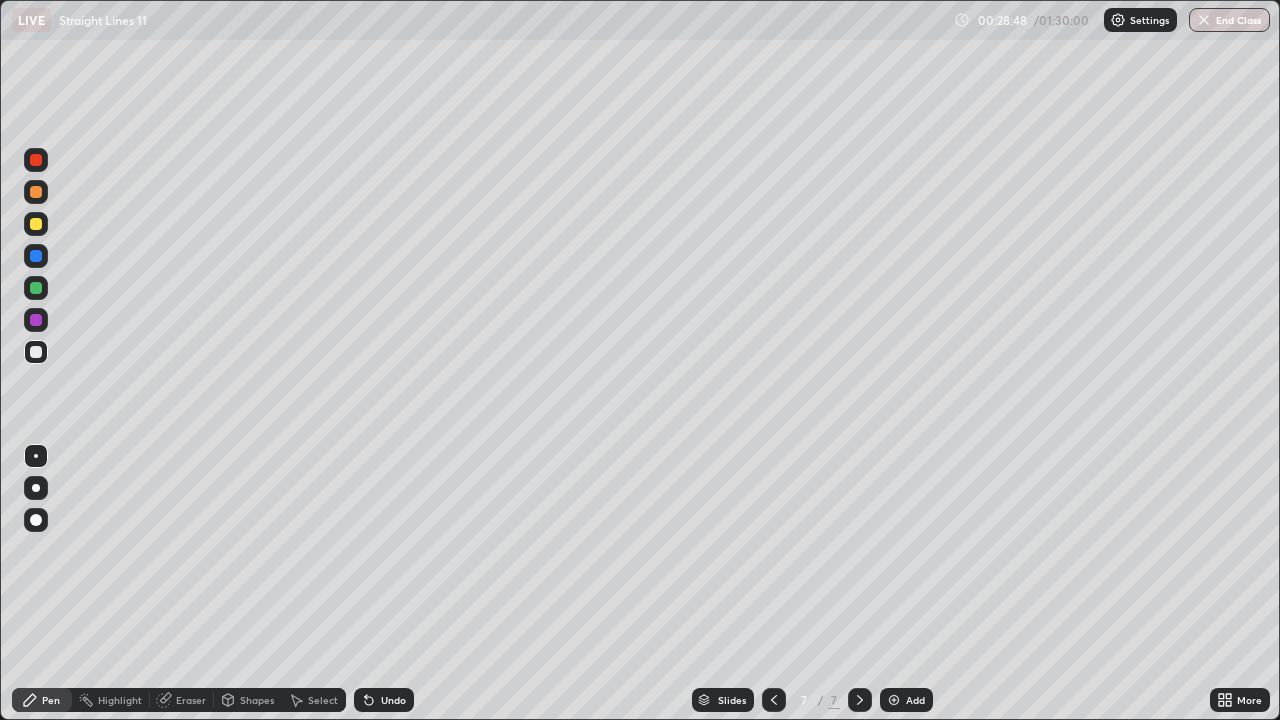 click at bounding box center (36, 320) 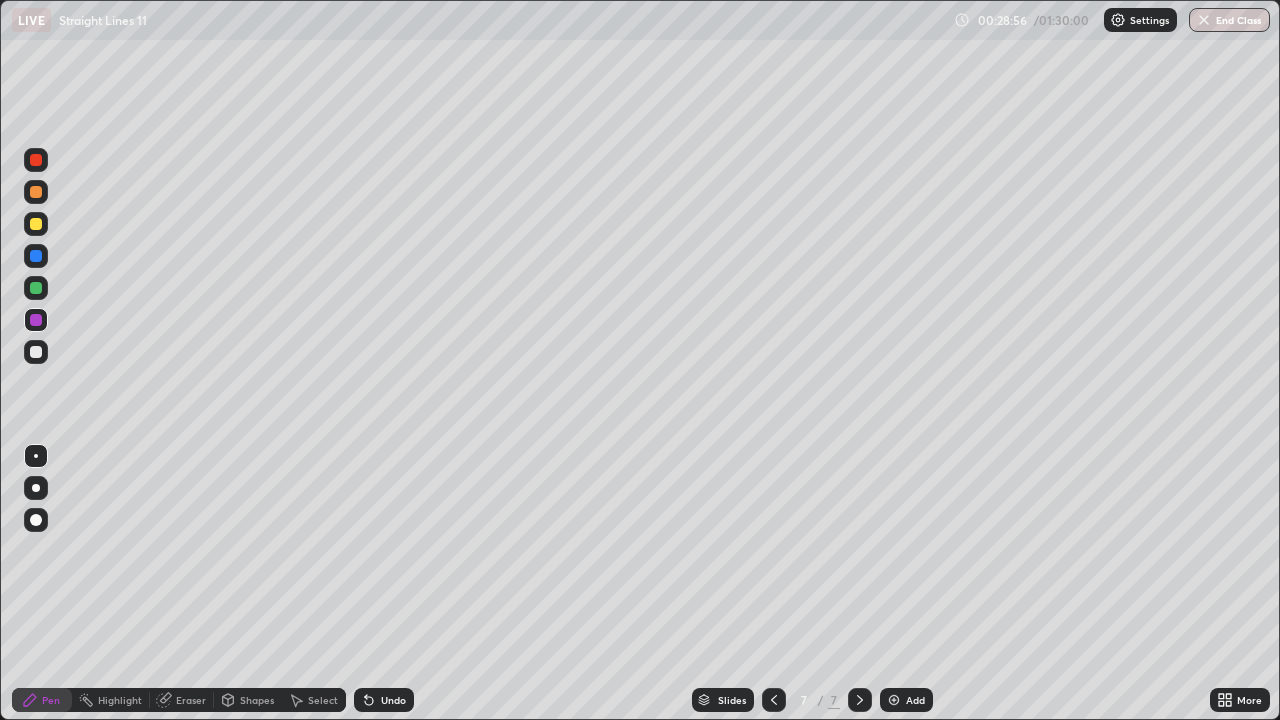click on "Undo" at bounding box center [393, 700] 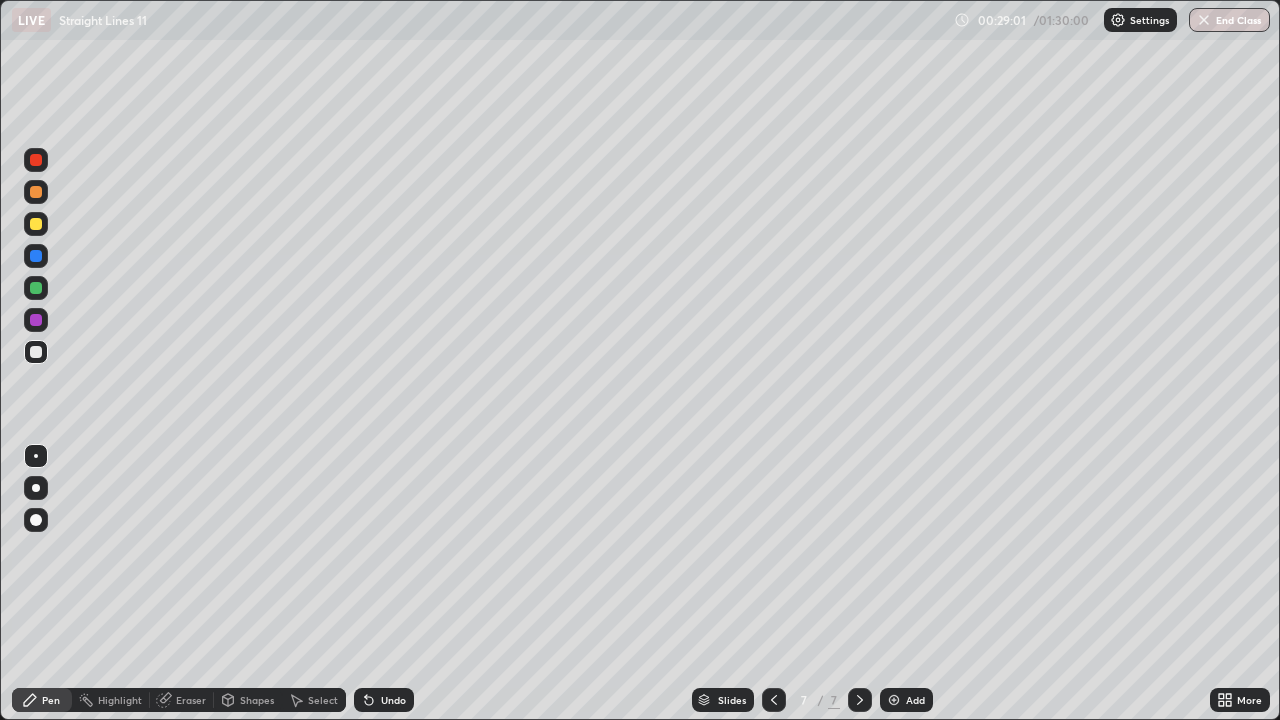 click at bounding box center (36, 320) 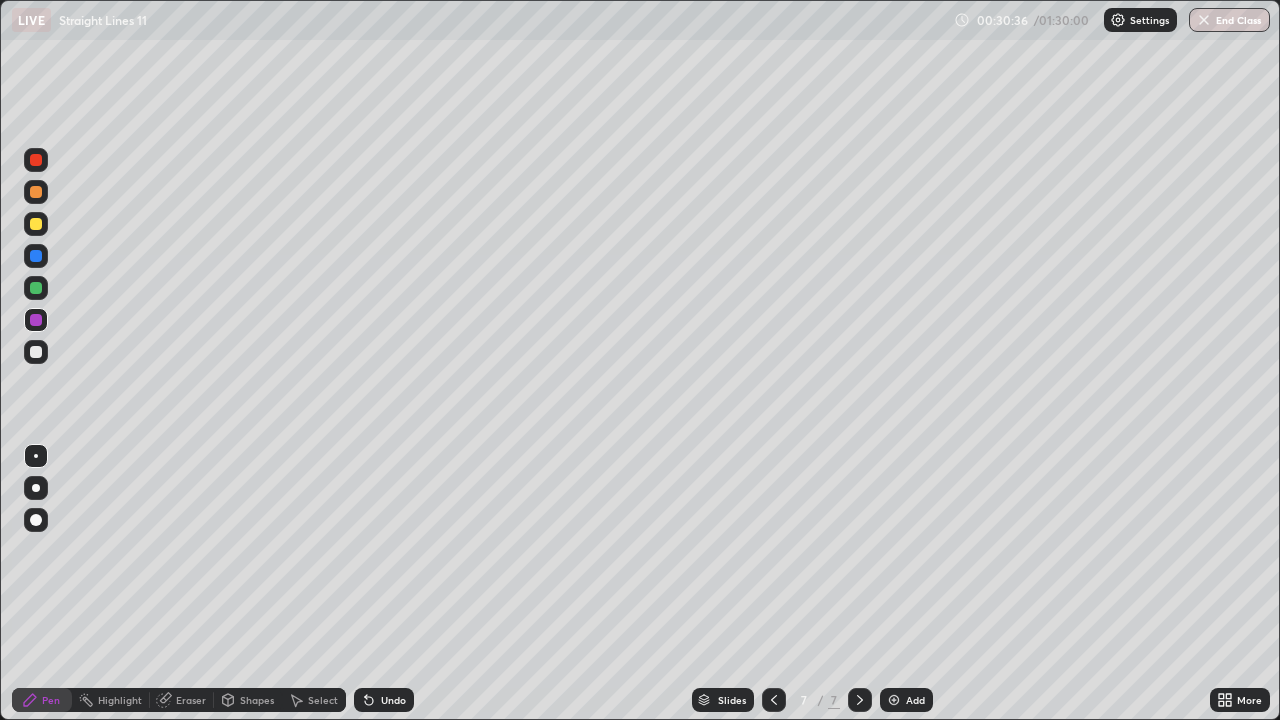 click on "Eraser" at bounding box center [182, 700] 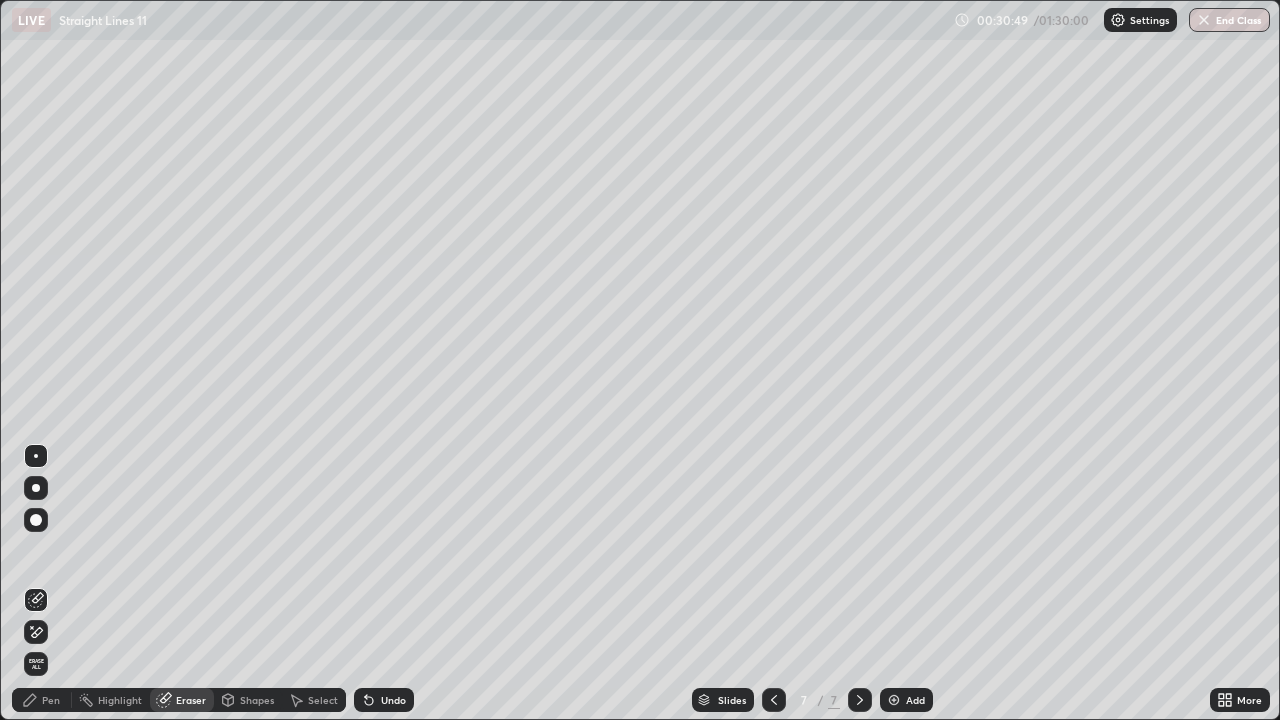 click on "Pen" at bounding box center [42, 700] 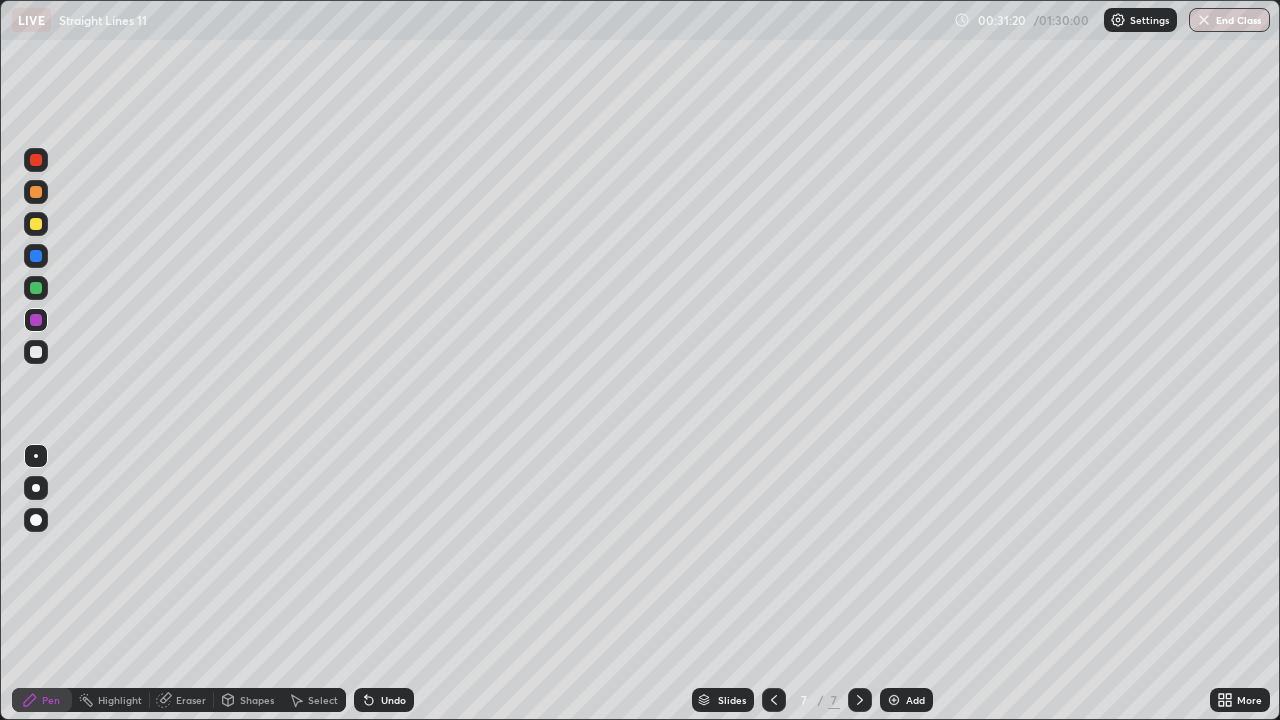 click at bounding box center [36, 160] 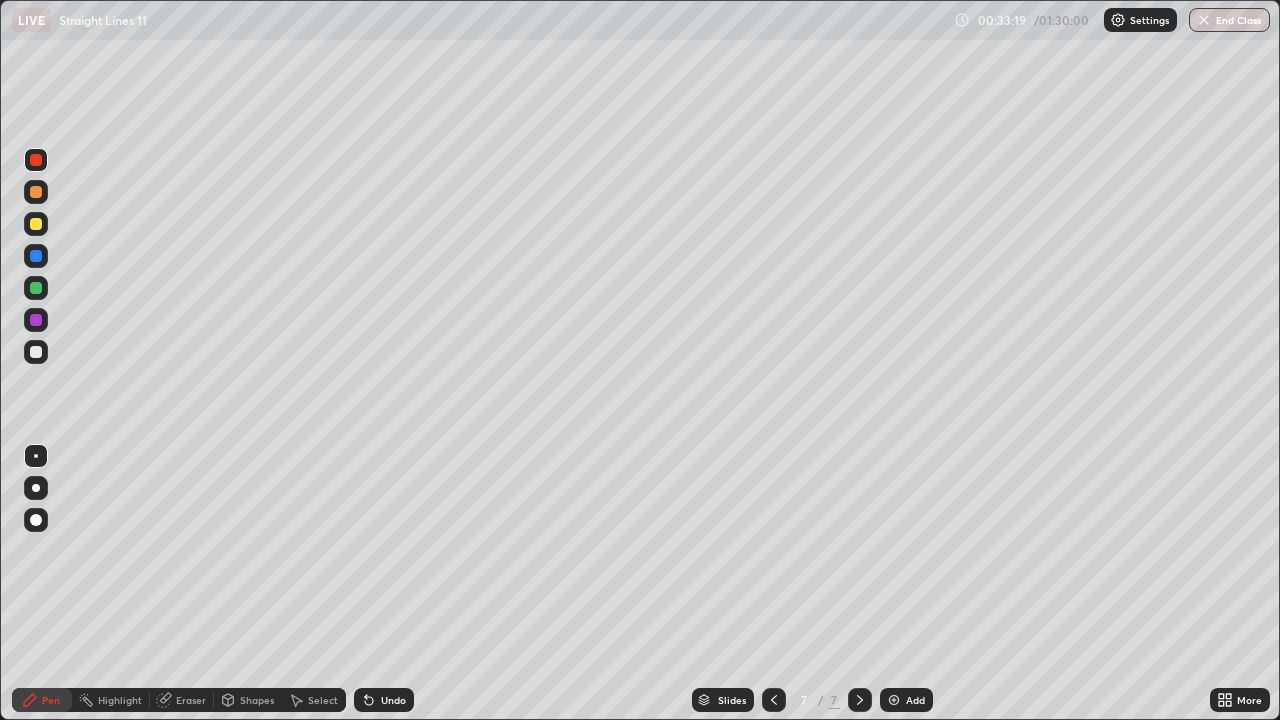 click on "Add" at bounding box center (915, 700) 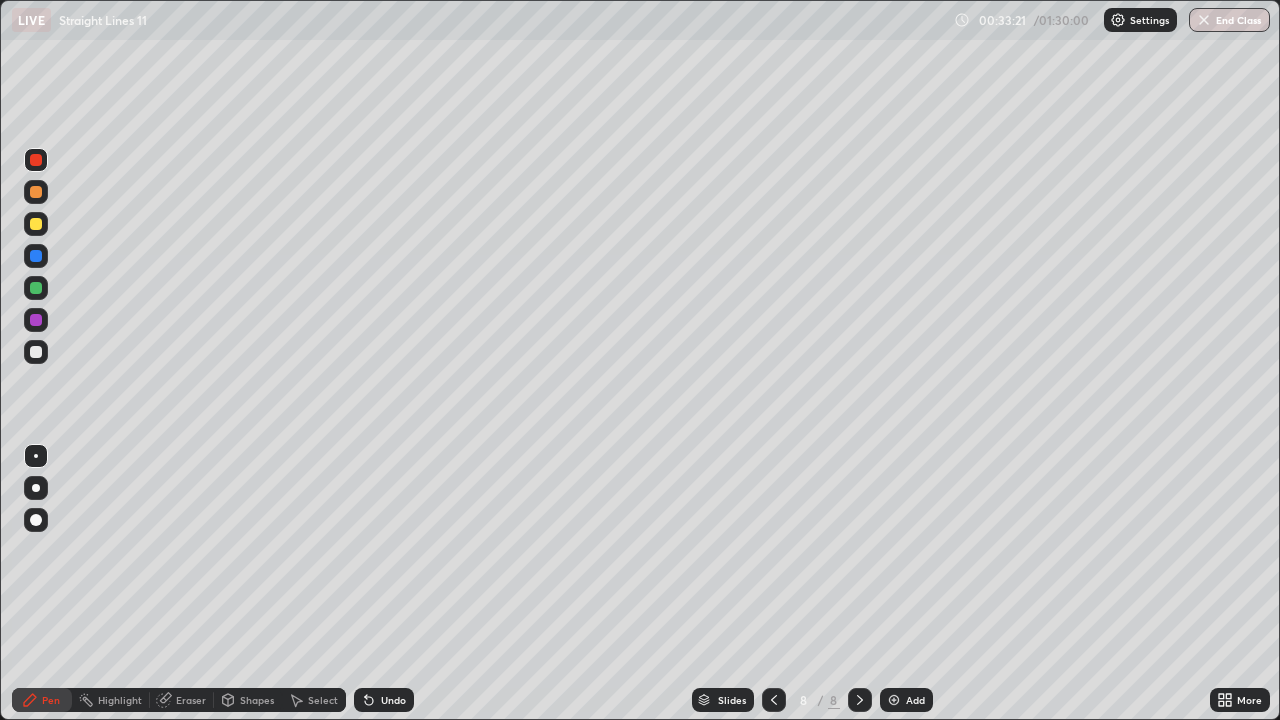 click at bounding box center (36, 224) 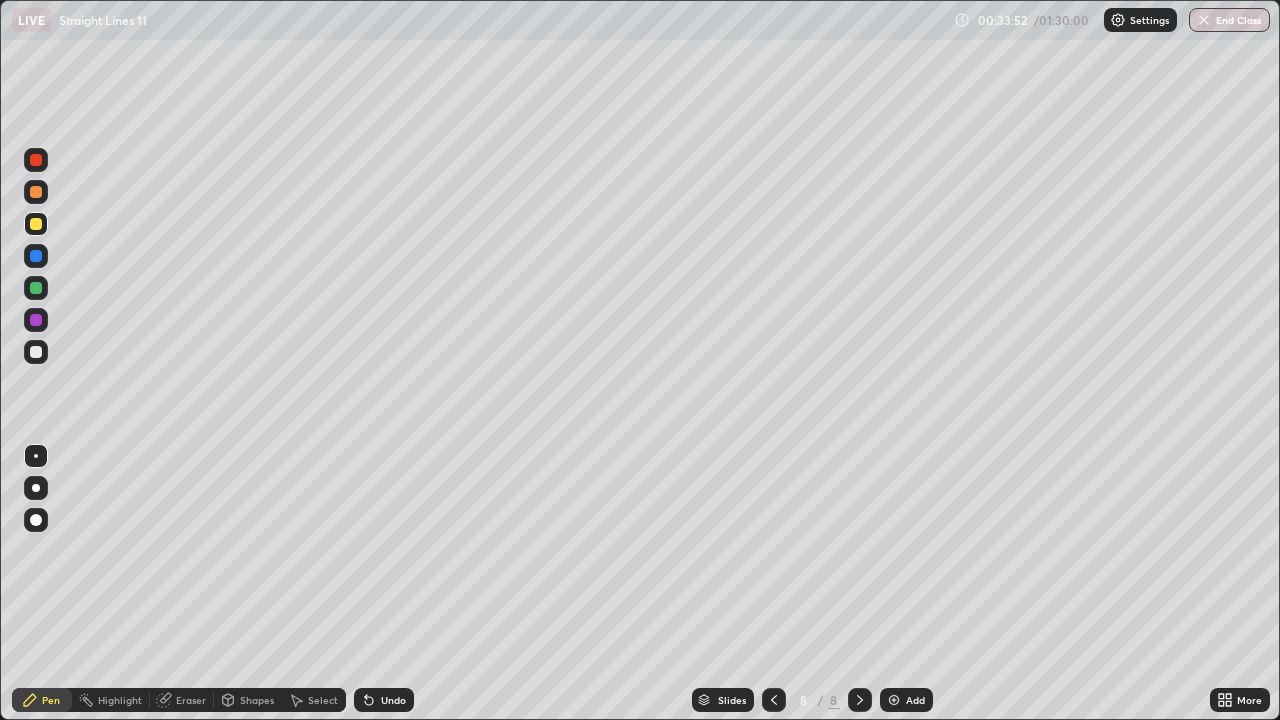 click at bounding box center [36, 288] 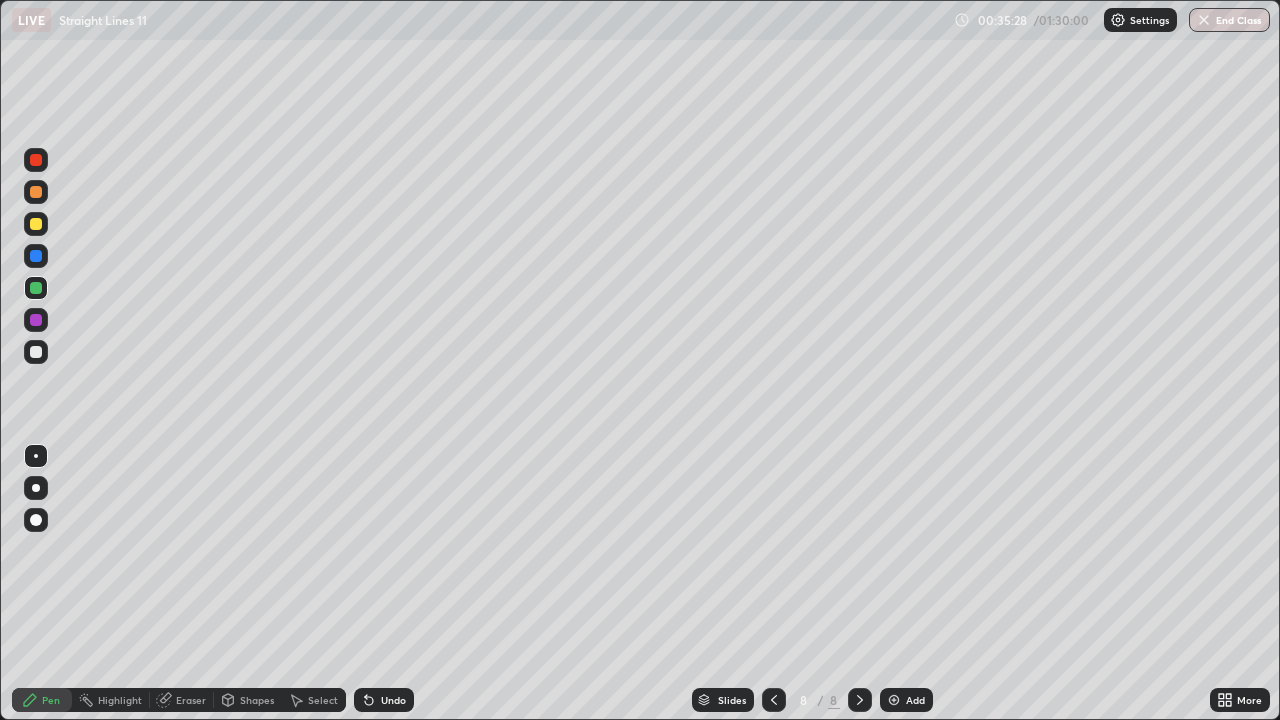click at bounding box center (36, 224) 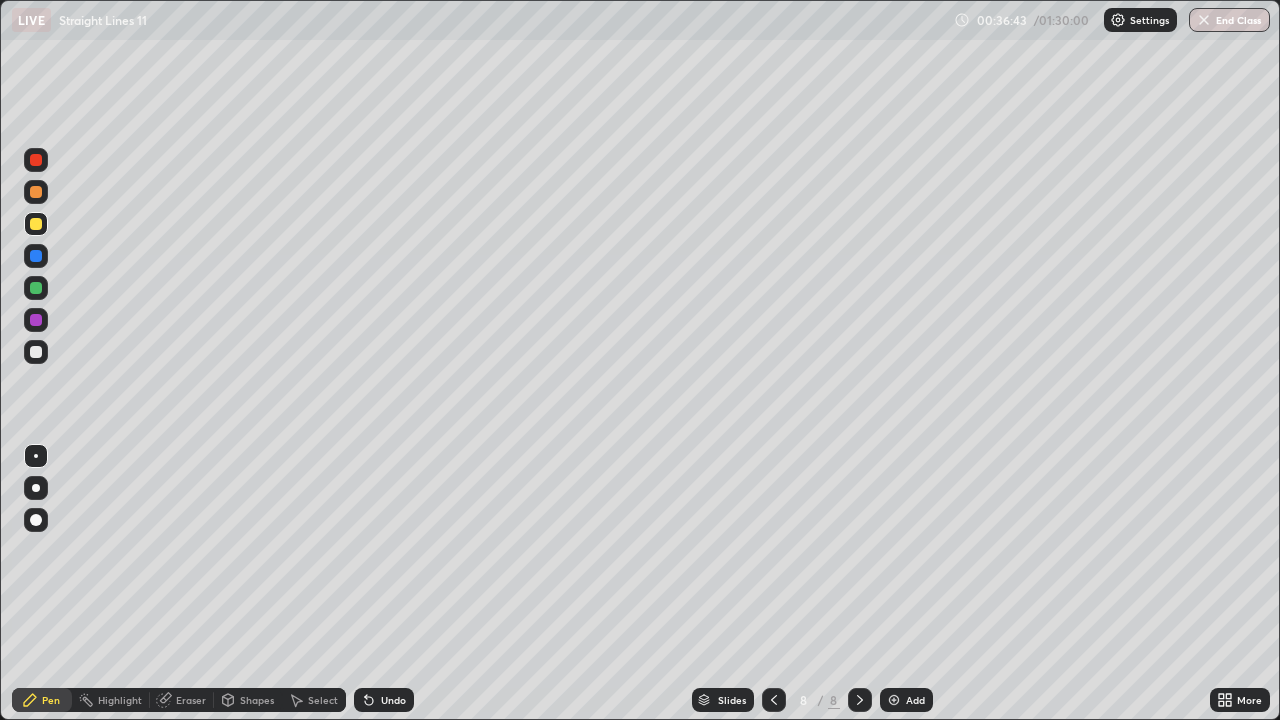 click on "Eraser" at bounding box center [191, 700] 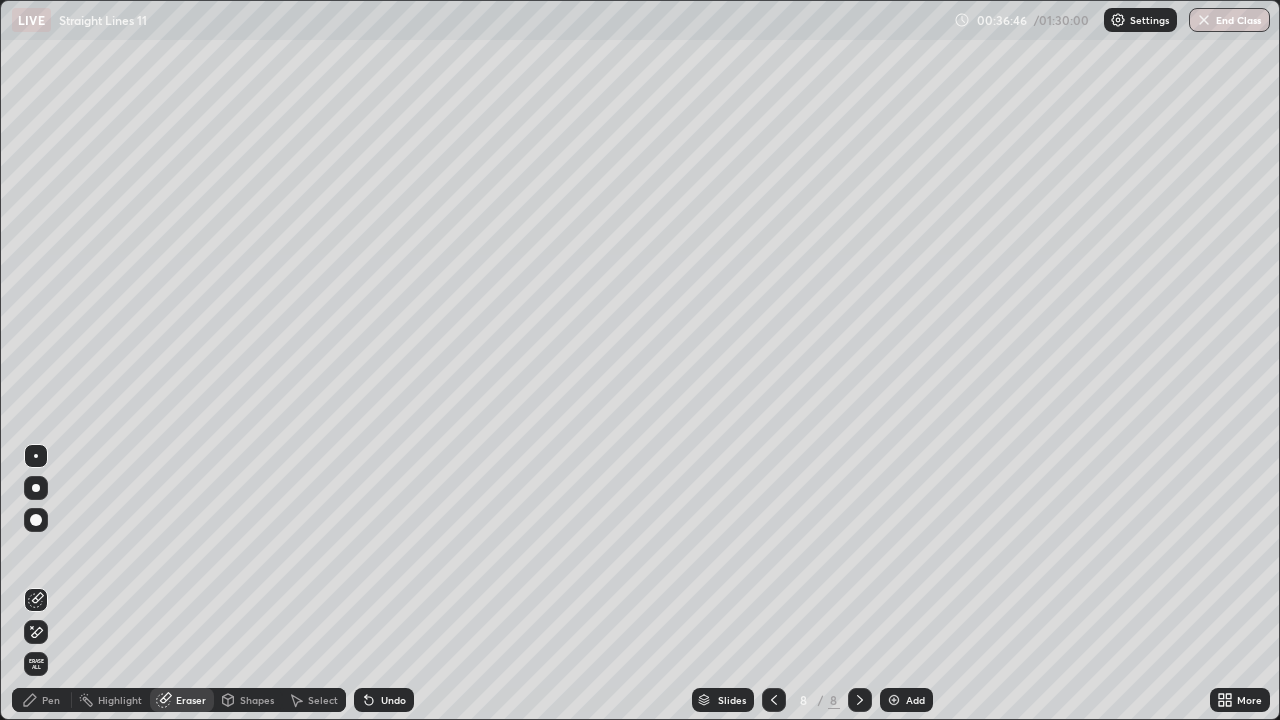 click on "Pen" at bounding box center (51, 700) 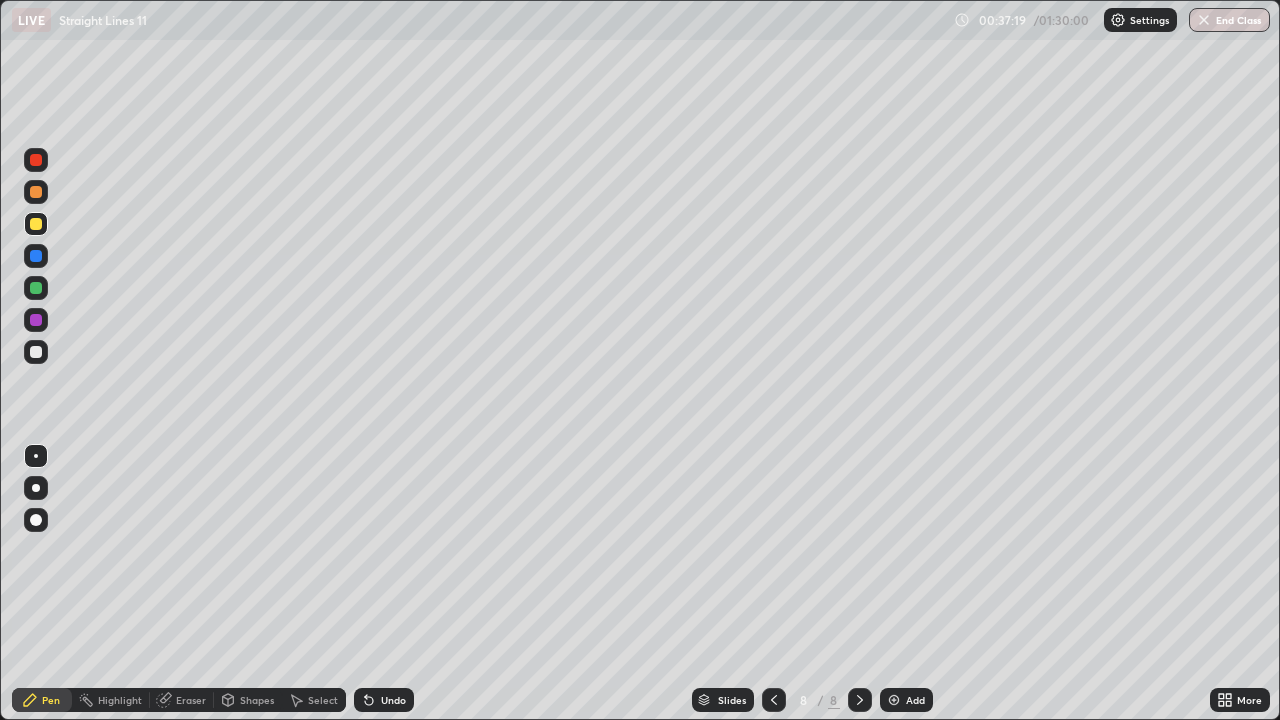 click at bounding box center [36, 288] 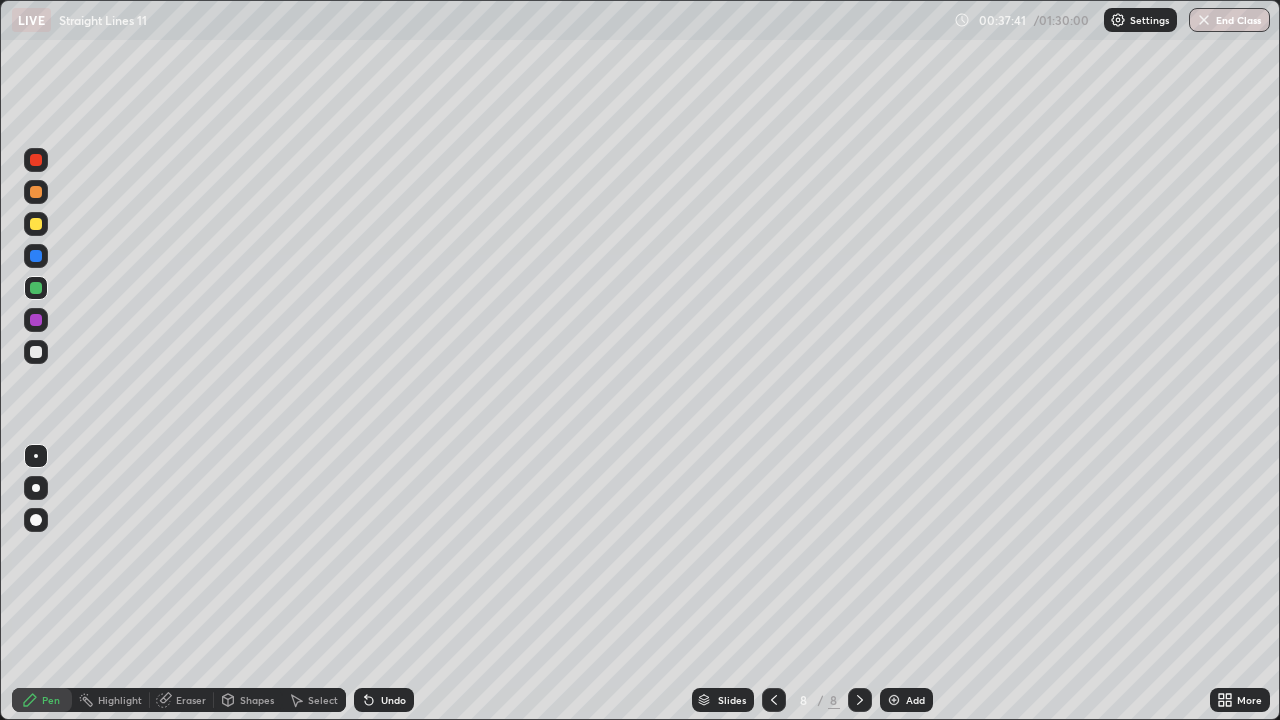 click at bounding box center [36, 352] 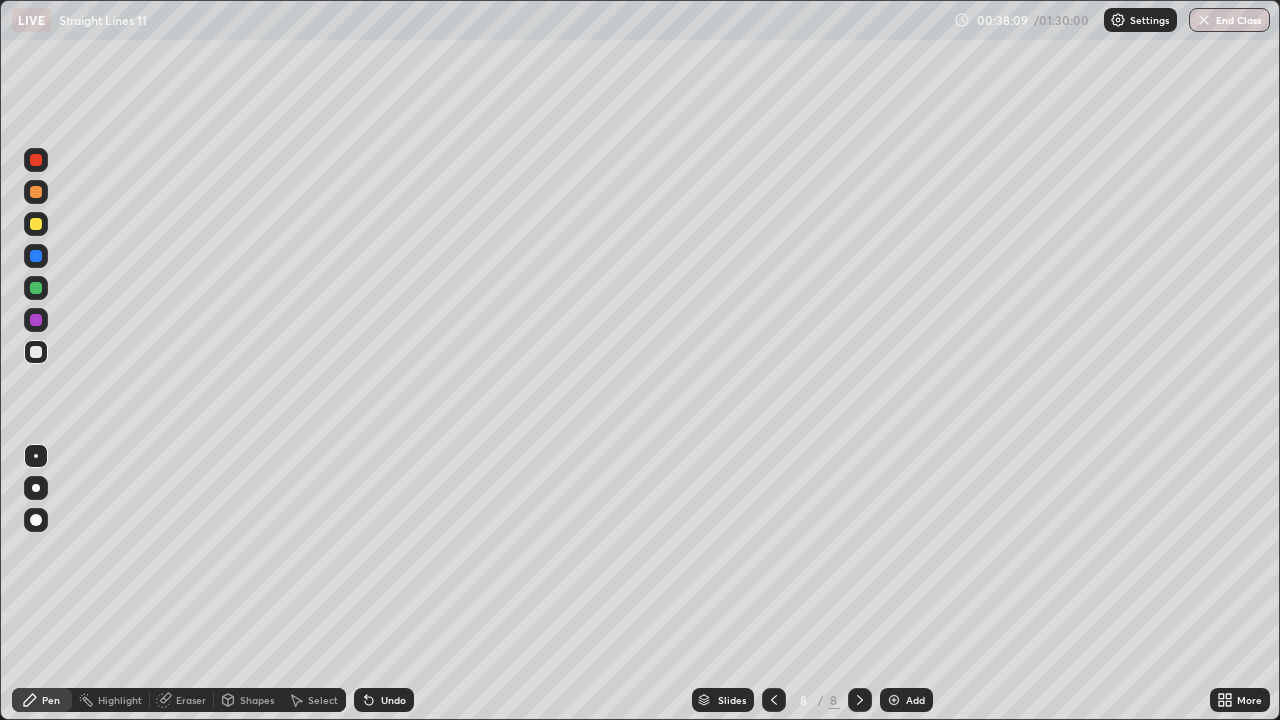 click at bounding box center [36, 320] 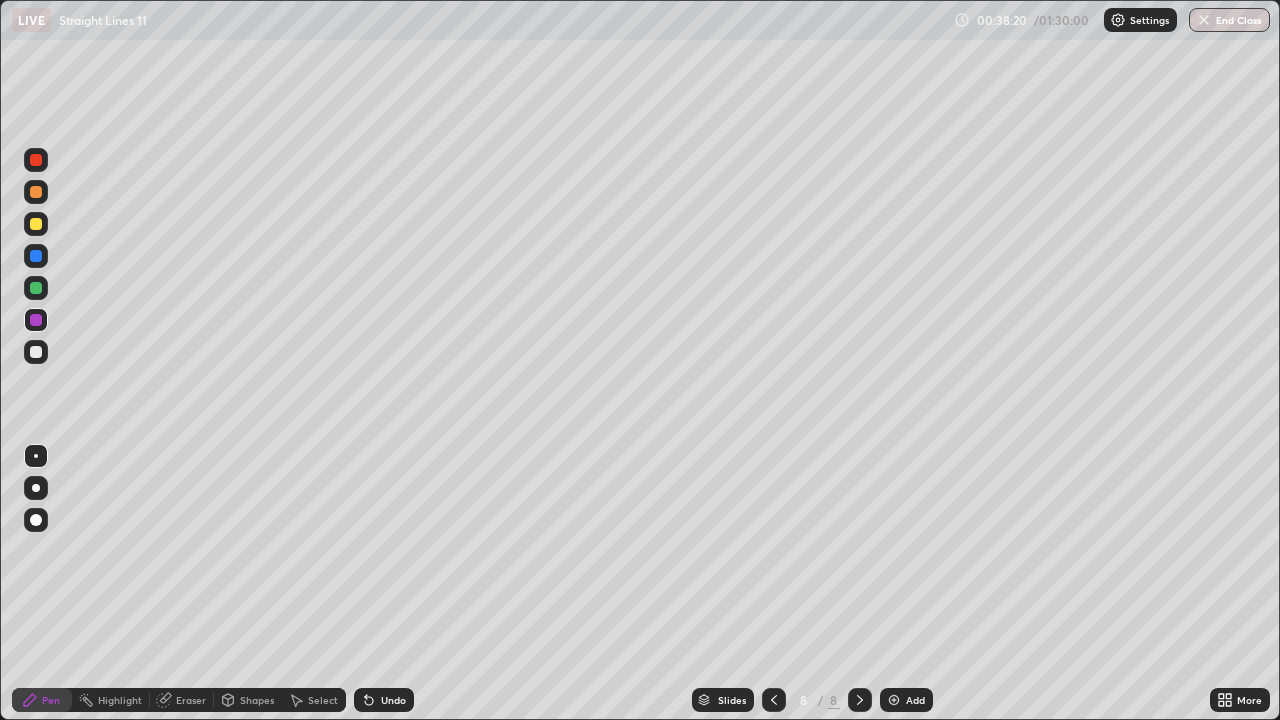 click at bounding box center (36, 256) 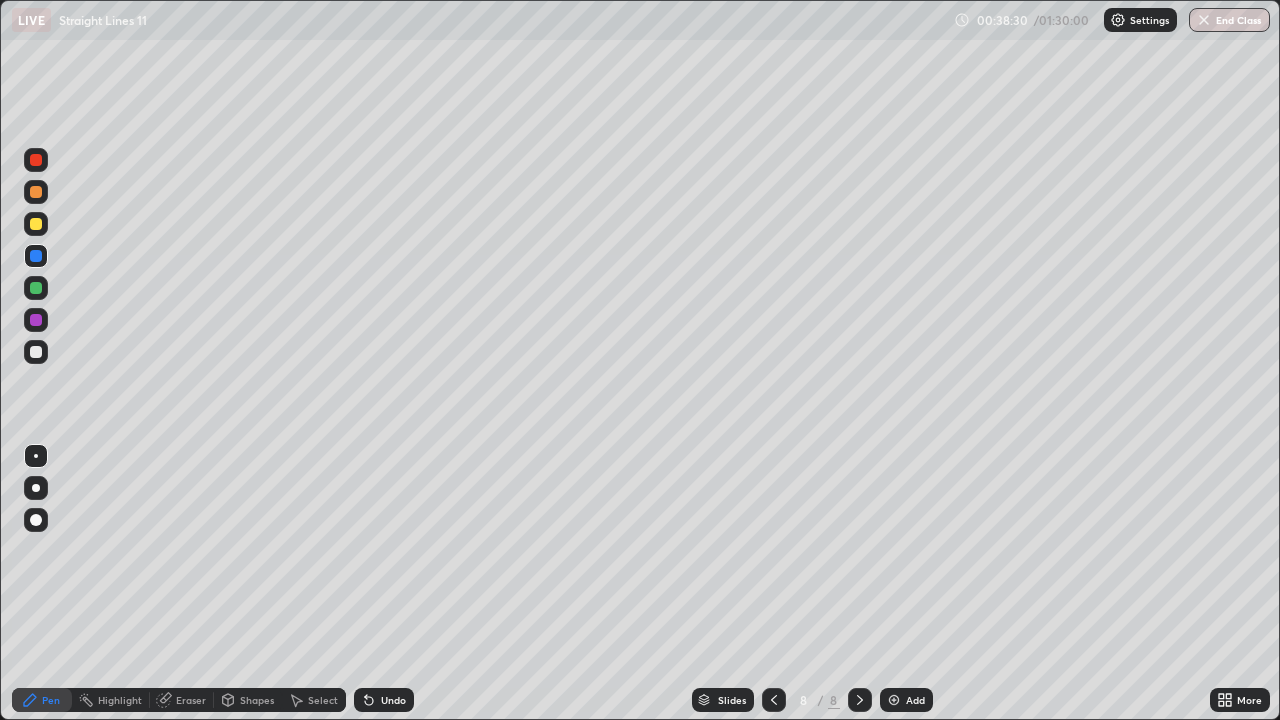 click at bounding box center [36, 320] 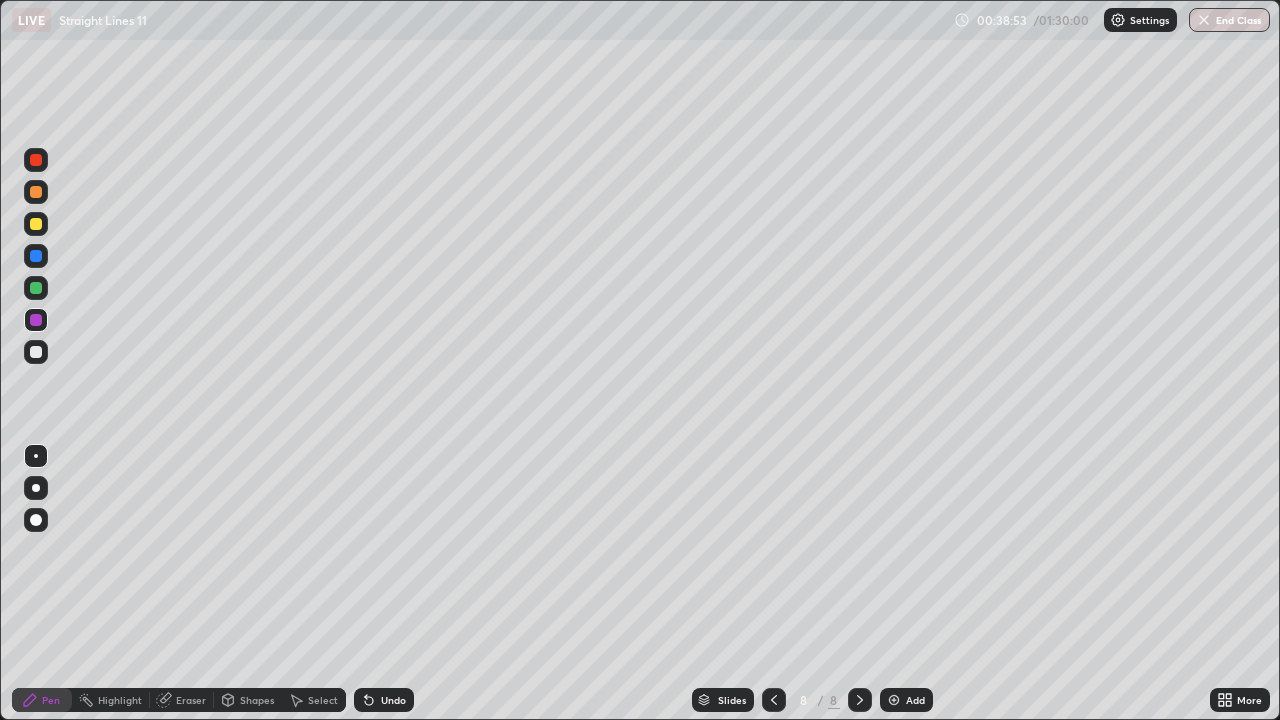 click at bounding box center [36, 352] 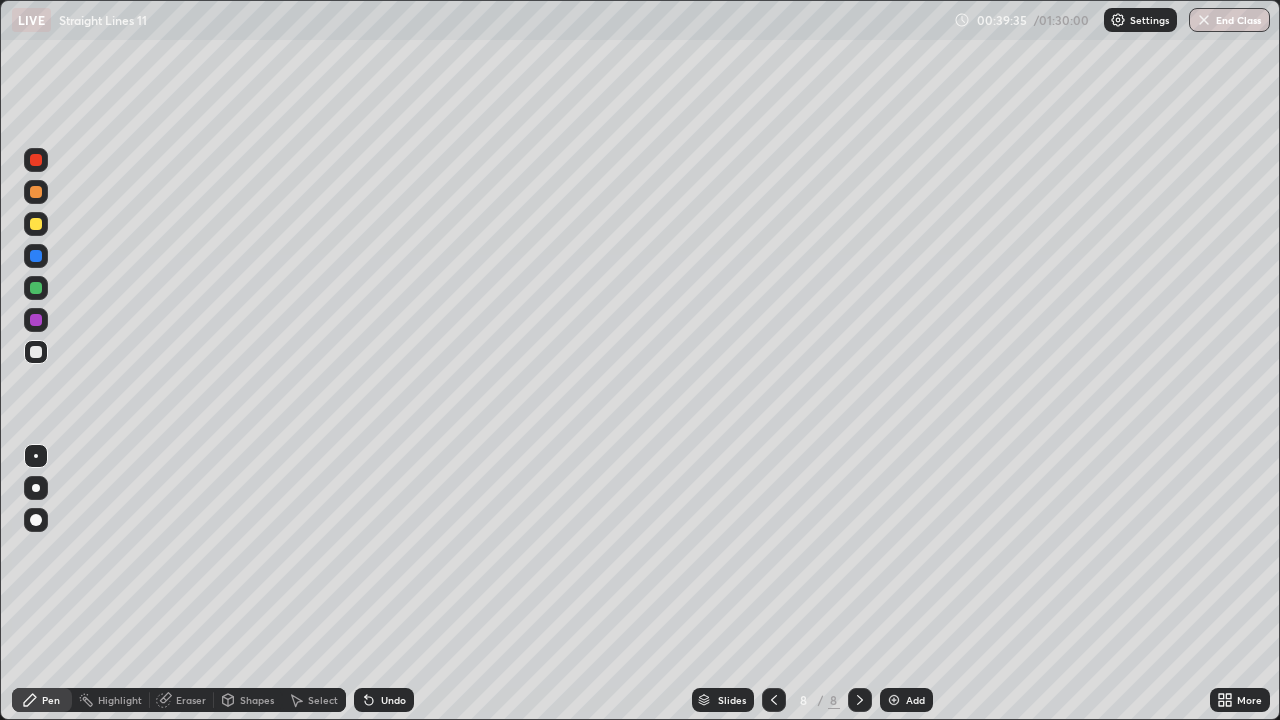 click at bounding box center [36, 320] 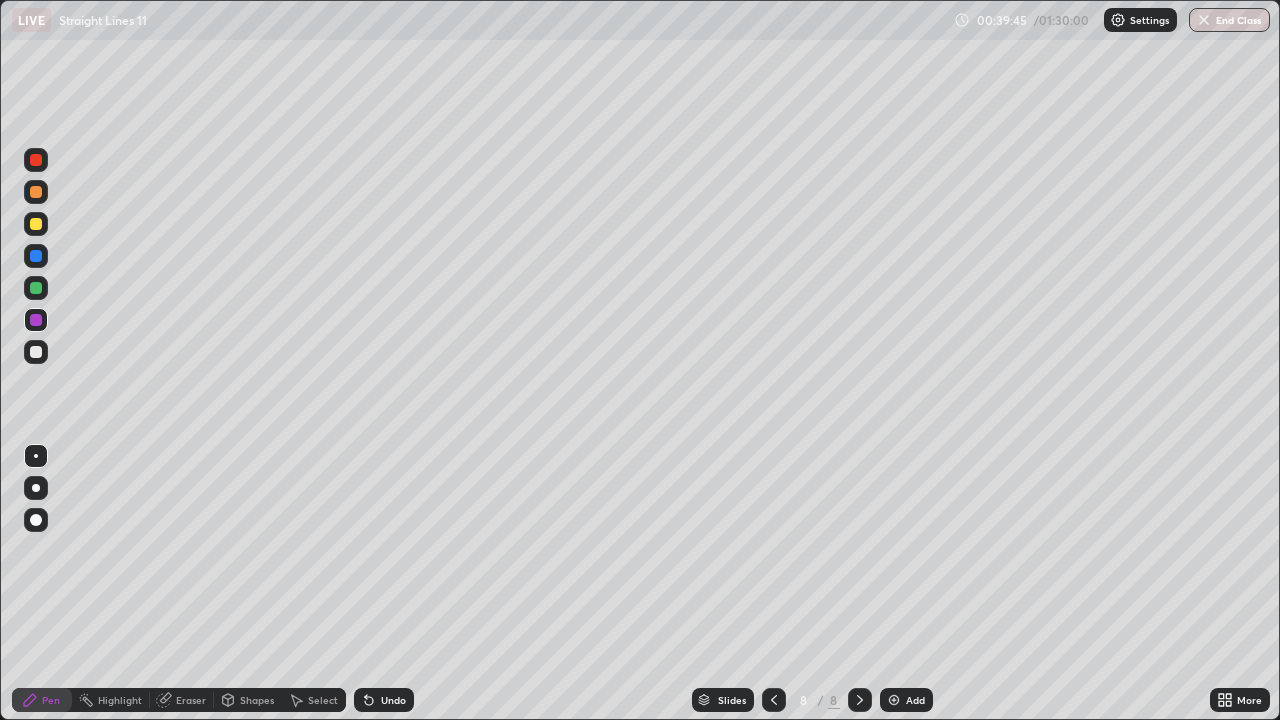click at bounding box center (36, 256) 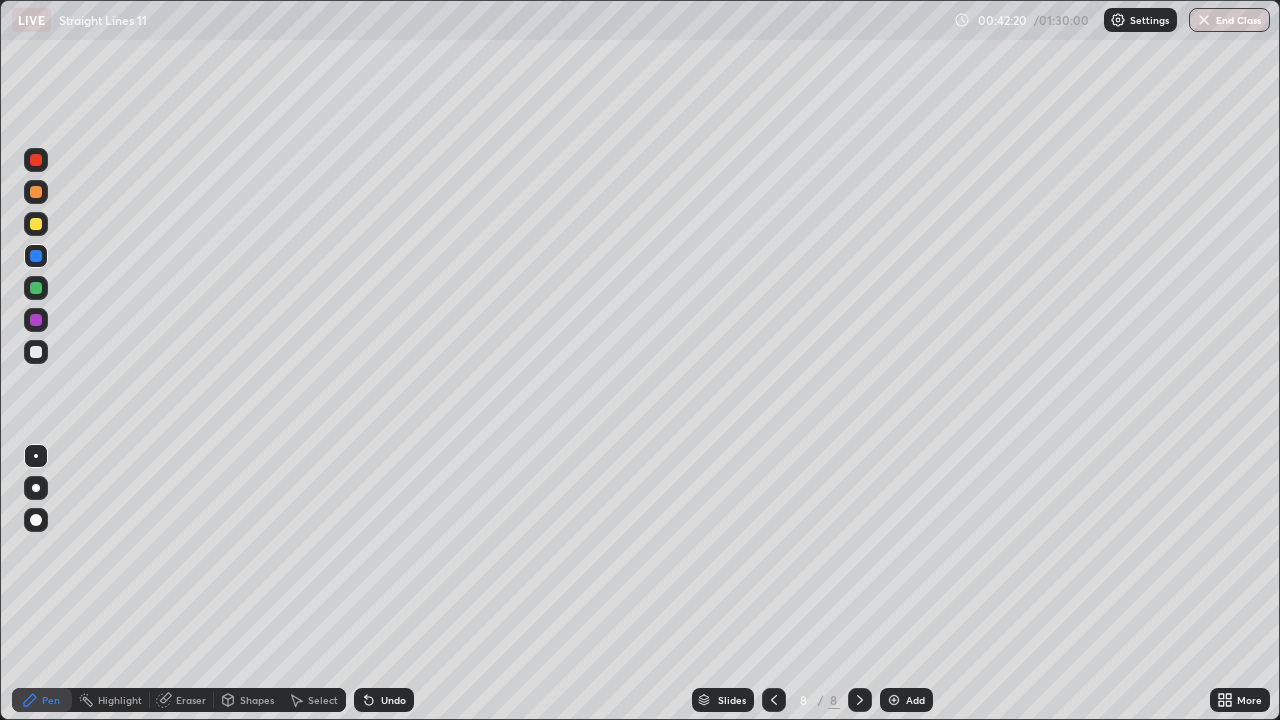 click on "Undo" at bounding box center (393, 700) 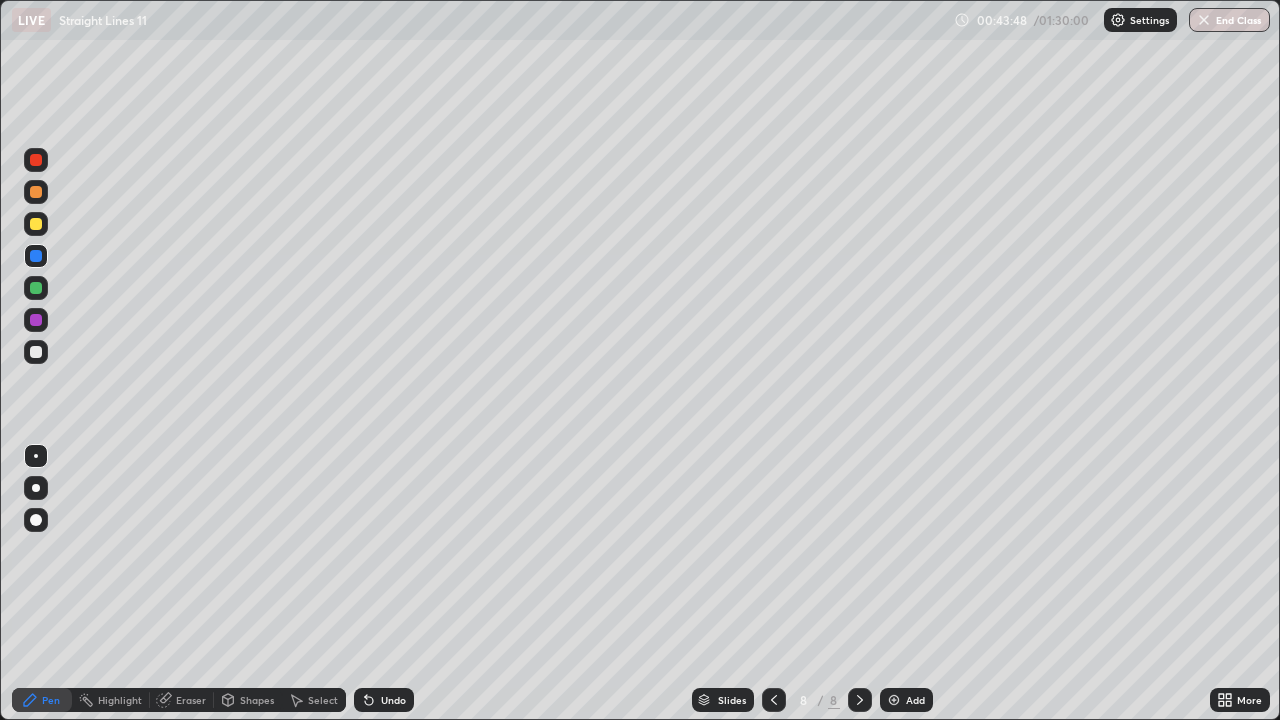 click at bounding box center [36, 224] 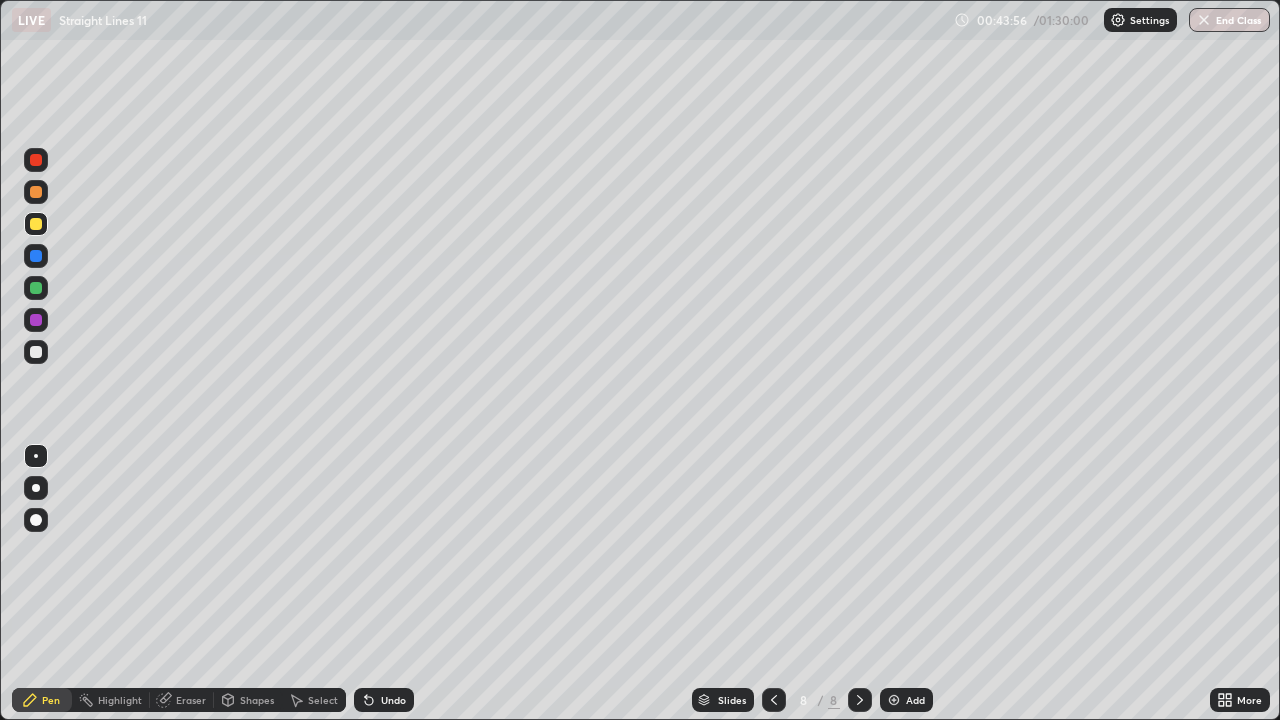 click on "Eraser" at bounding box center (191, 700) 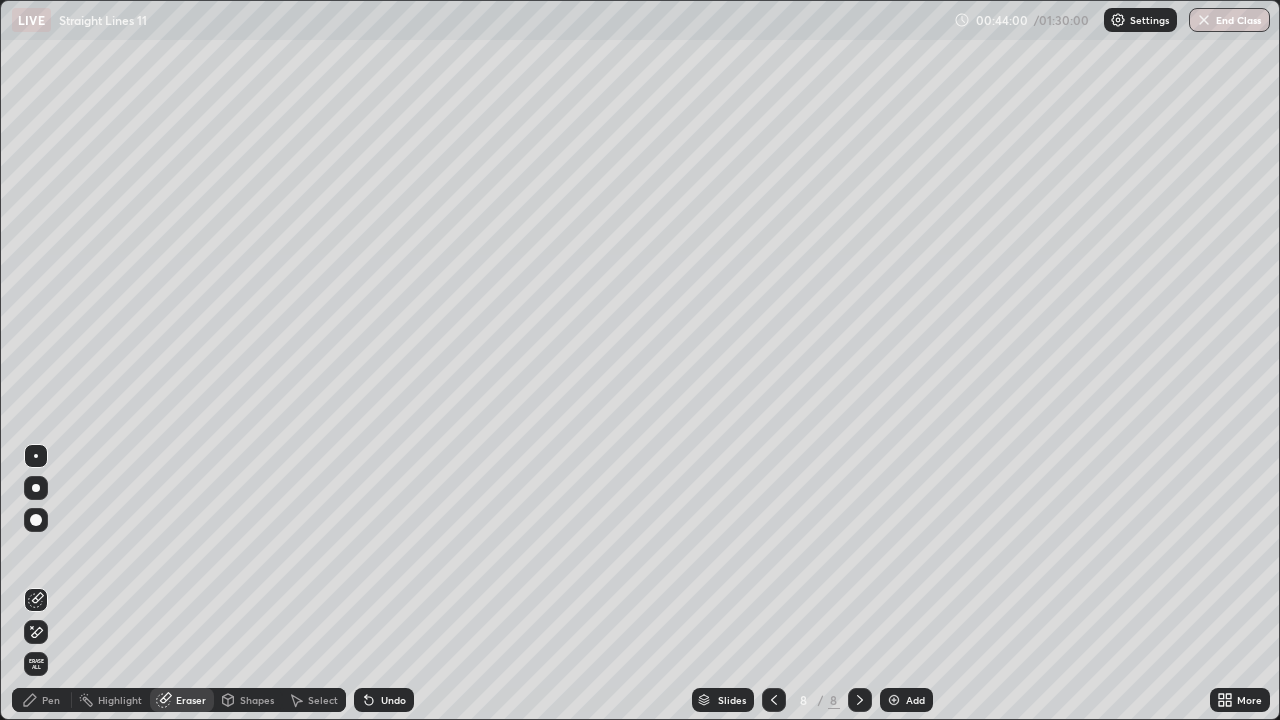 click on "Pen" at bounding box center [51, 700] 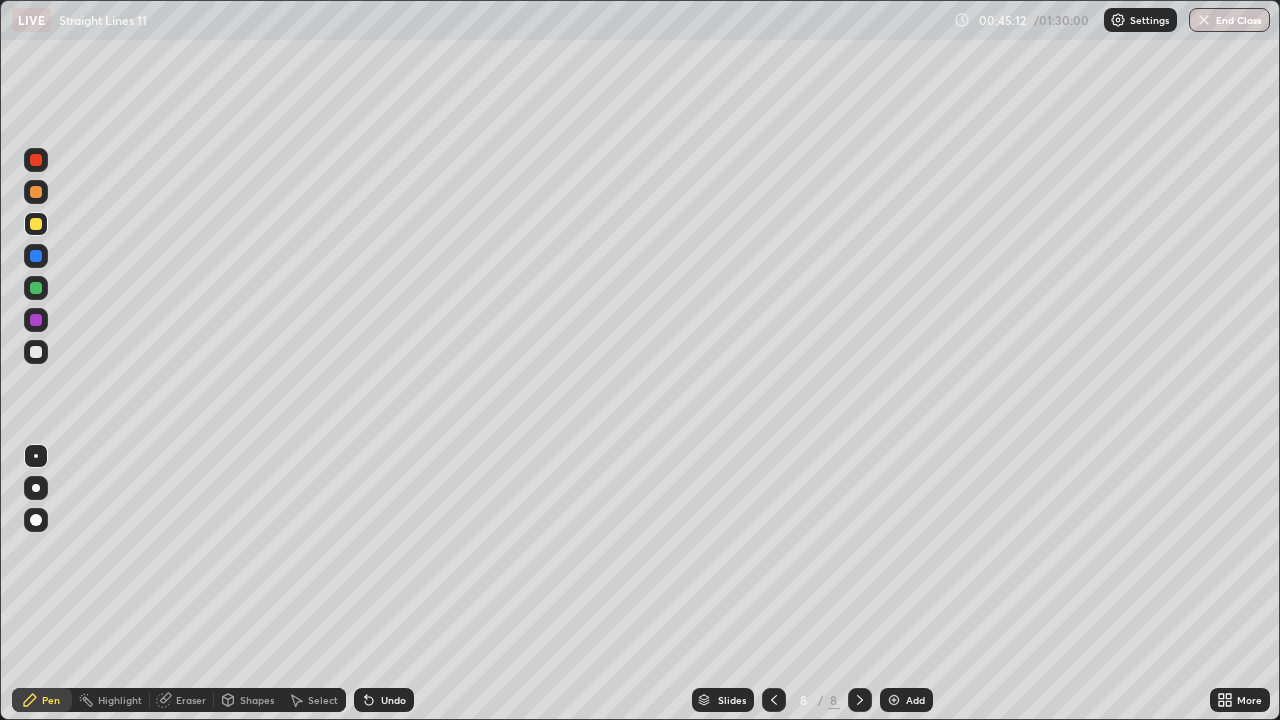 click on "Add" at bounding box center [906, 700] 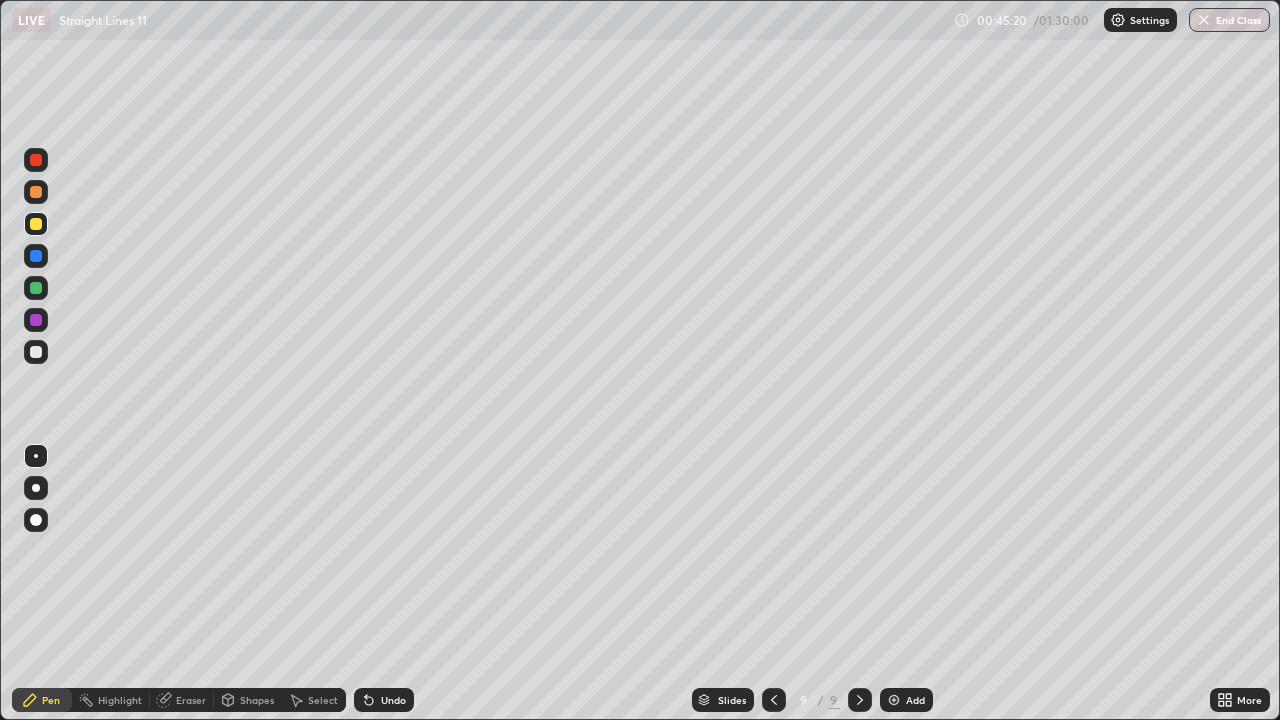 click at bounding box center (36, 288) 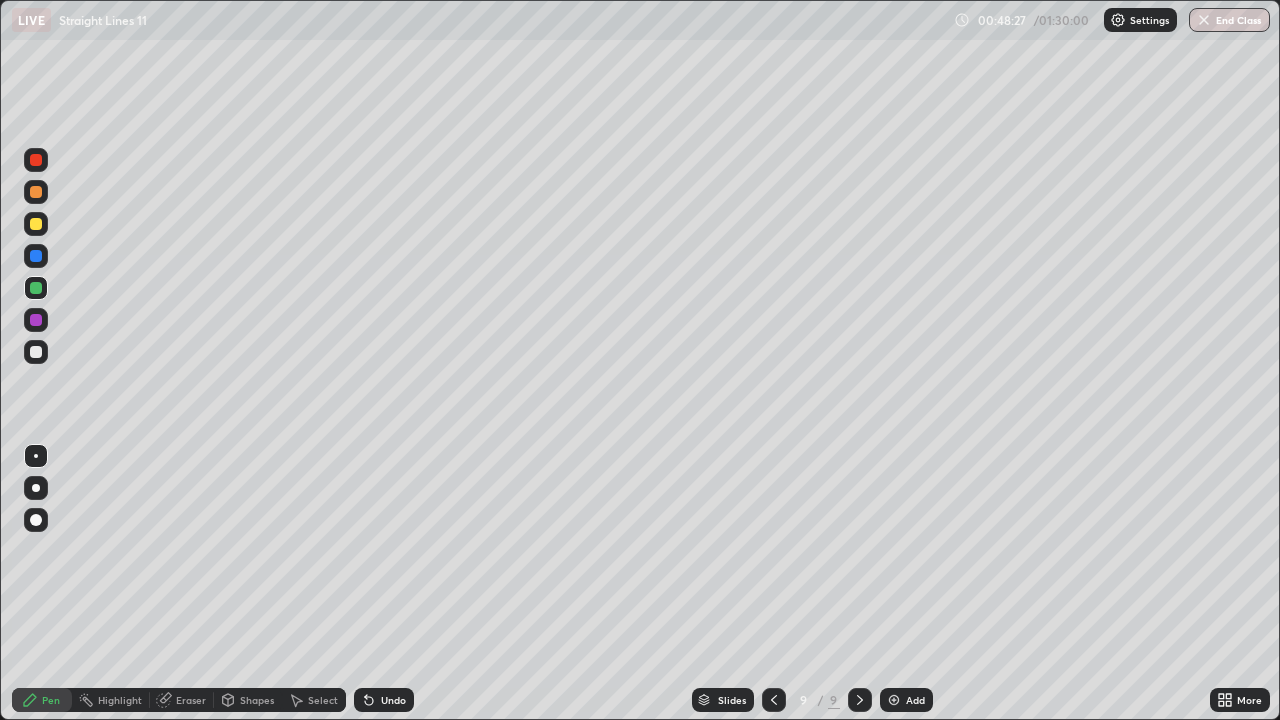 click at bounding box center [36, 352] 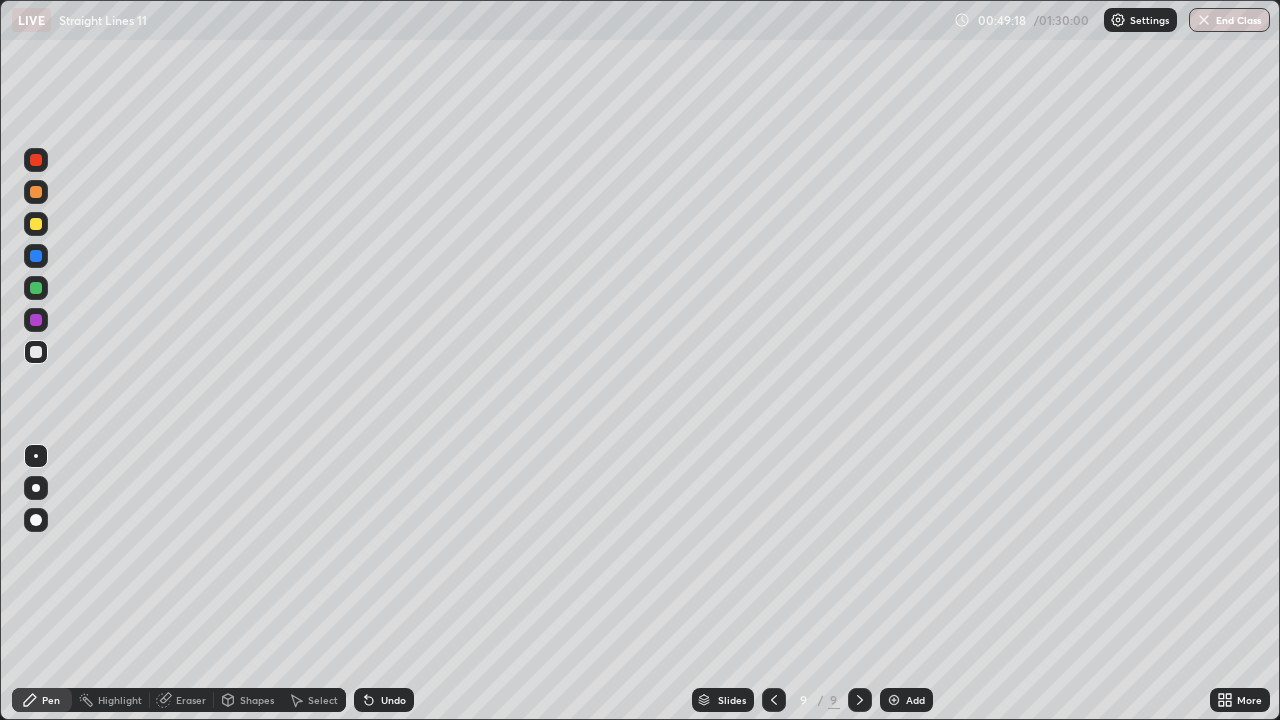click at bounding box center [36, 256] 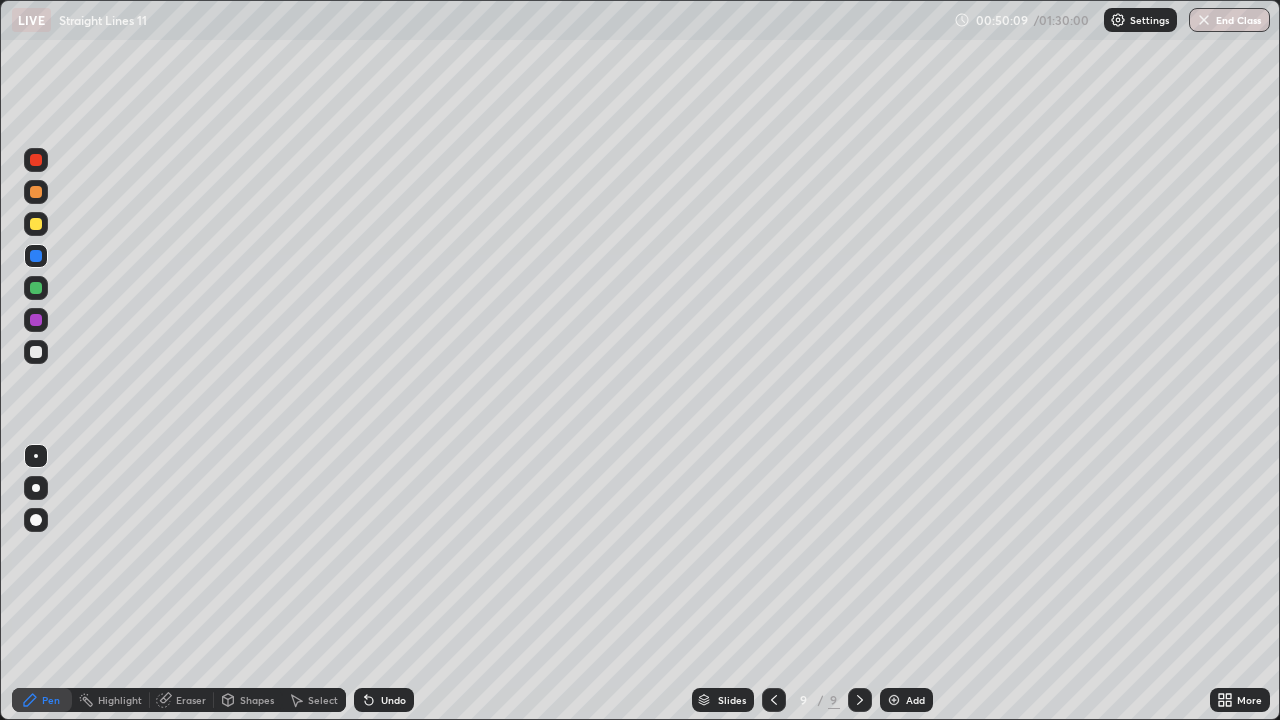 click at bounding box center [36, 288] 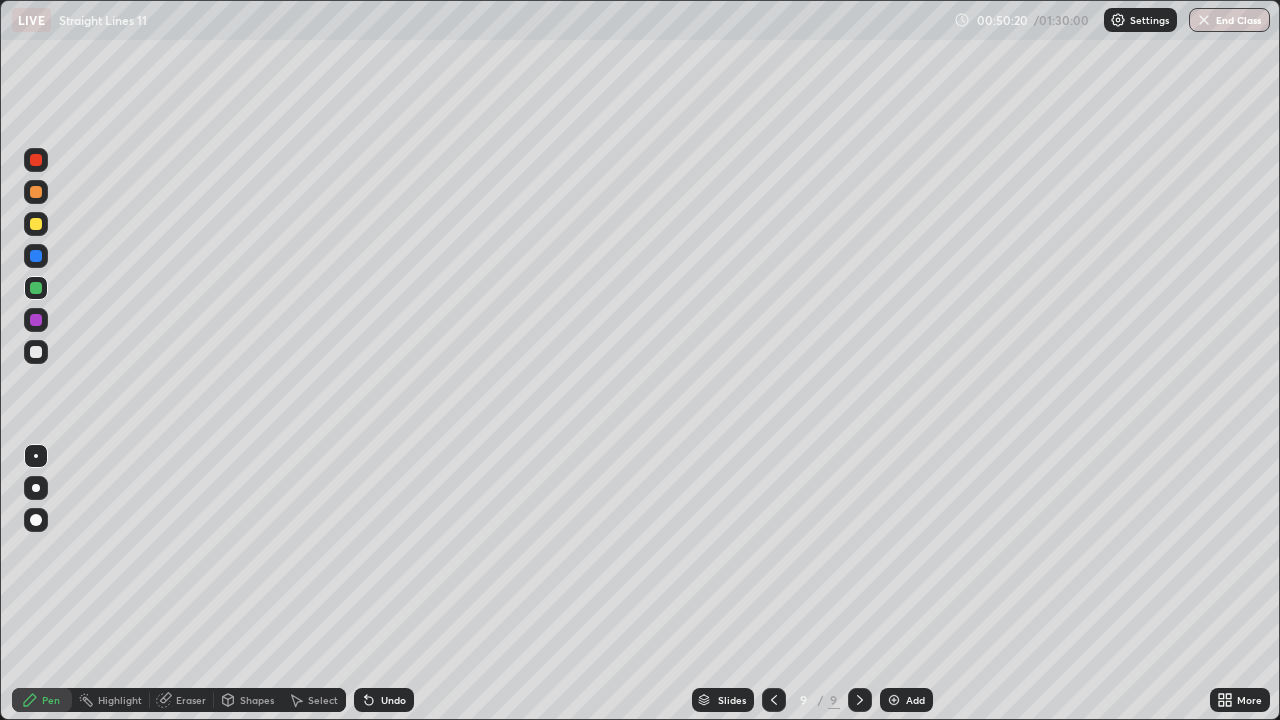 click at bounding box center (36, 224) 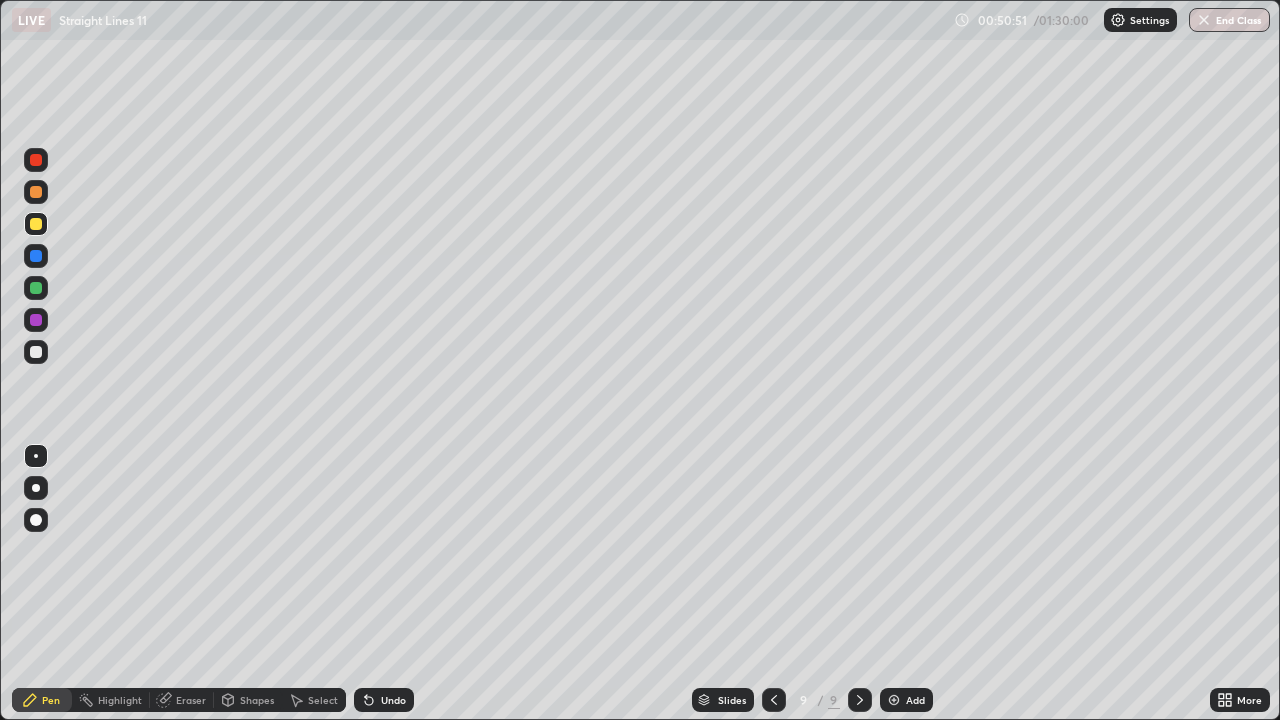 click at bounding box center [36, 352] 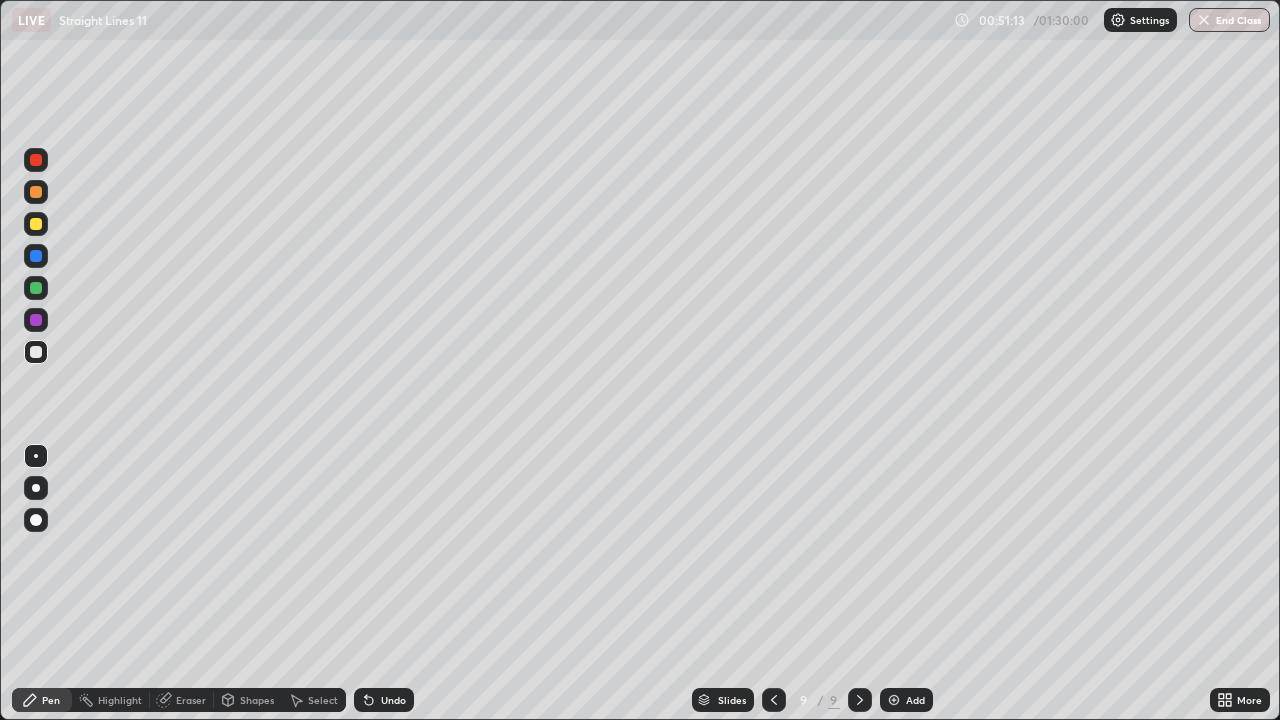 click on "Undo" at bounding box center (384, 700) 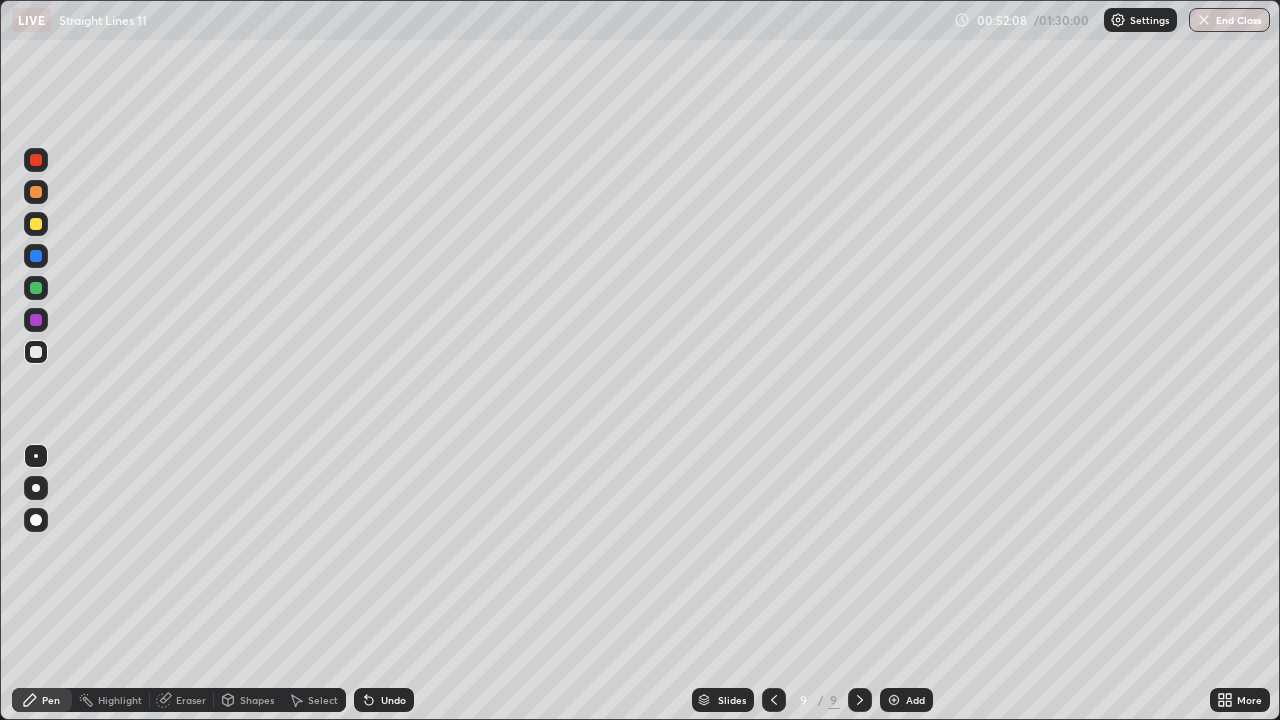 click at bounding box center [36, 224] 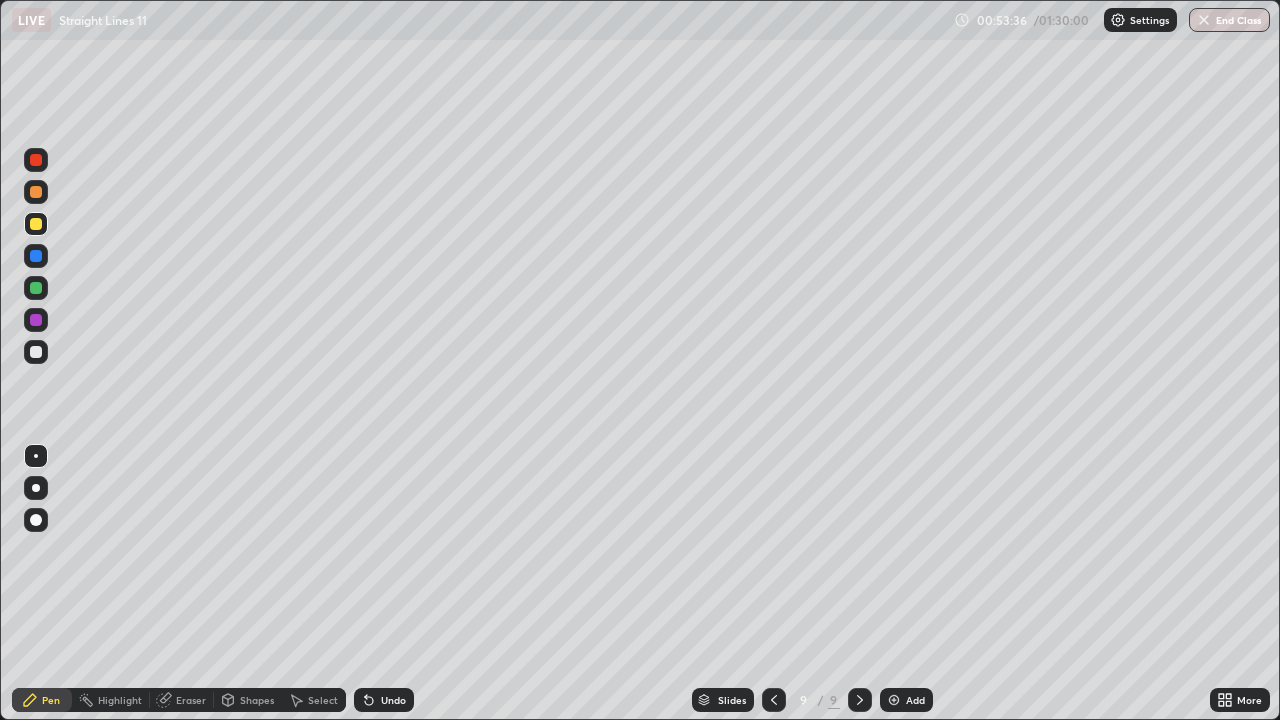 click at bounding box center (36, 288) 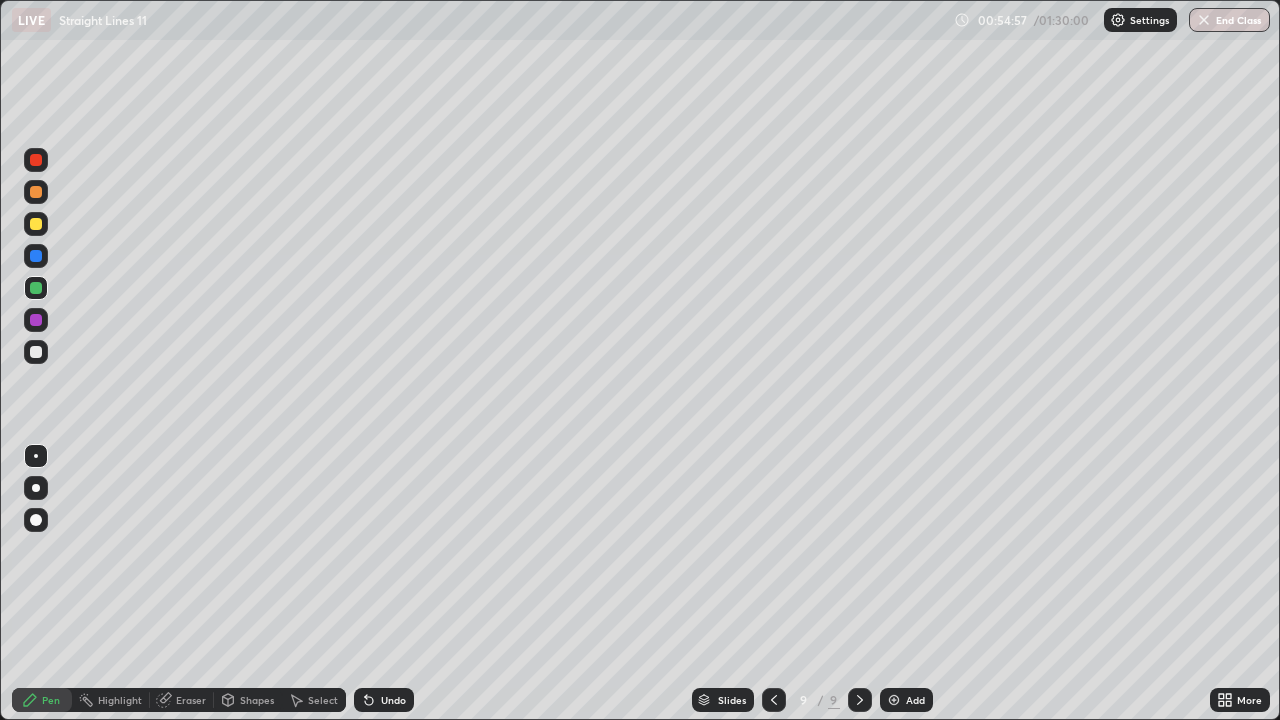 click at bounding box center [36, 320] 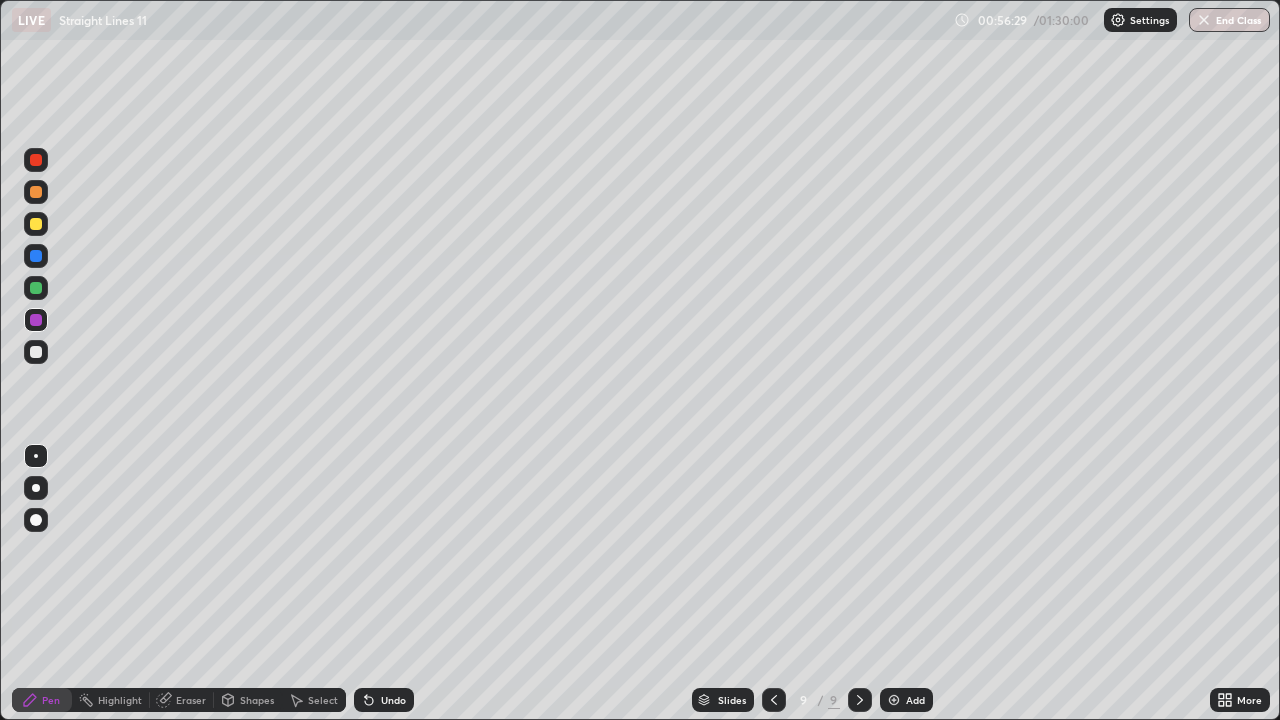 click at bounding box center [36, 224] 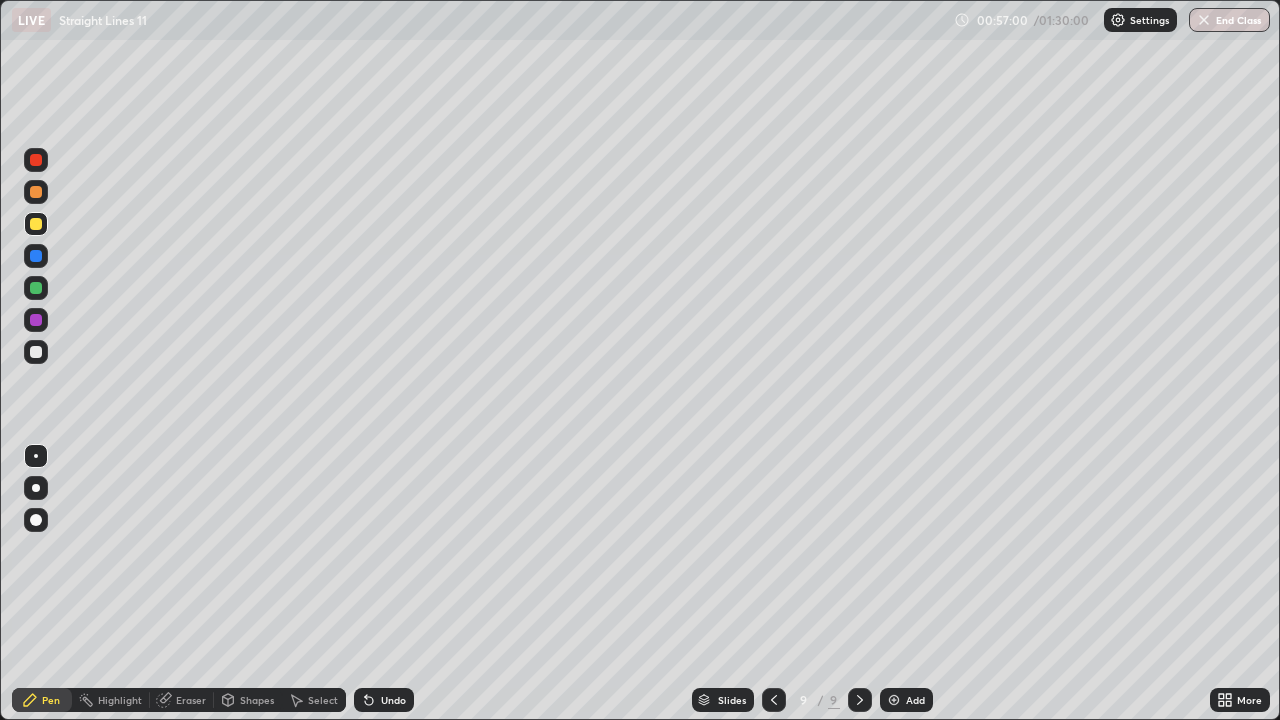 click on "Add" at bounding box center (915, 700) 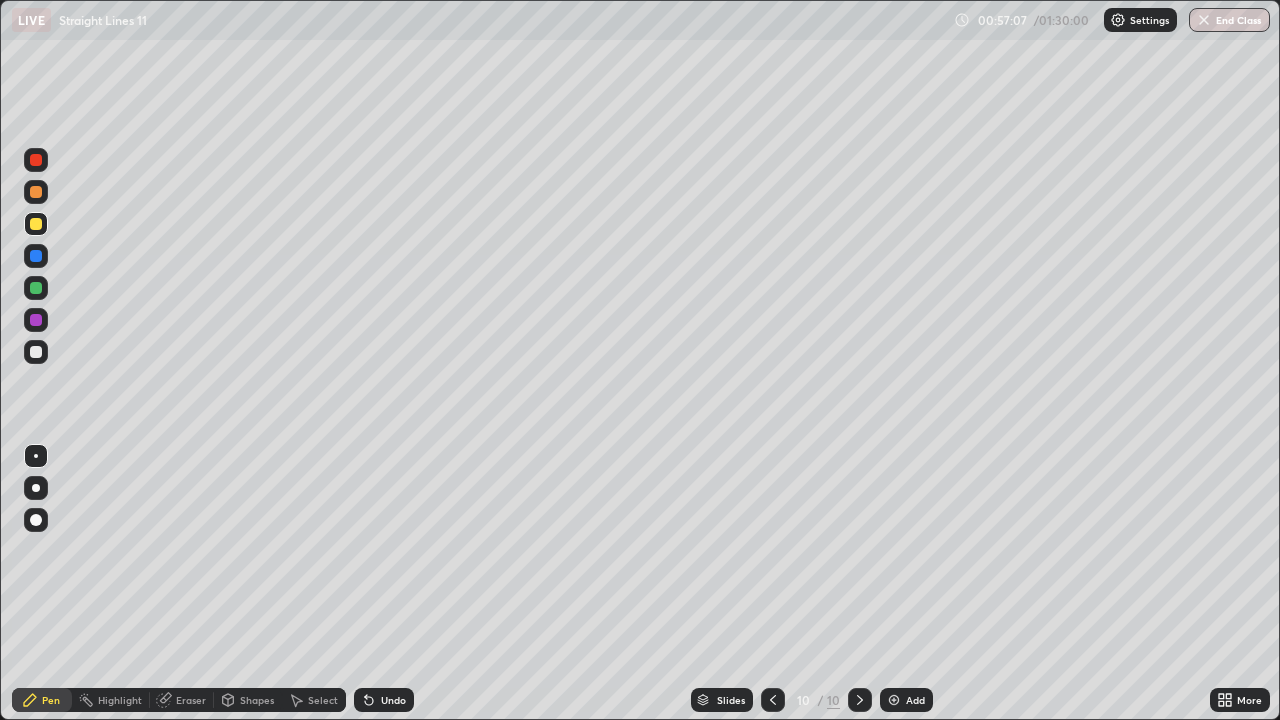 click at bounding box center (36, 288) 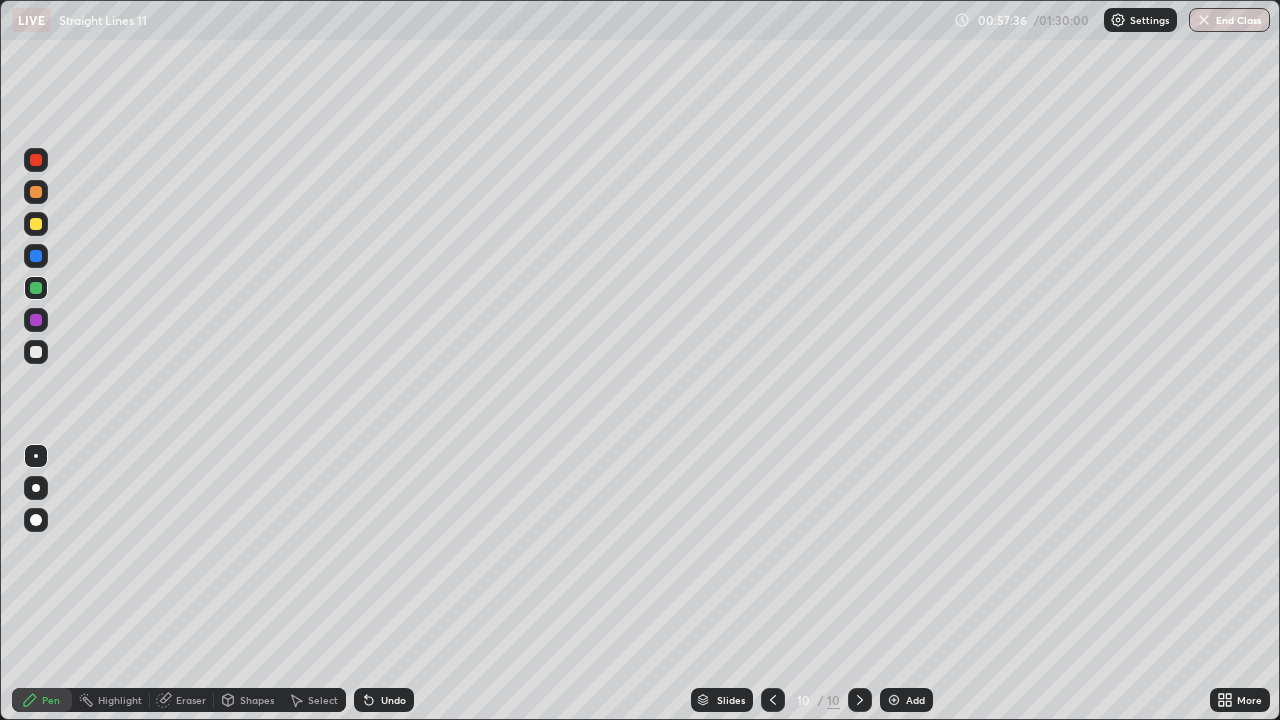 click on "Undo" at bounding box center [393, 700] 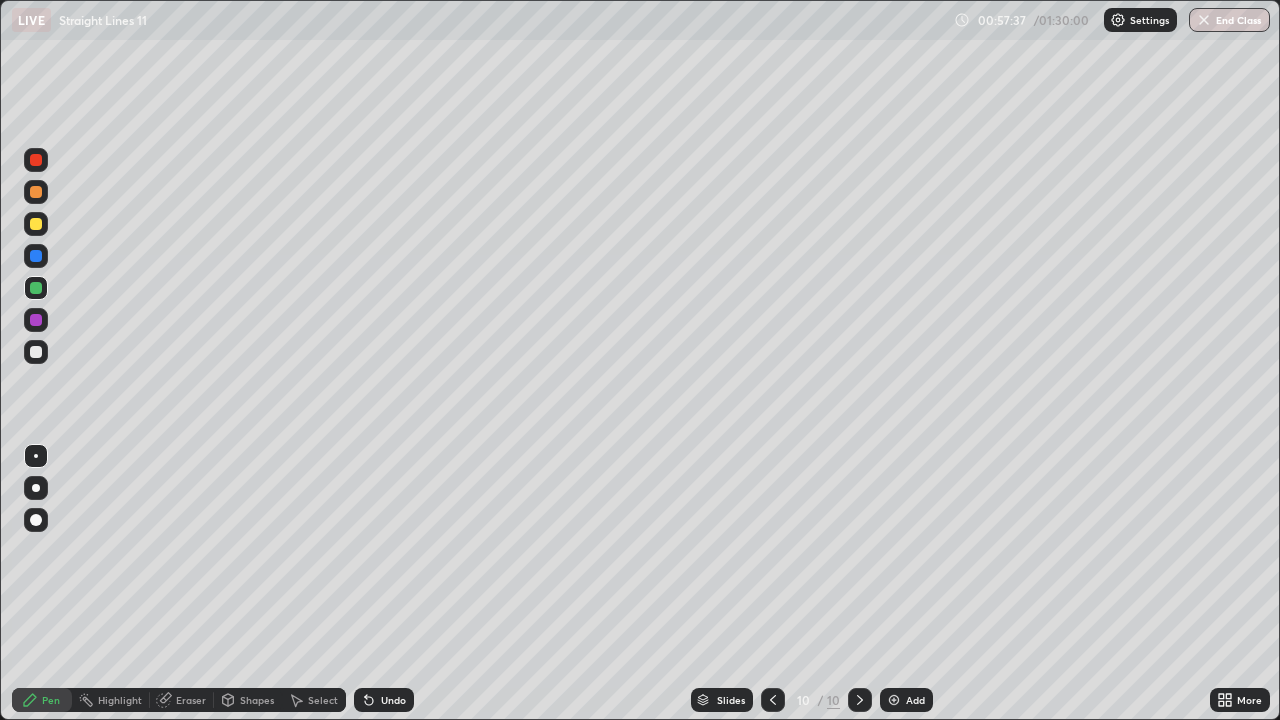 click on "Undo" at bounding box center [384, 700] 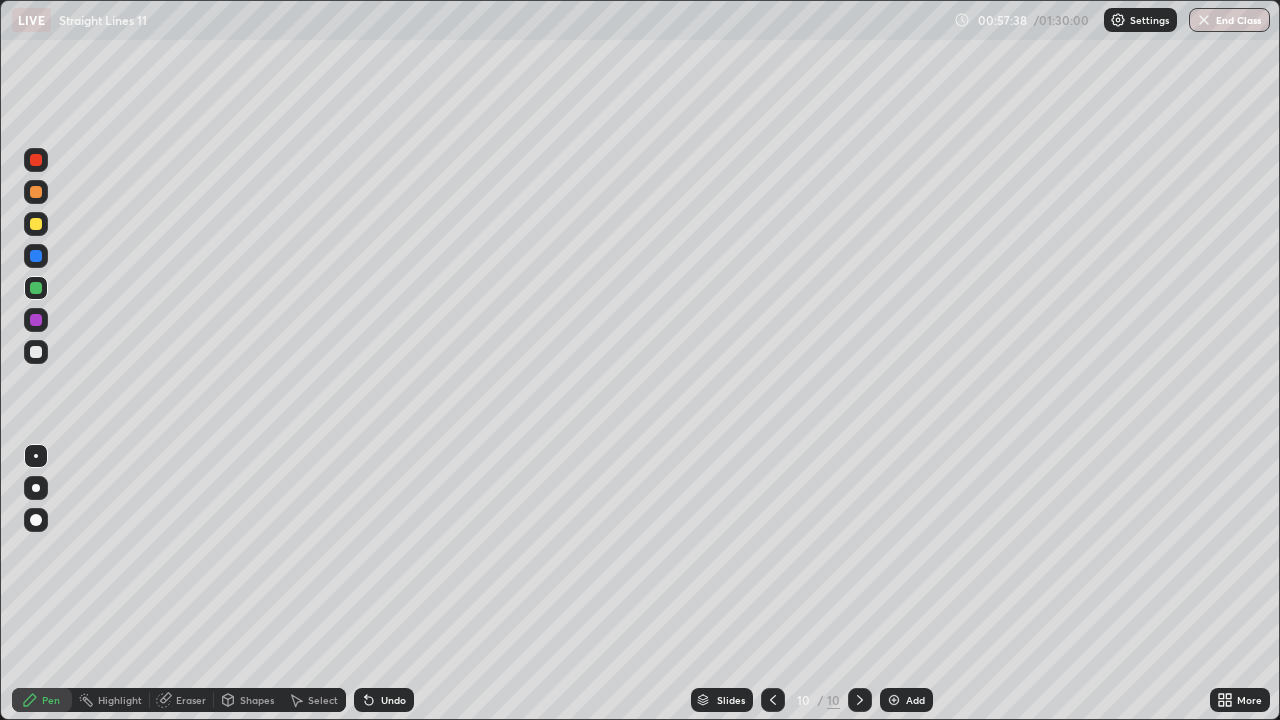 click on "Undo" at bounding box center [384, 700] 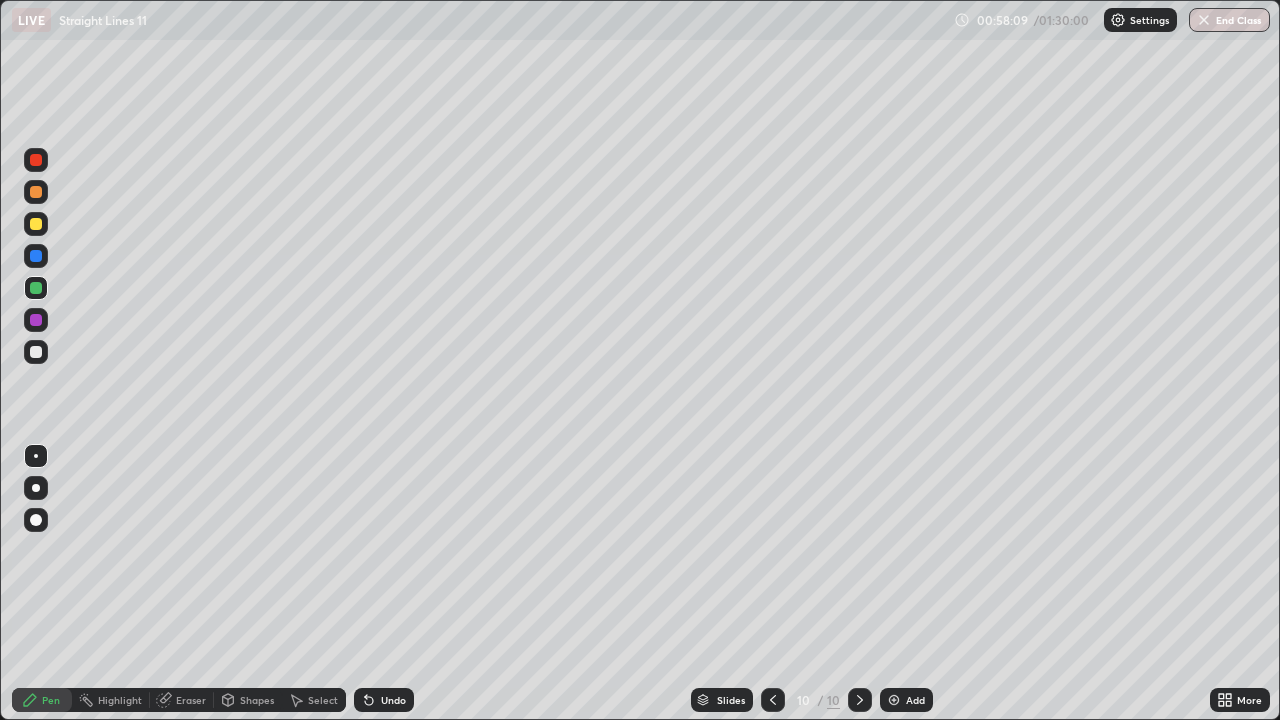 click at bounding box center [36, 352] 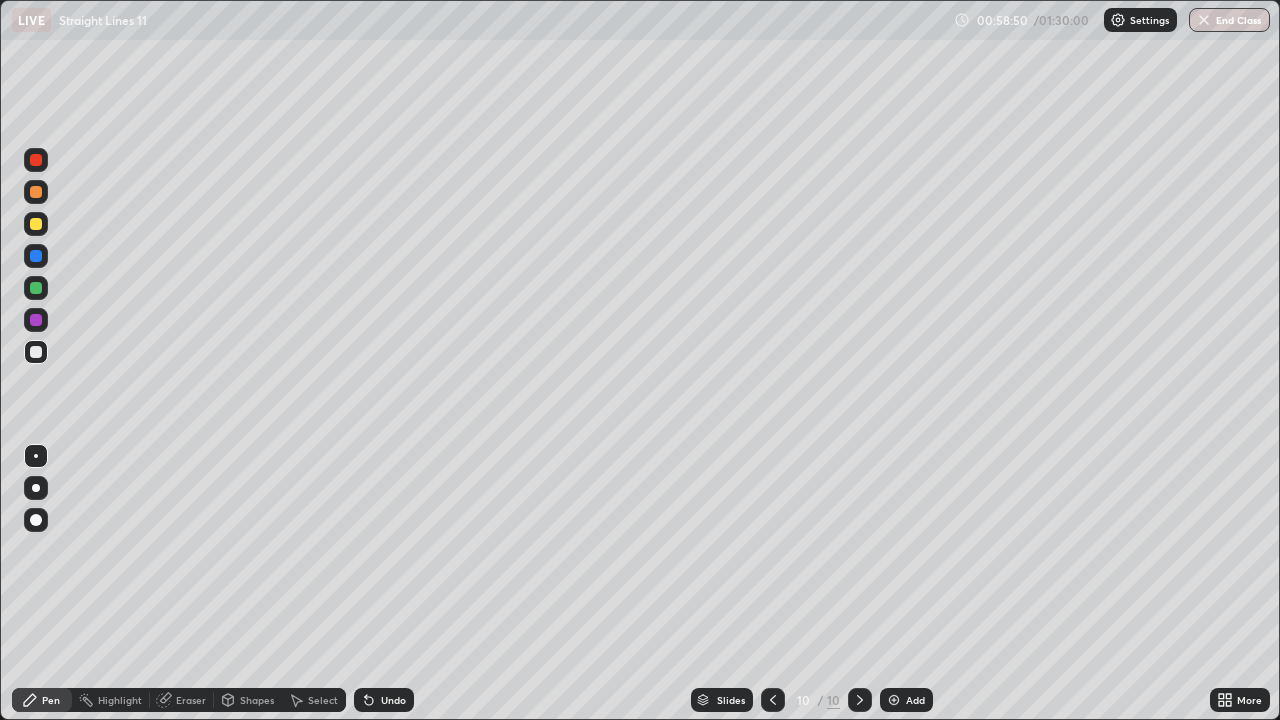 click at bounding box center (36, 288) 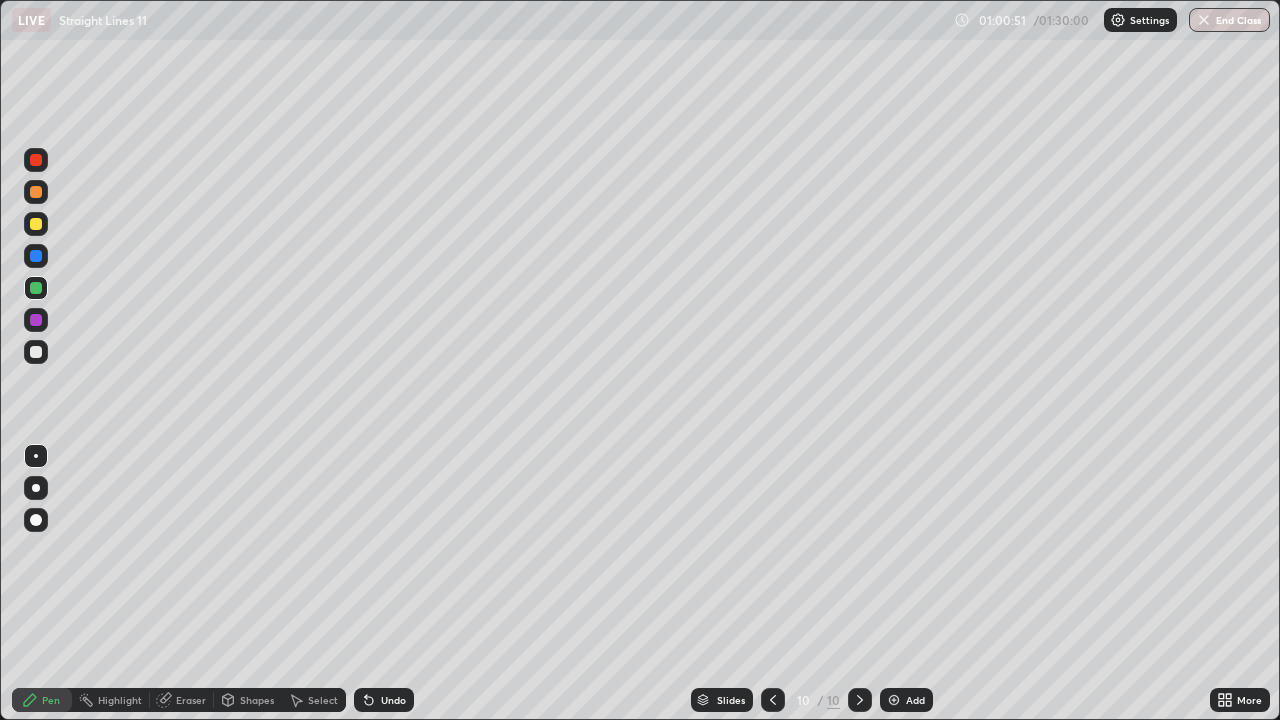 click at bounding box center (36, 224) 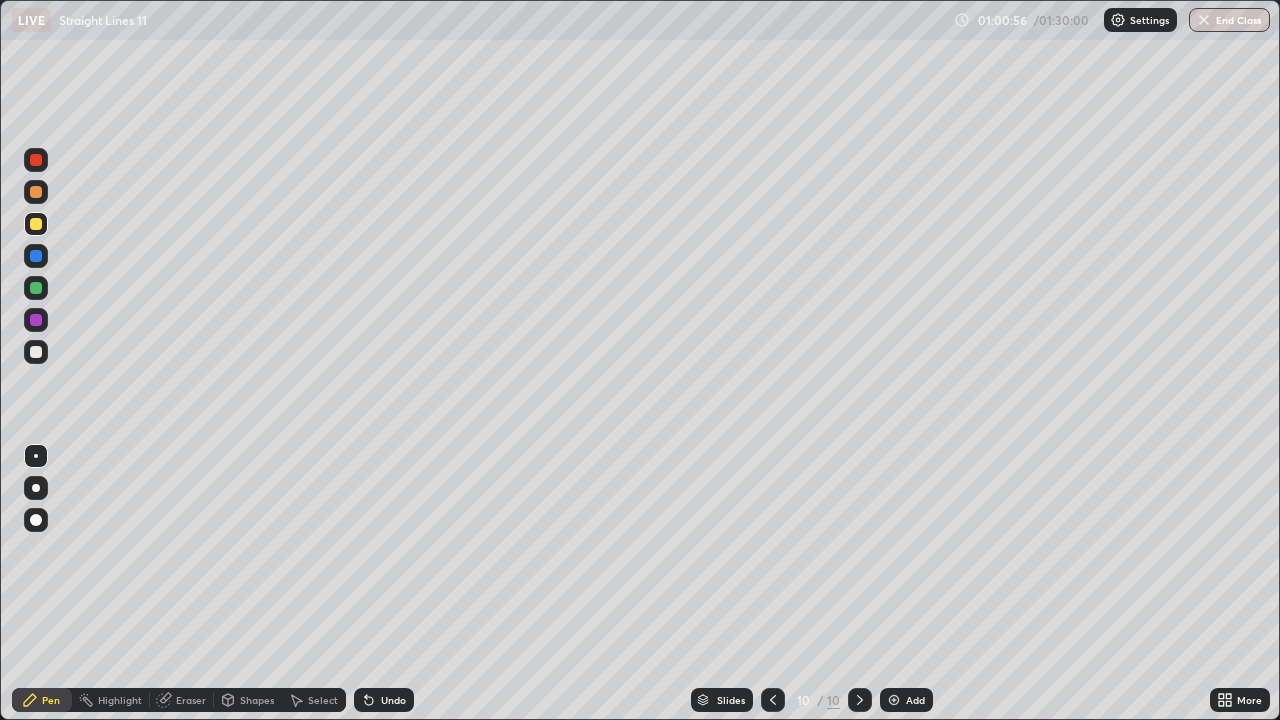 click on "Add" at bounding box center (915, 700) 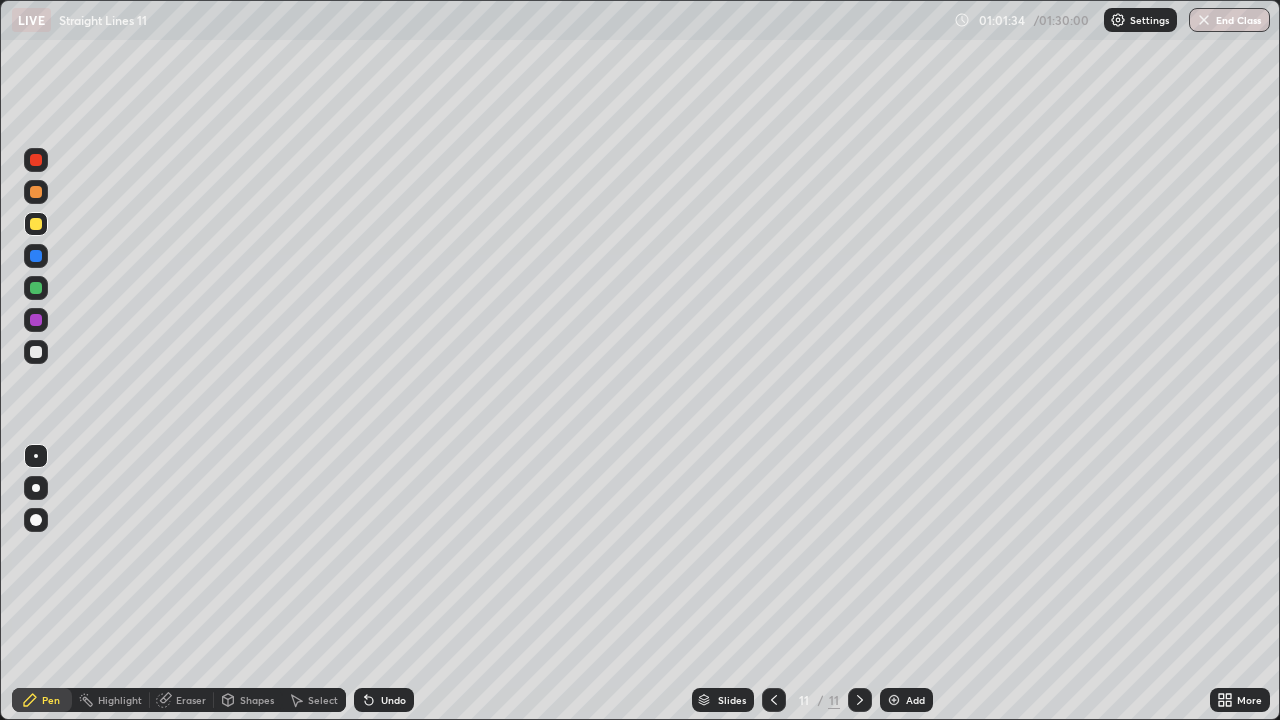 click at bounding box center [36, 288] 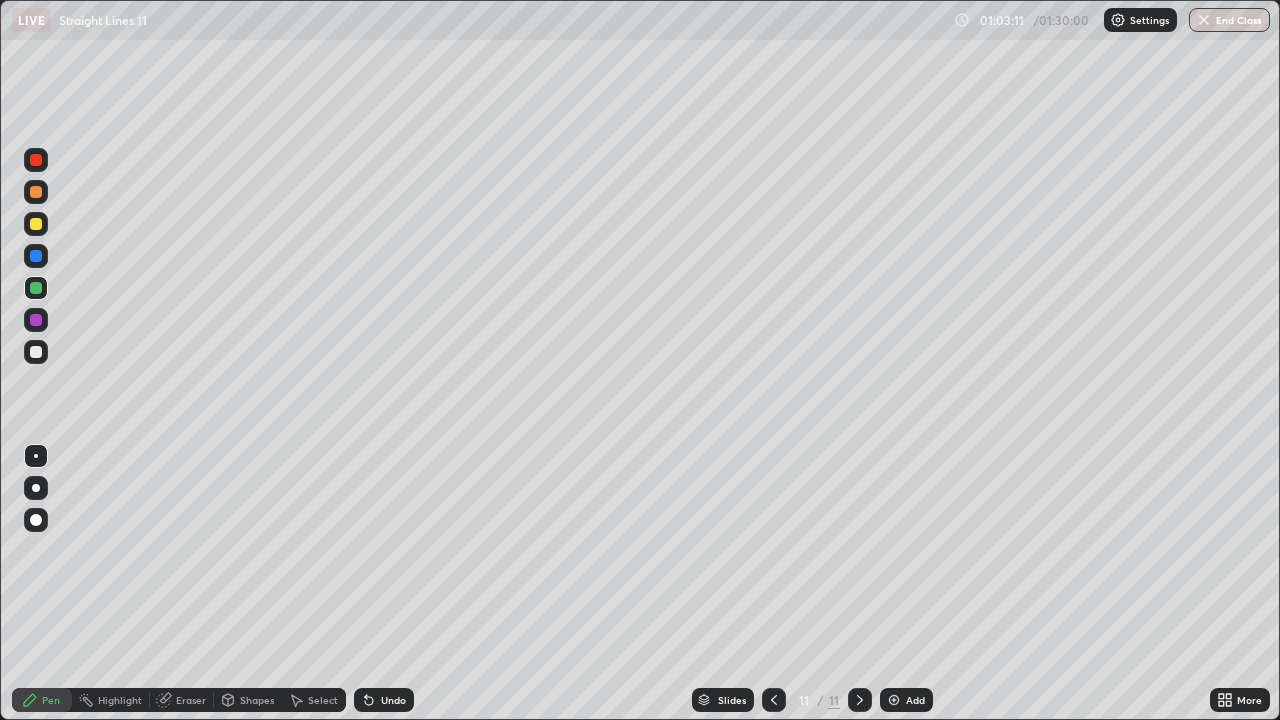 click at bounding box center [36, 224] 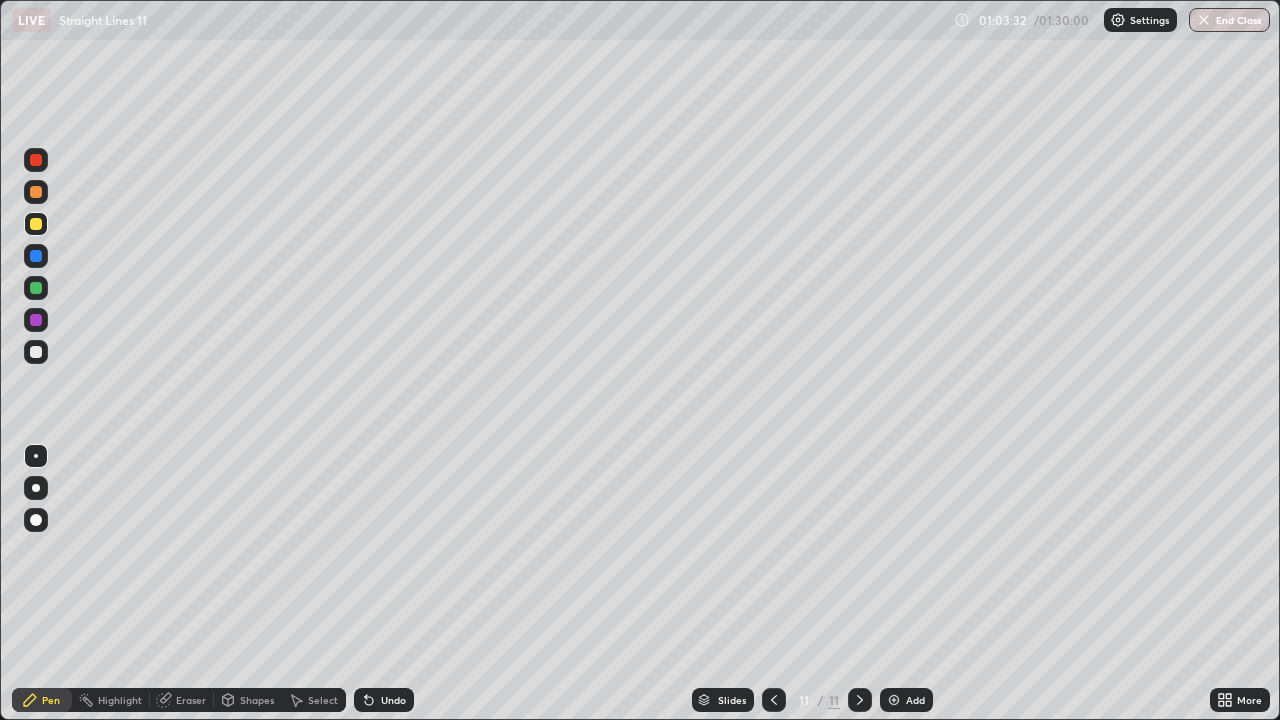 click at bounding box center [36, 288] 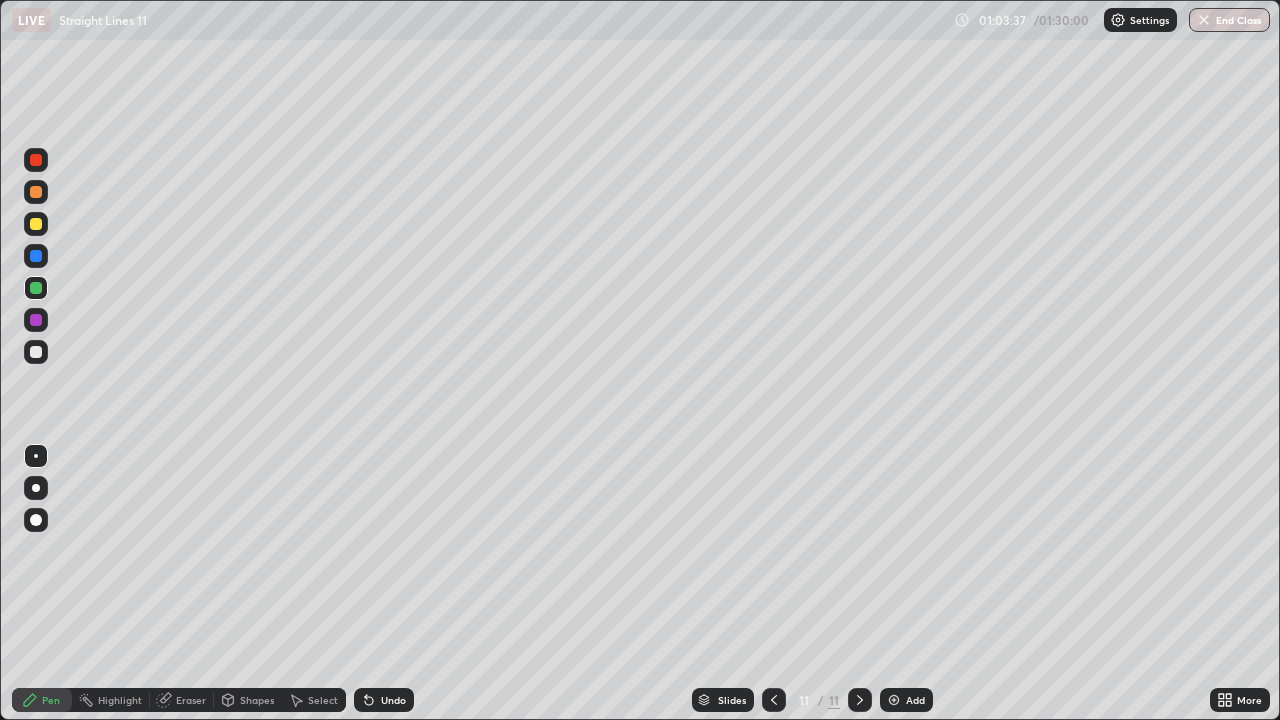 click at bounding box center [36, 320] 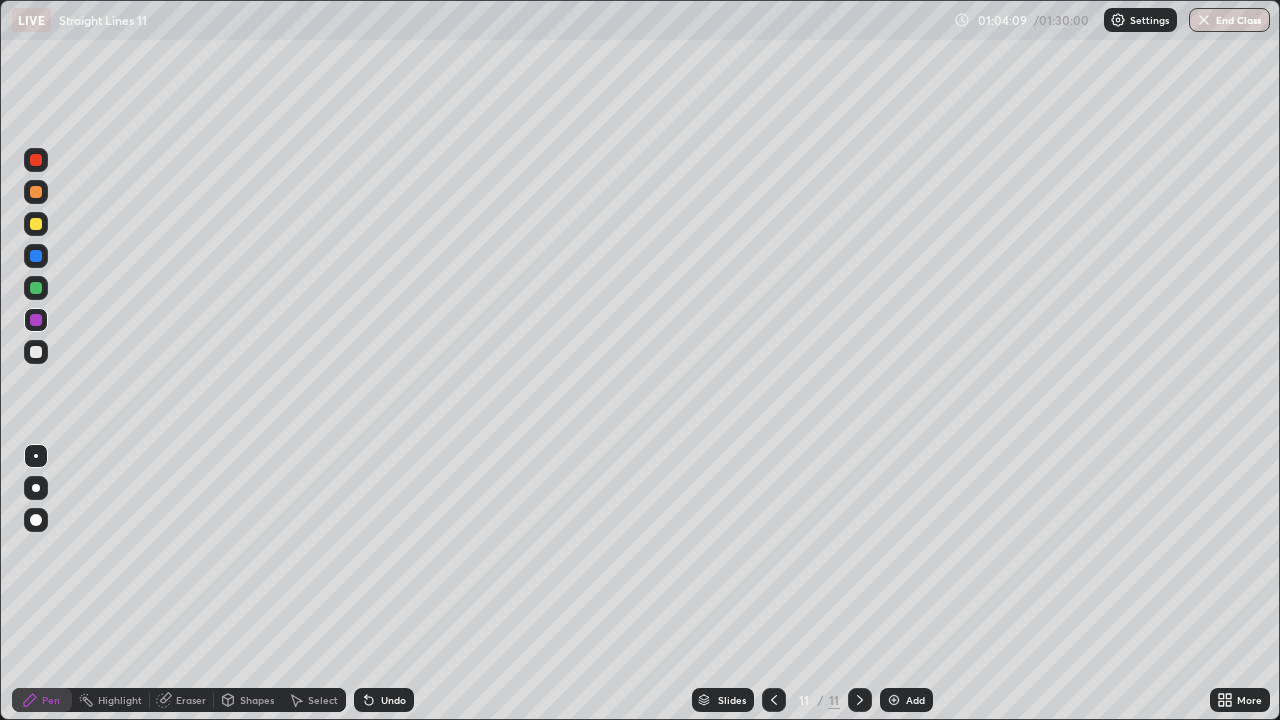 click at bounding box center [36, 288] 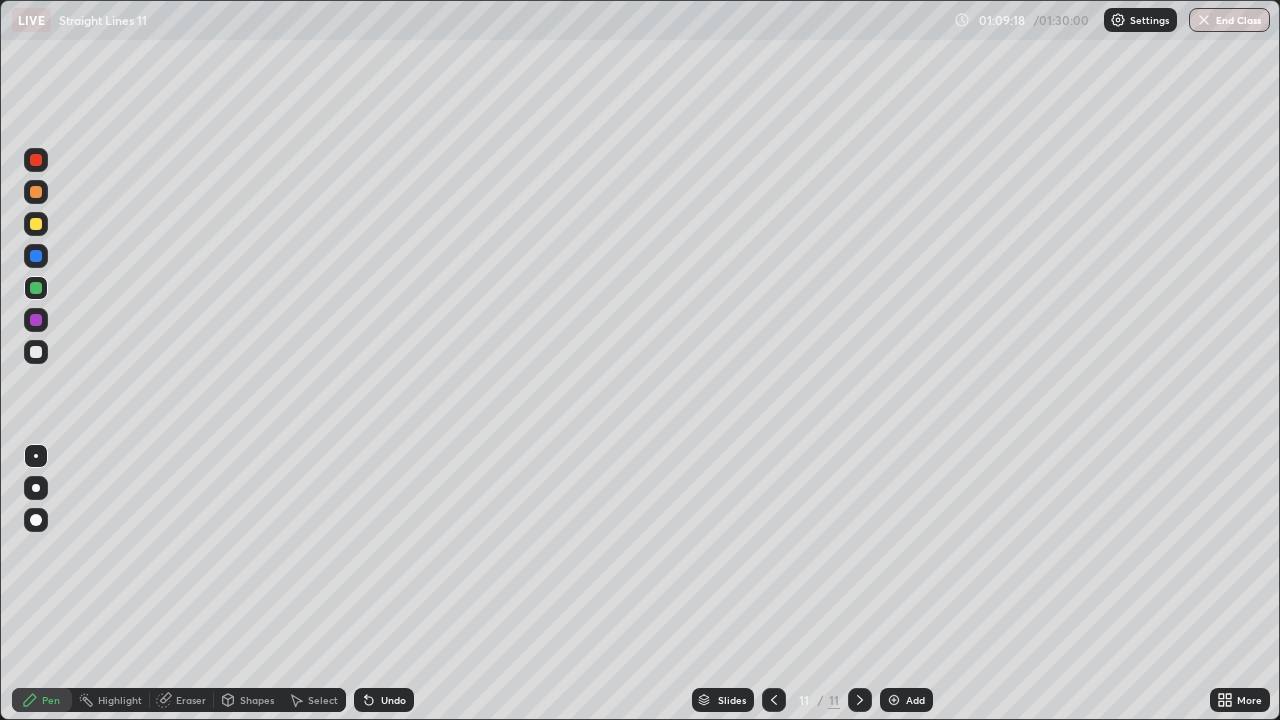 click on "Add" at bounding box center [915, 700] 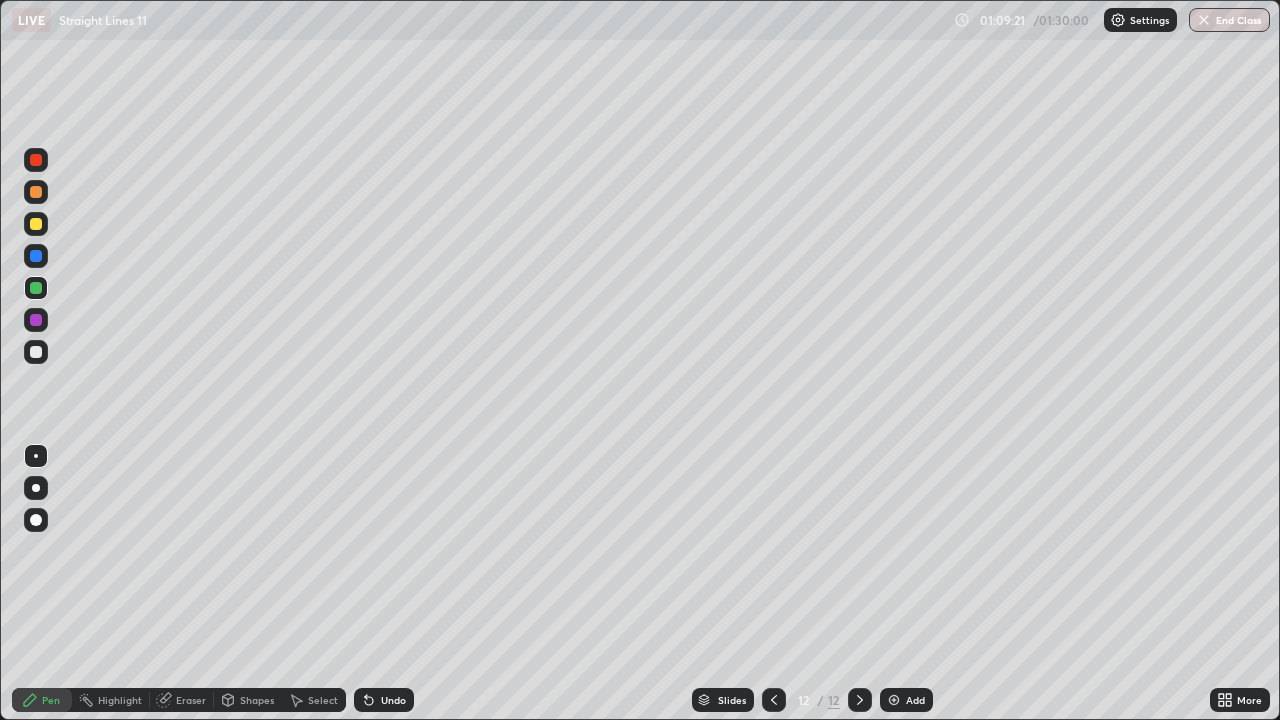 click at bounding box center (36, 224) 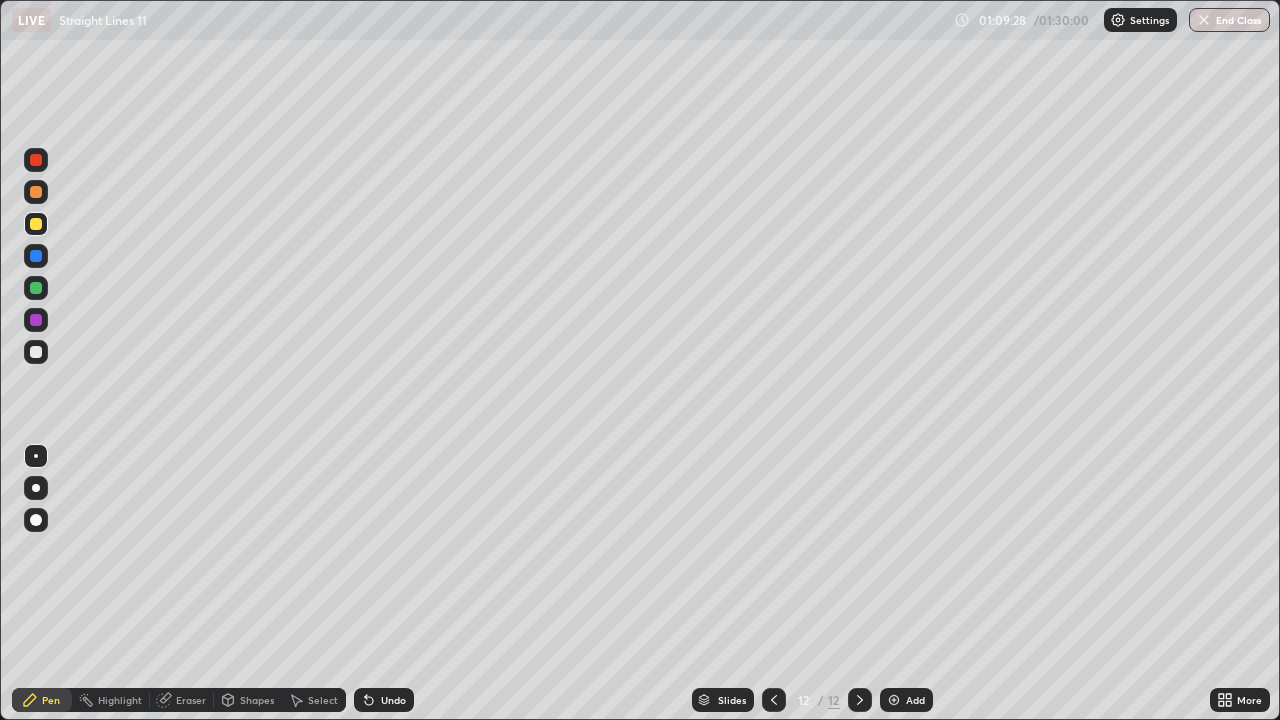 click at bounding box center (36, 288) 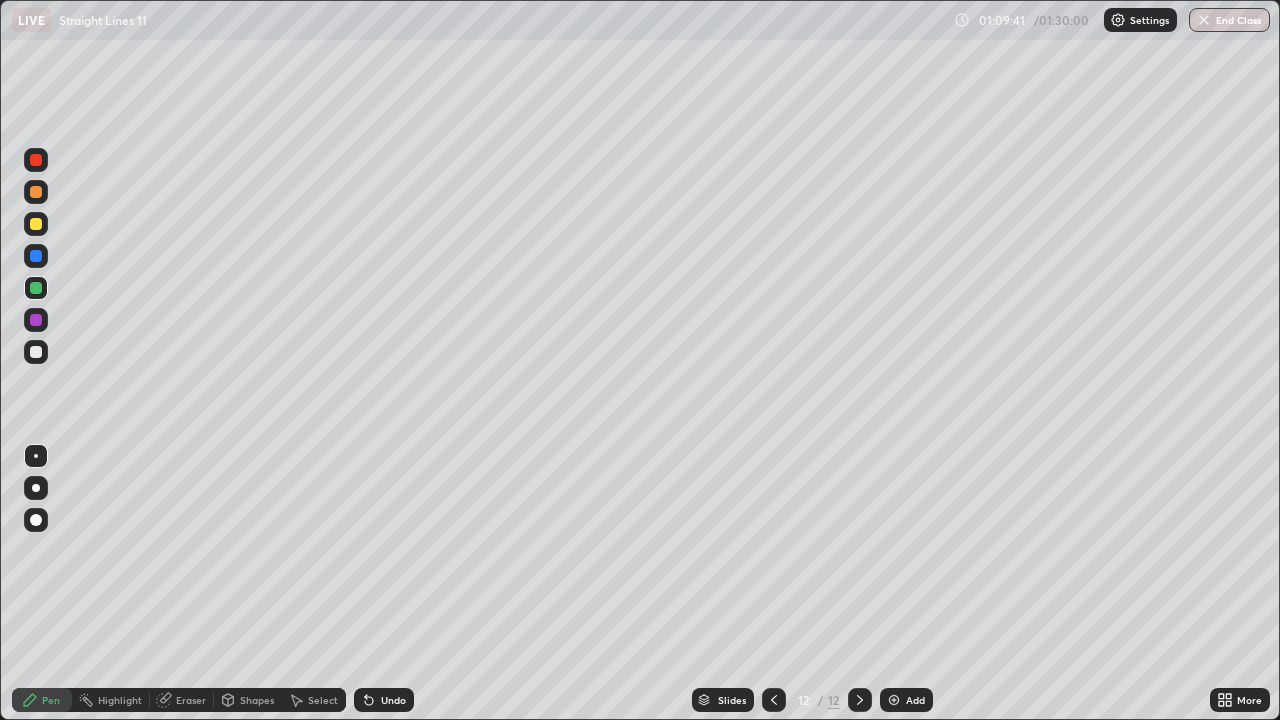 click 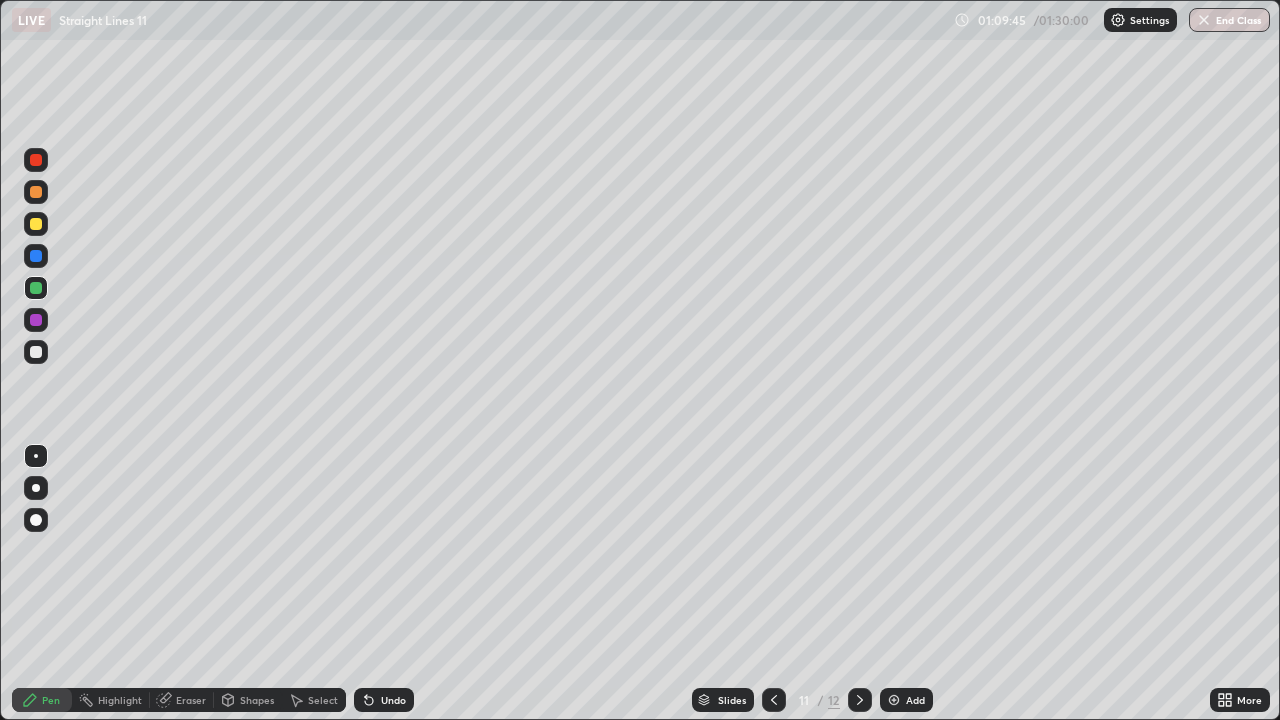 click 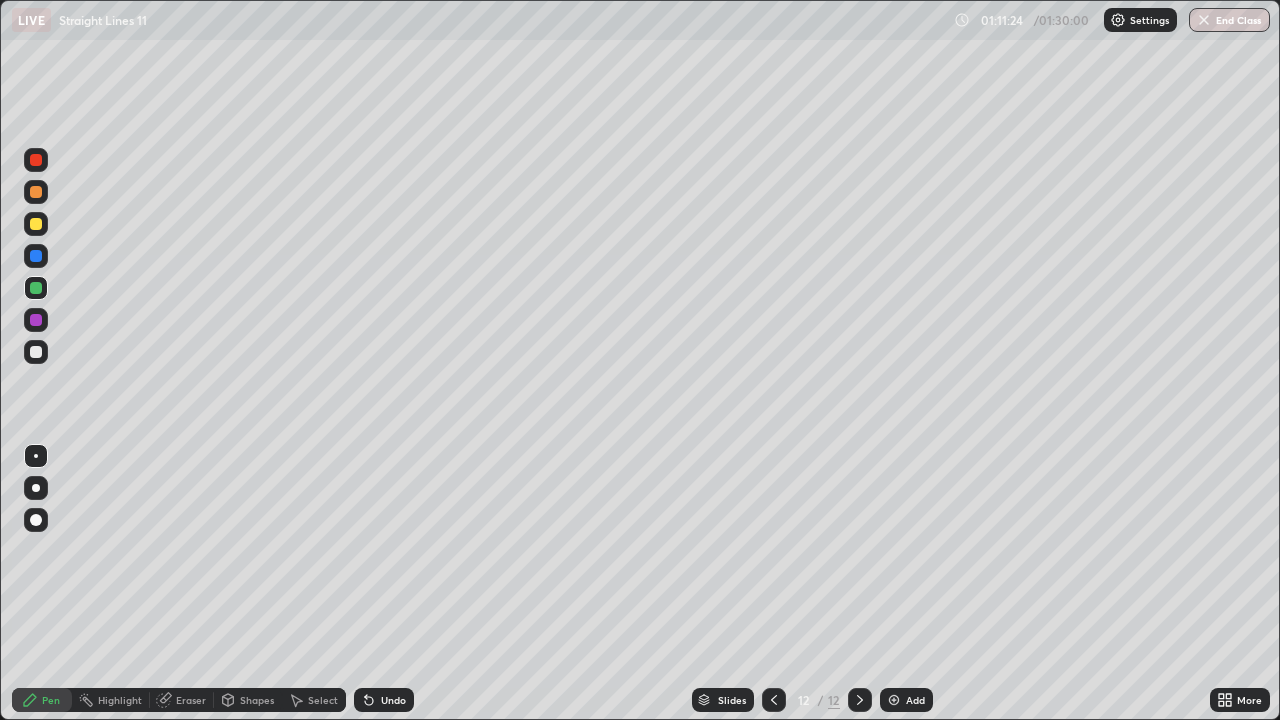 click at bounding box center [36, 352] 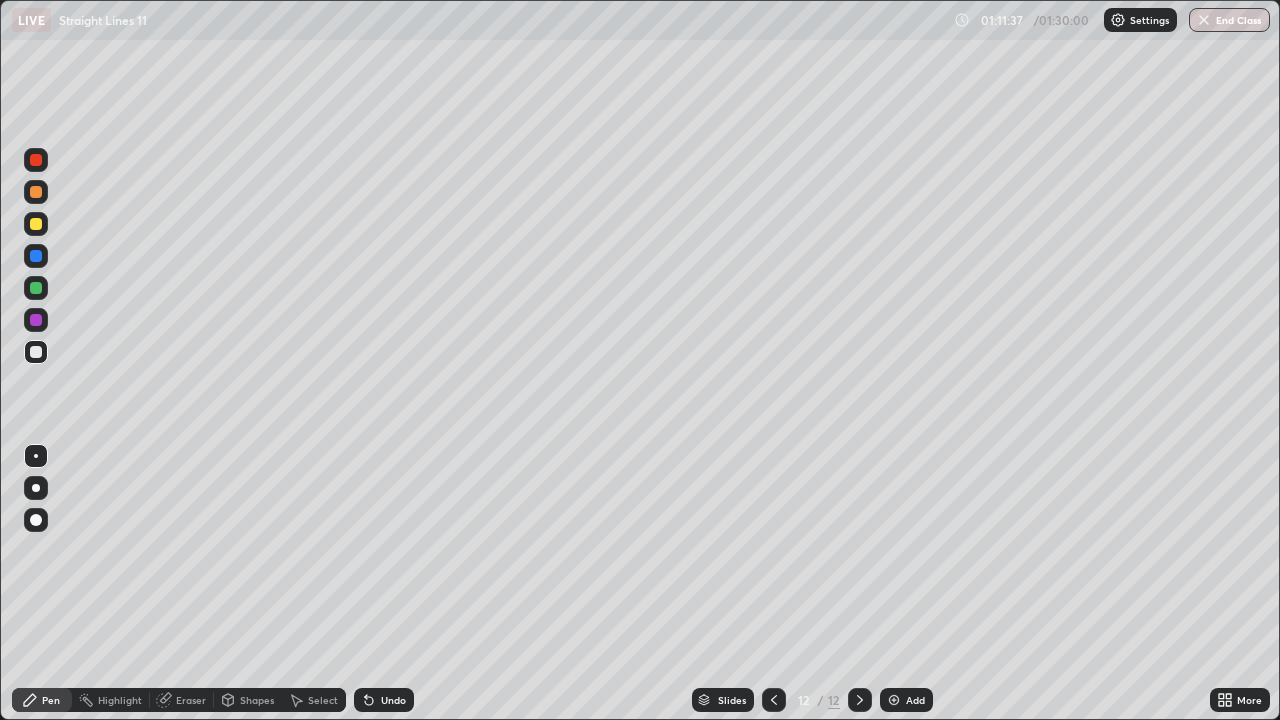 click at bounding box center [36, 288] 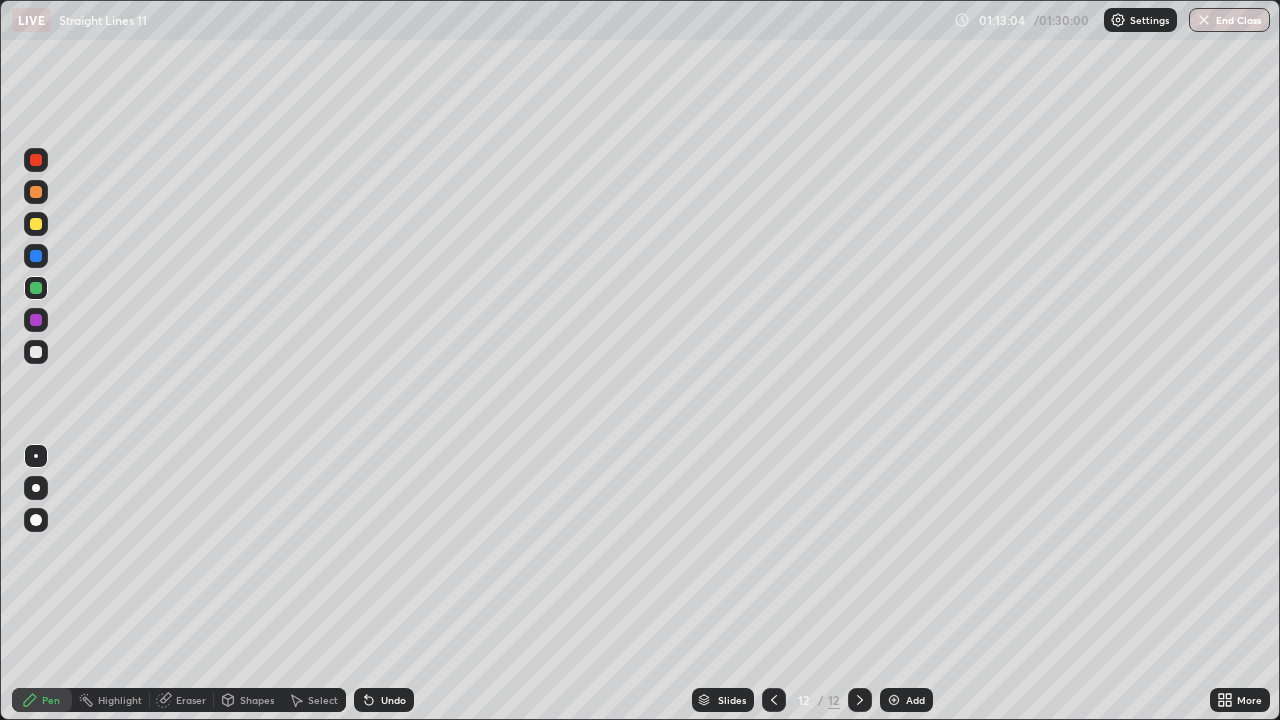 click at bounding box center (36, 352) 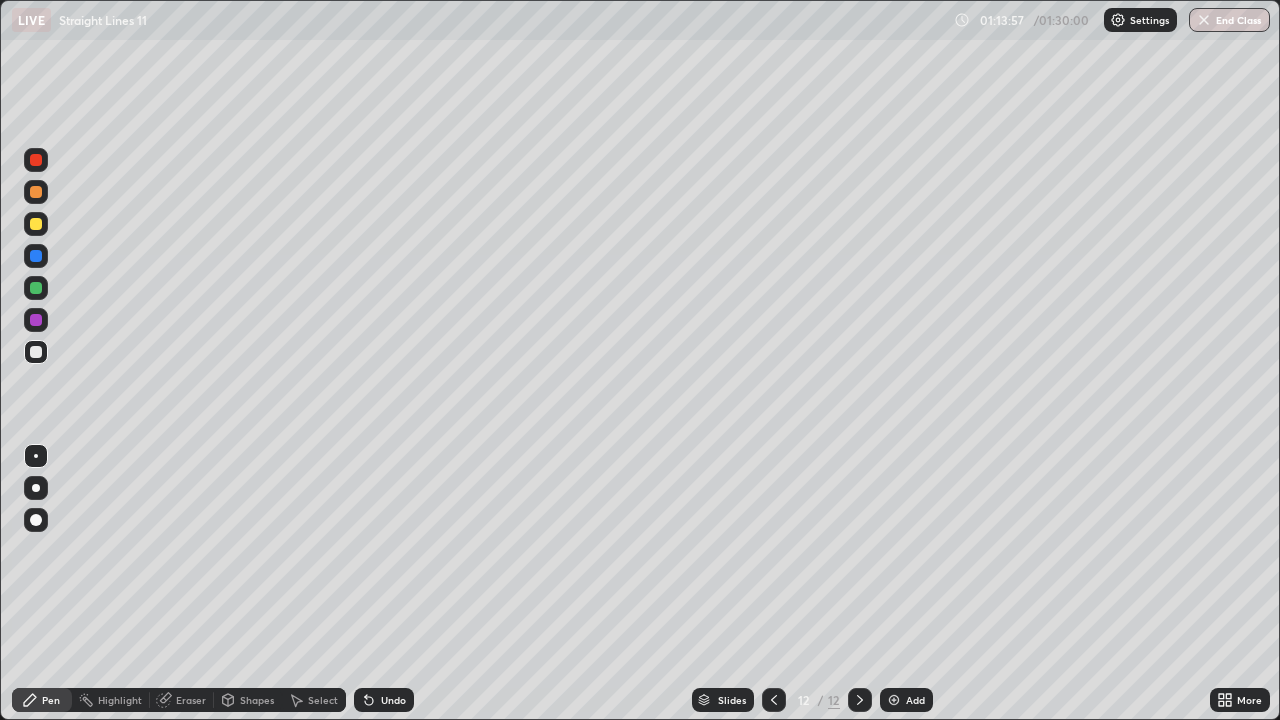 click at bounding box center [36, 160] 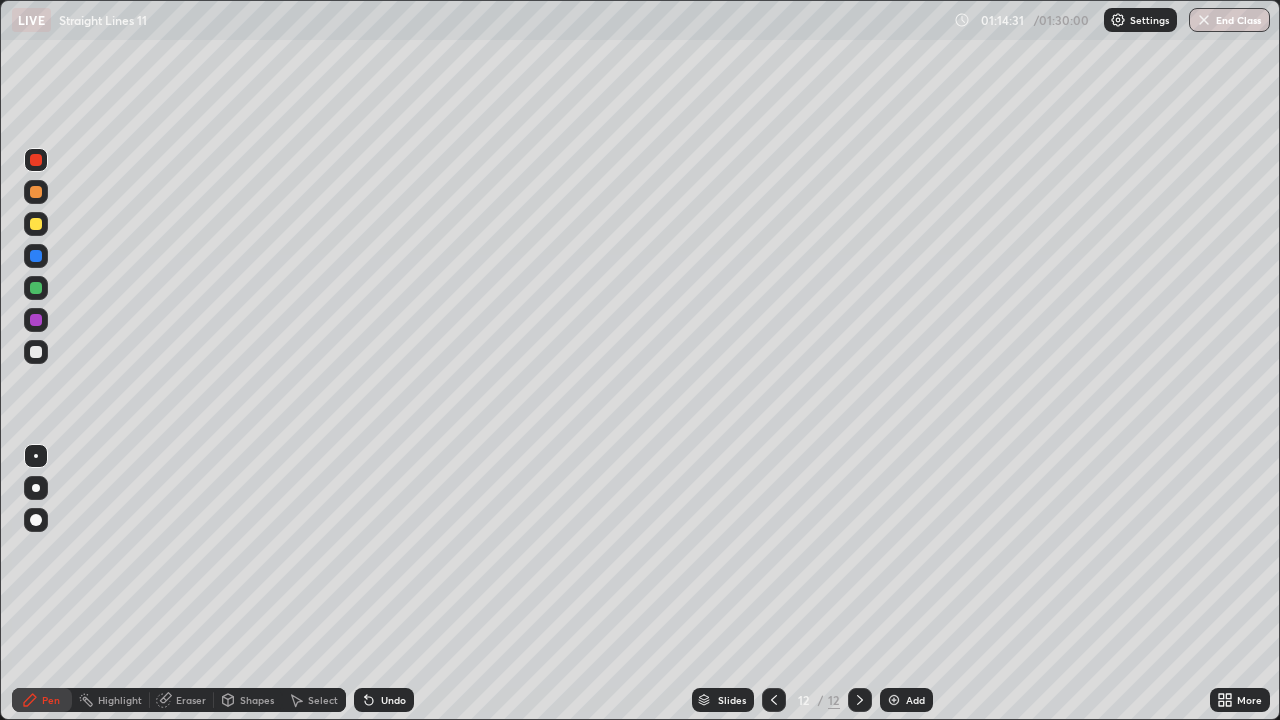 click at bounding box center [36, 352] 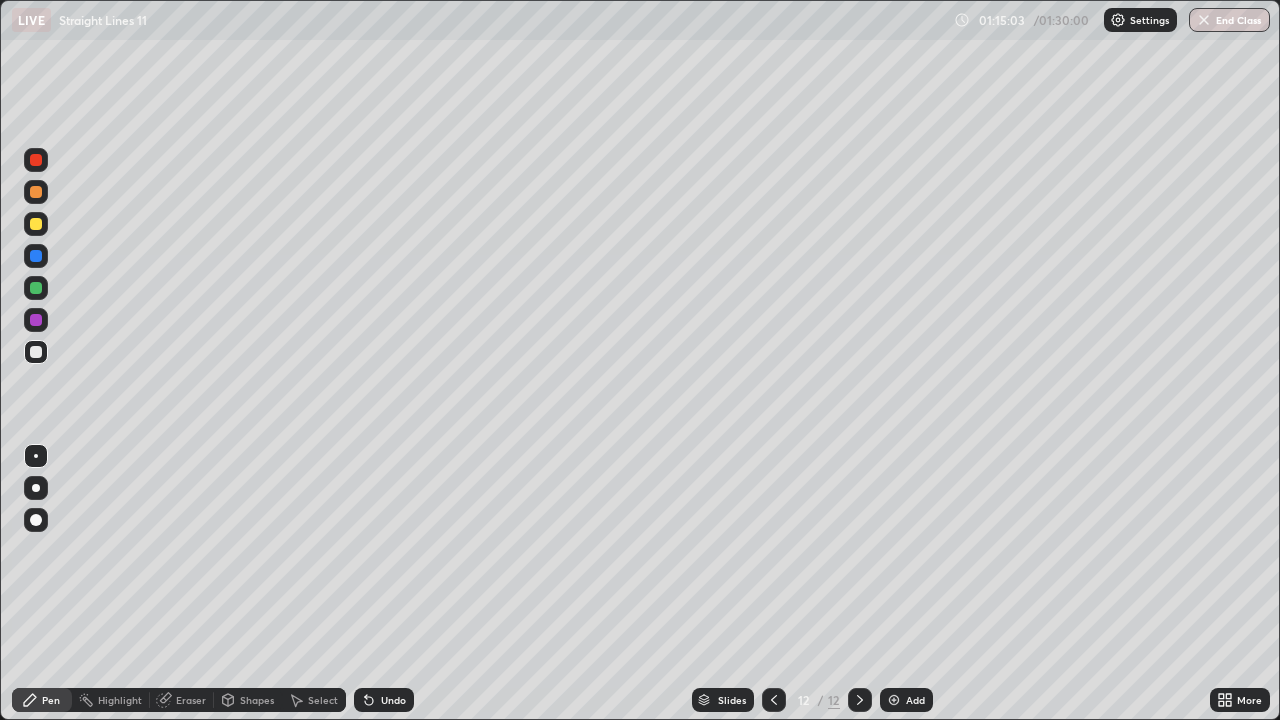 click 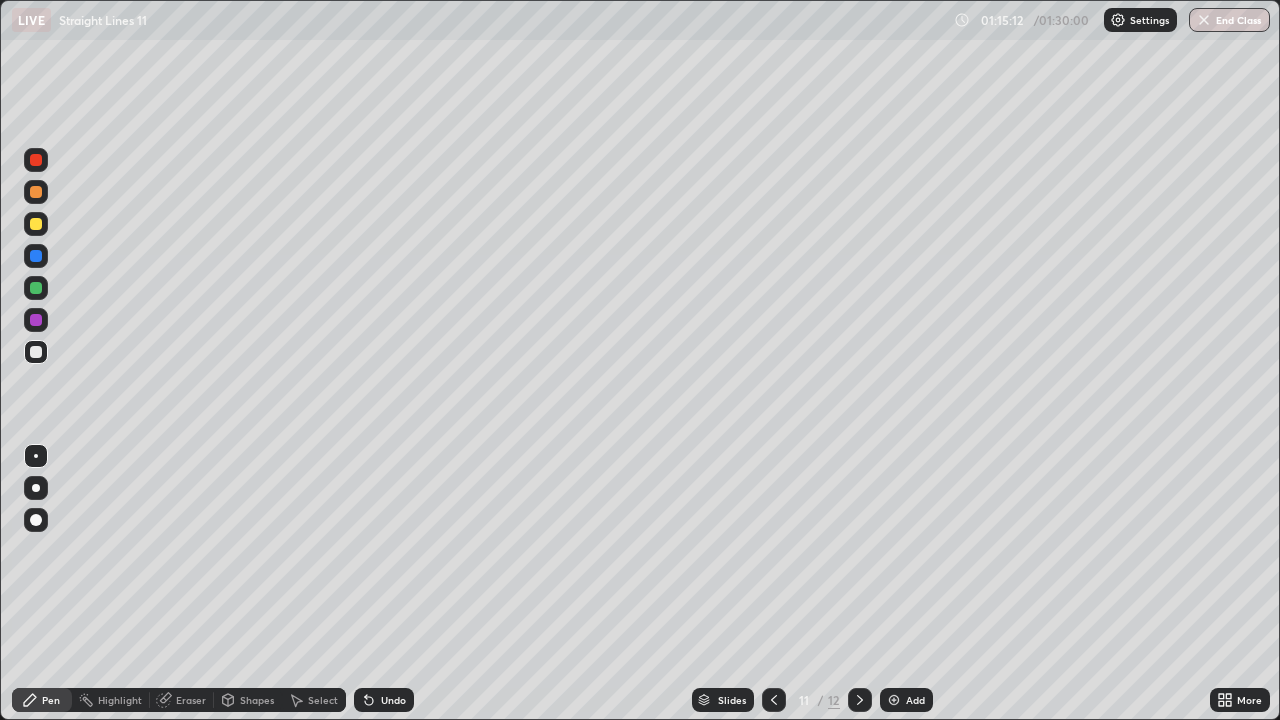 click 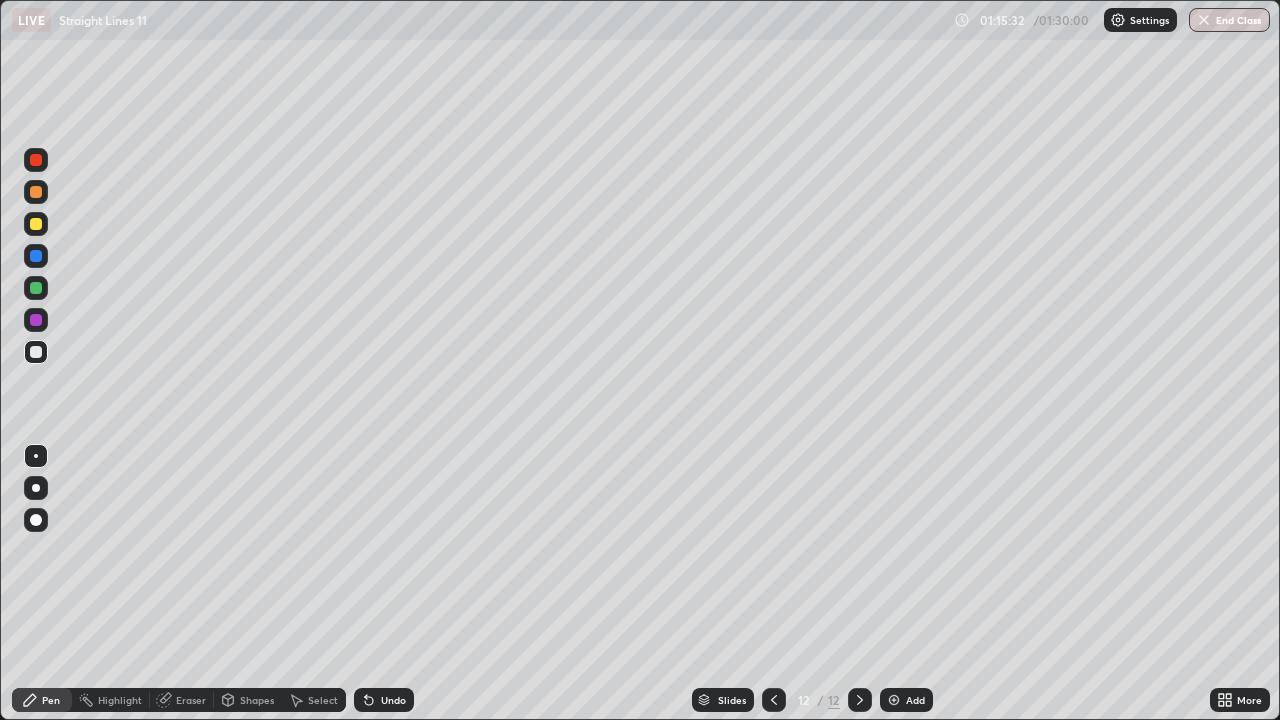click at bounding box center (36, 160) 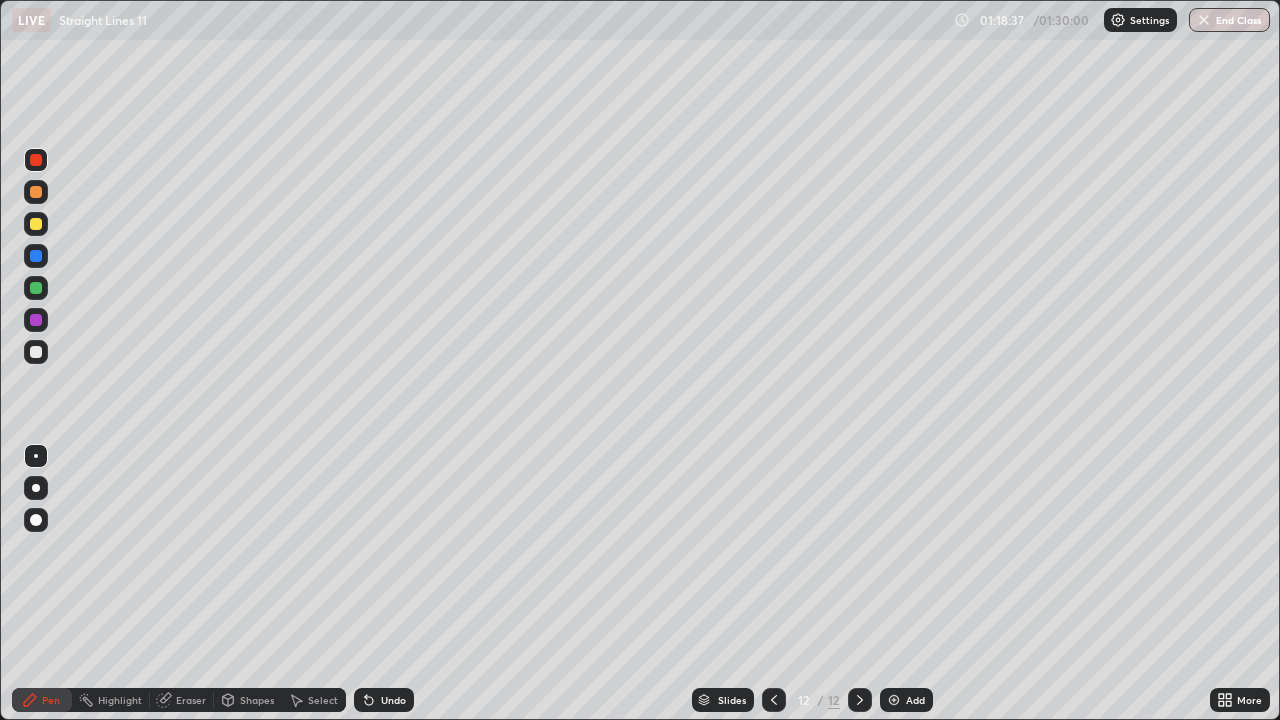 click at bounding box center [36, 224] 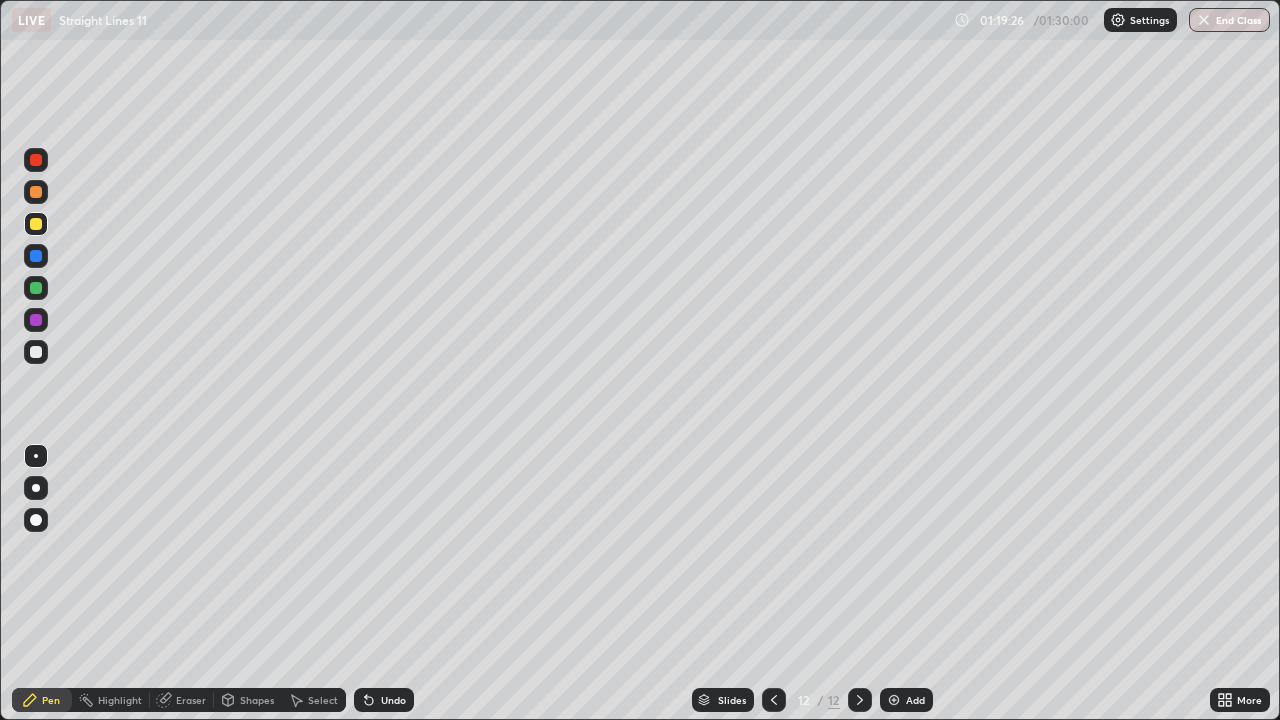 click on "Add" at bounding box center (906, 700) 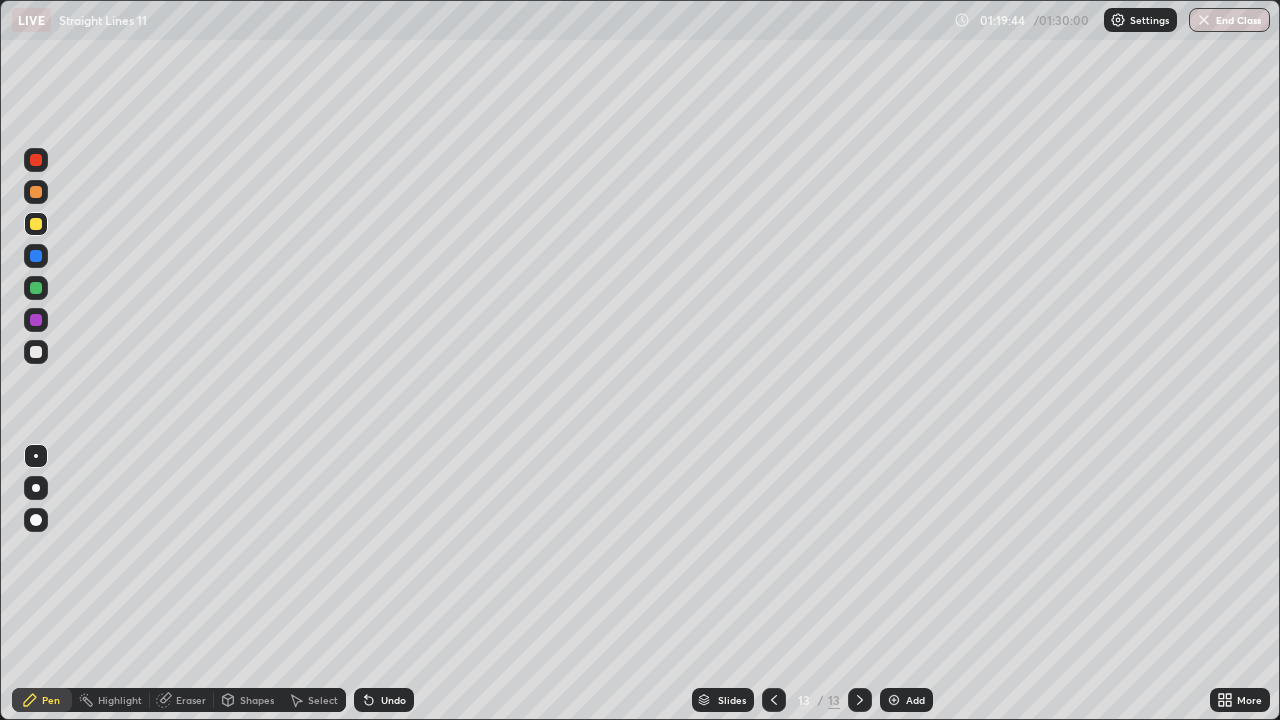 click at bounding box center [36, 288] 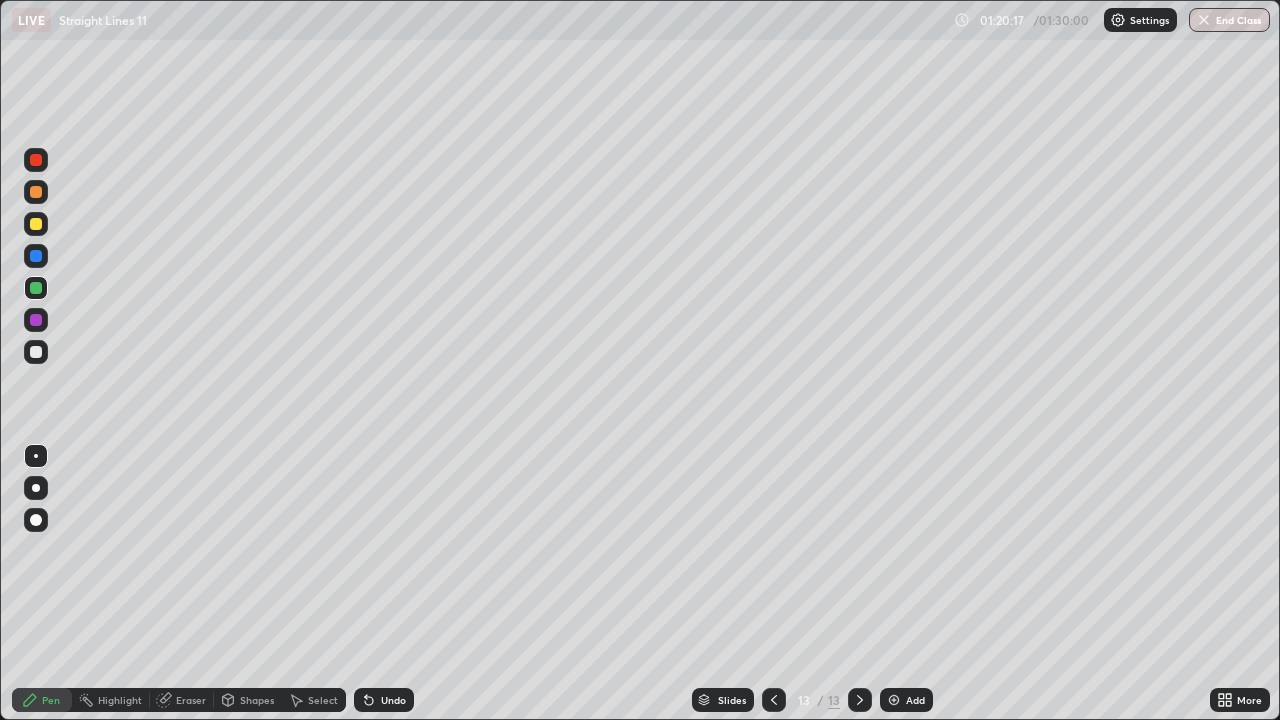 click on "Undo" at bounding box center [393, 700] 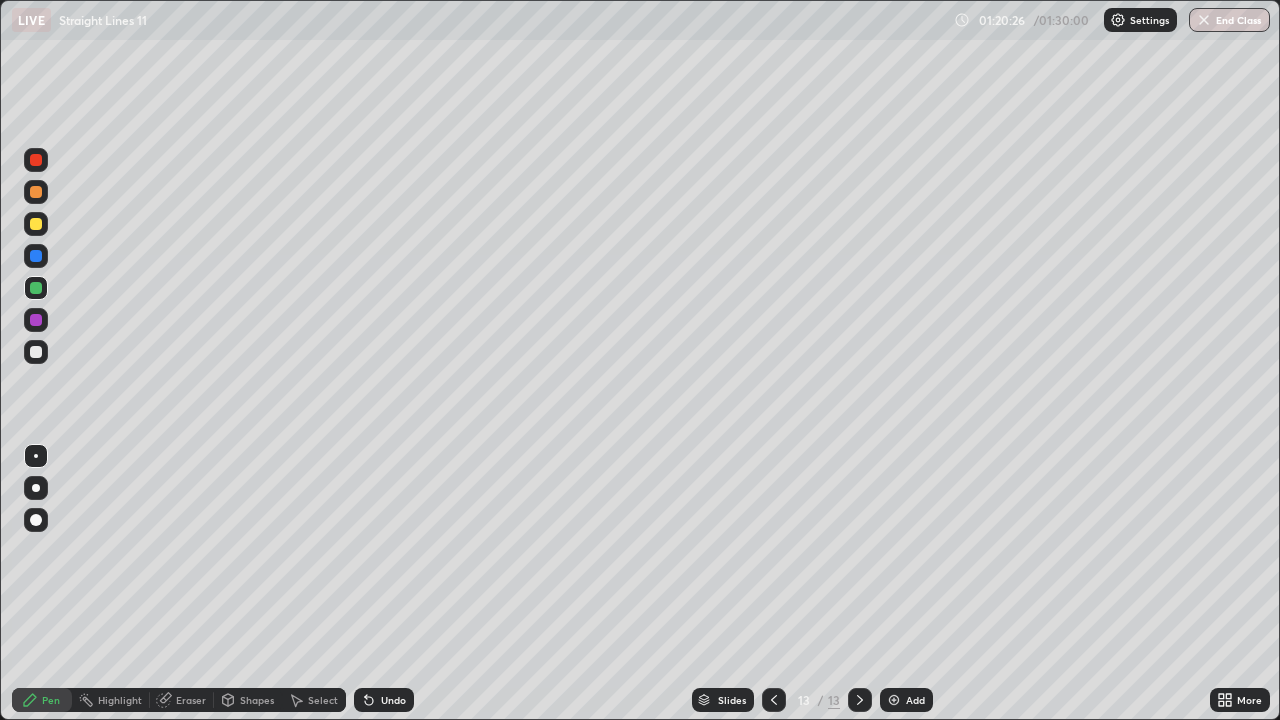 click on "Undo" at bounding box center (393, 700) 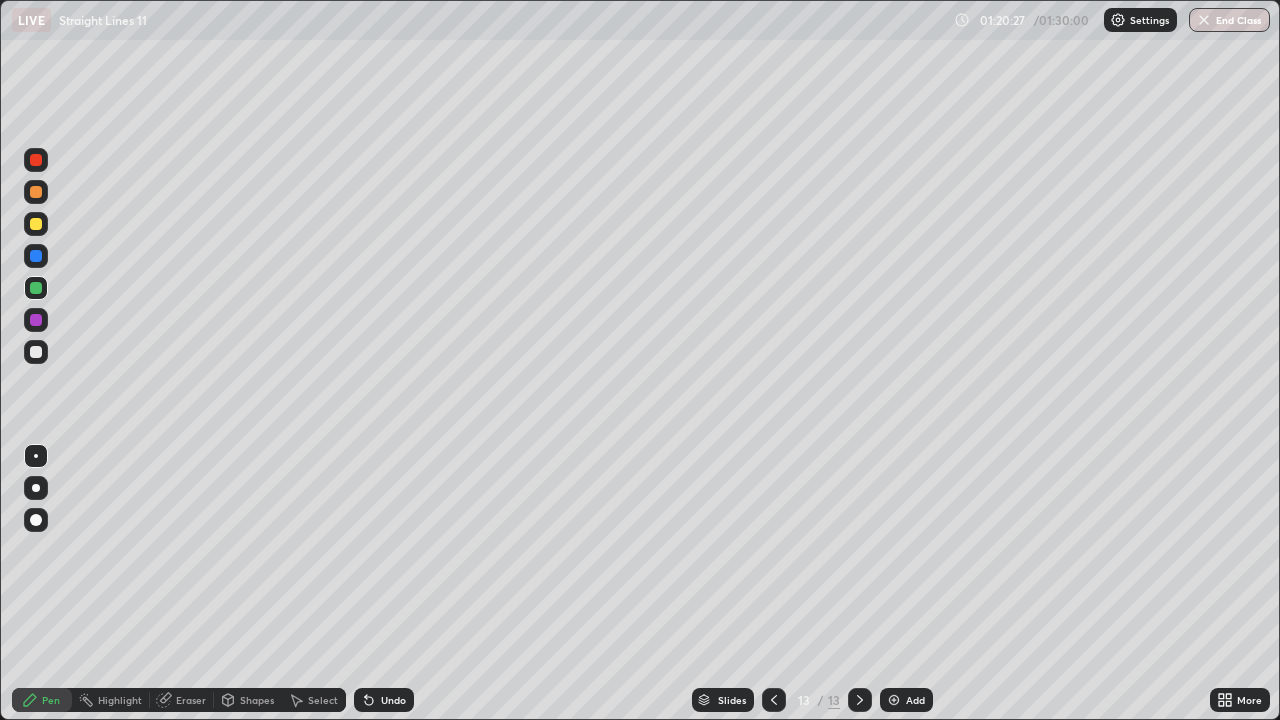 click on "Undo" at bounding box center (393, 700) 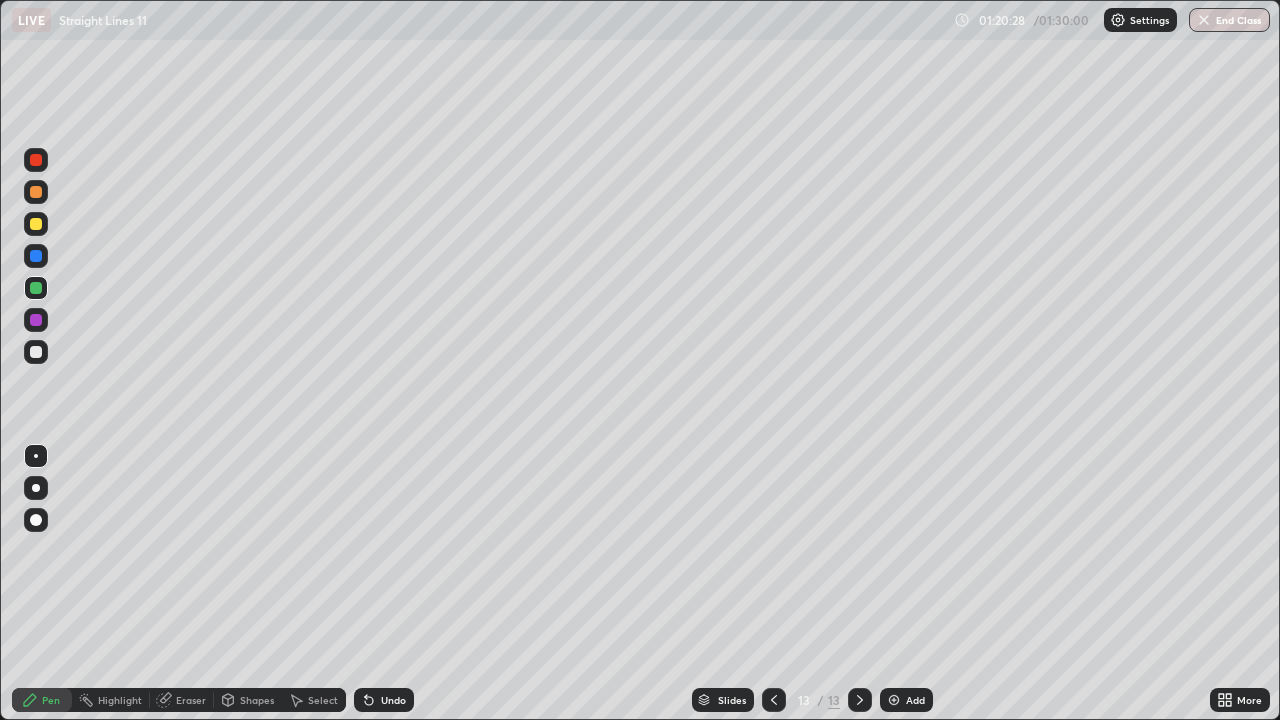 click on "Undo" at bounding box center [393, 700] 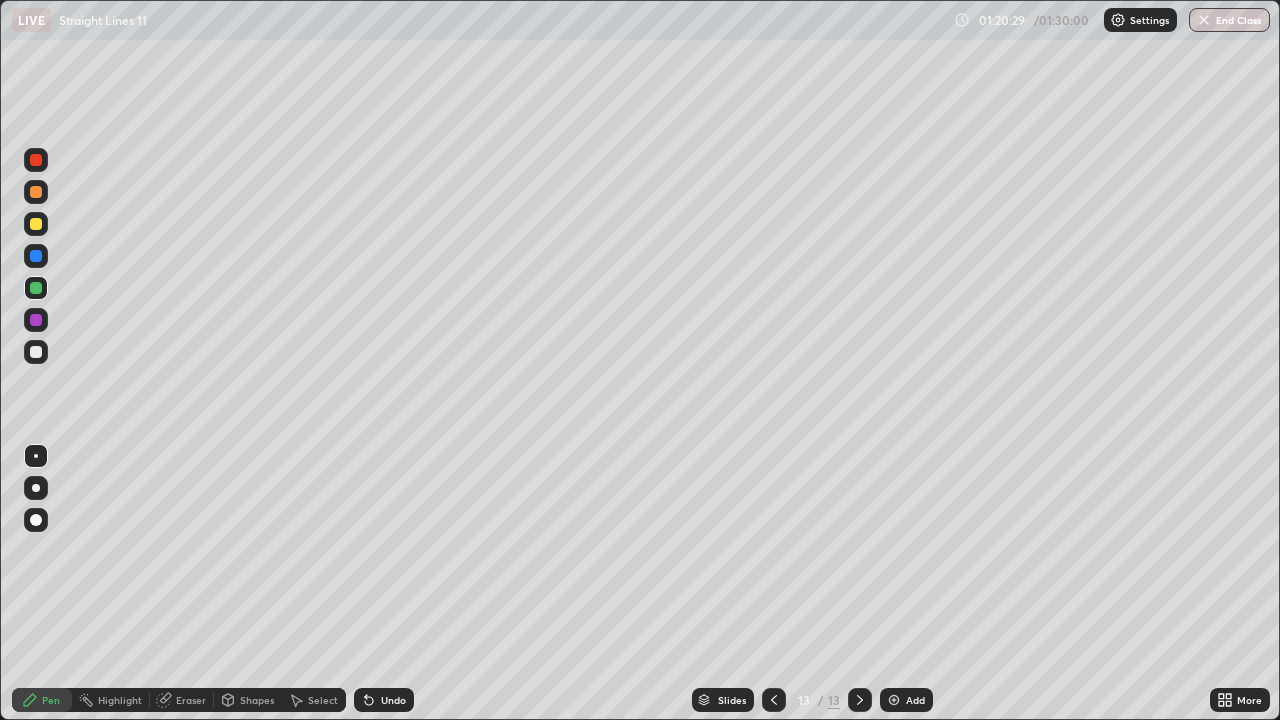 click on "Undo" at bounding box center (393, 700) 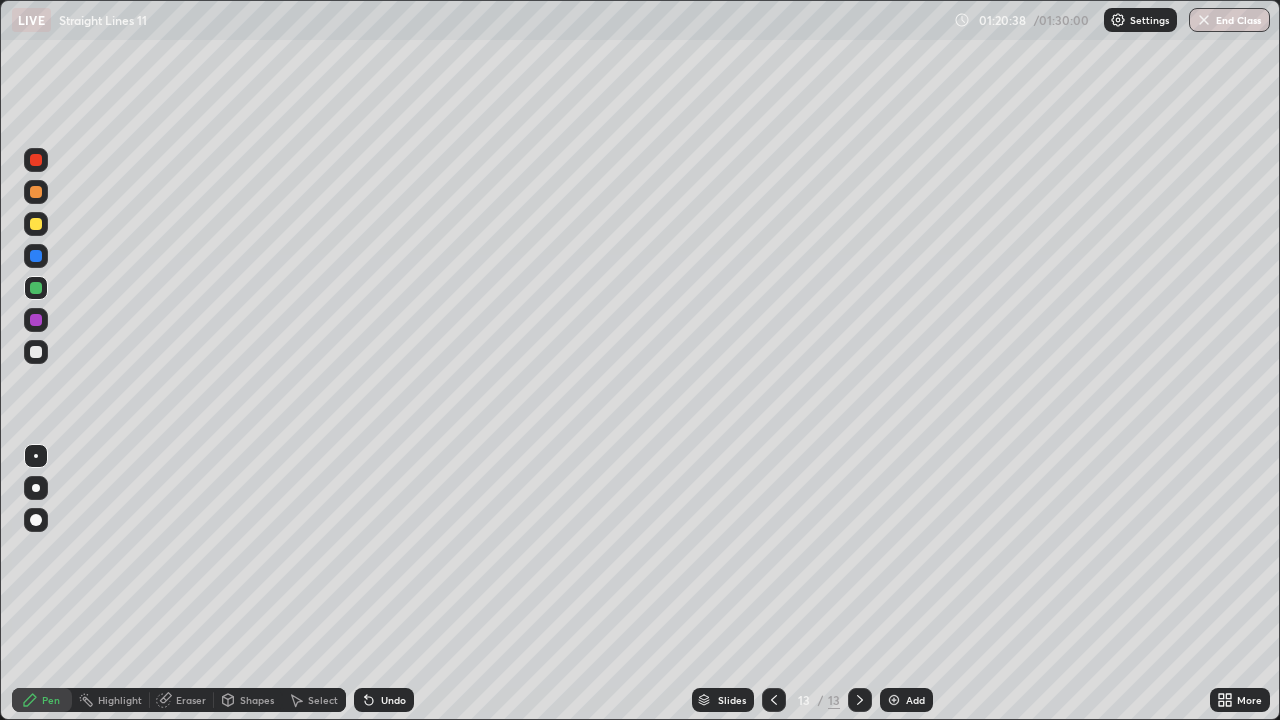 click on "Undo" at bounding box center [384, 700] 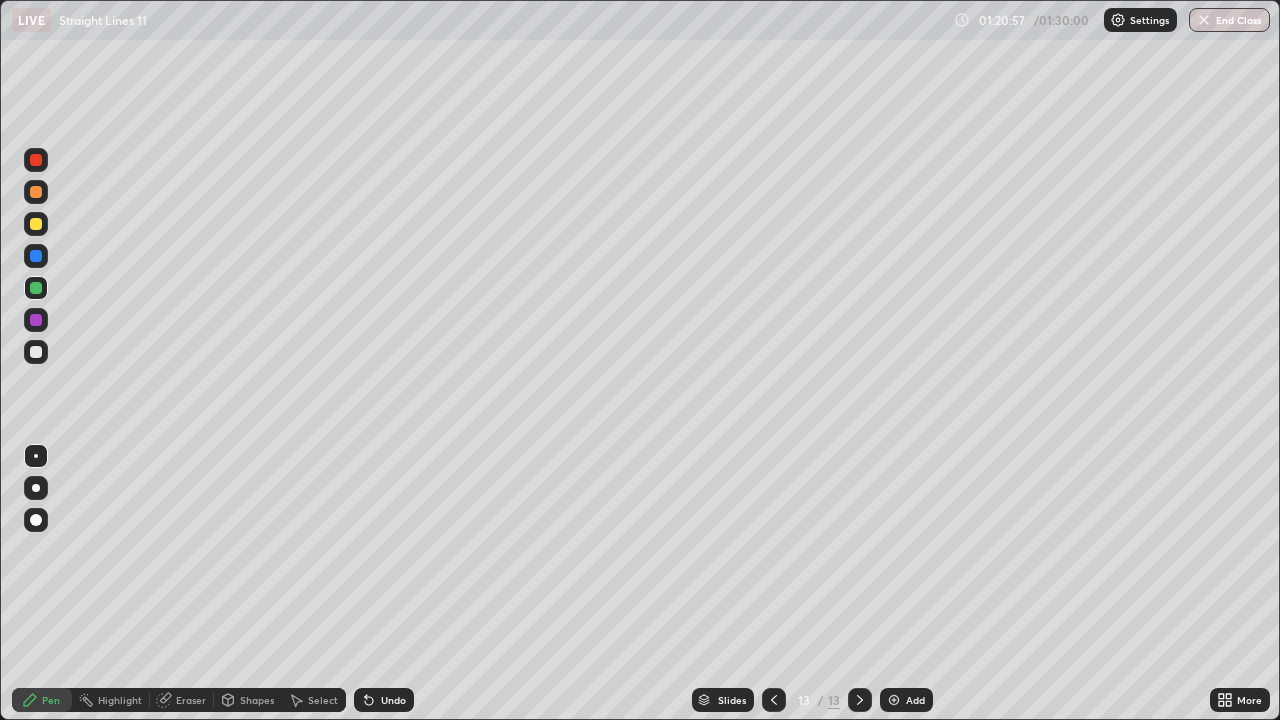 click on "Undo" at bounding box center [393, 700] 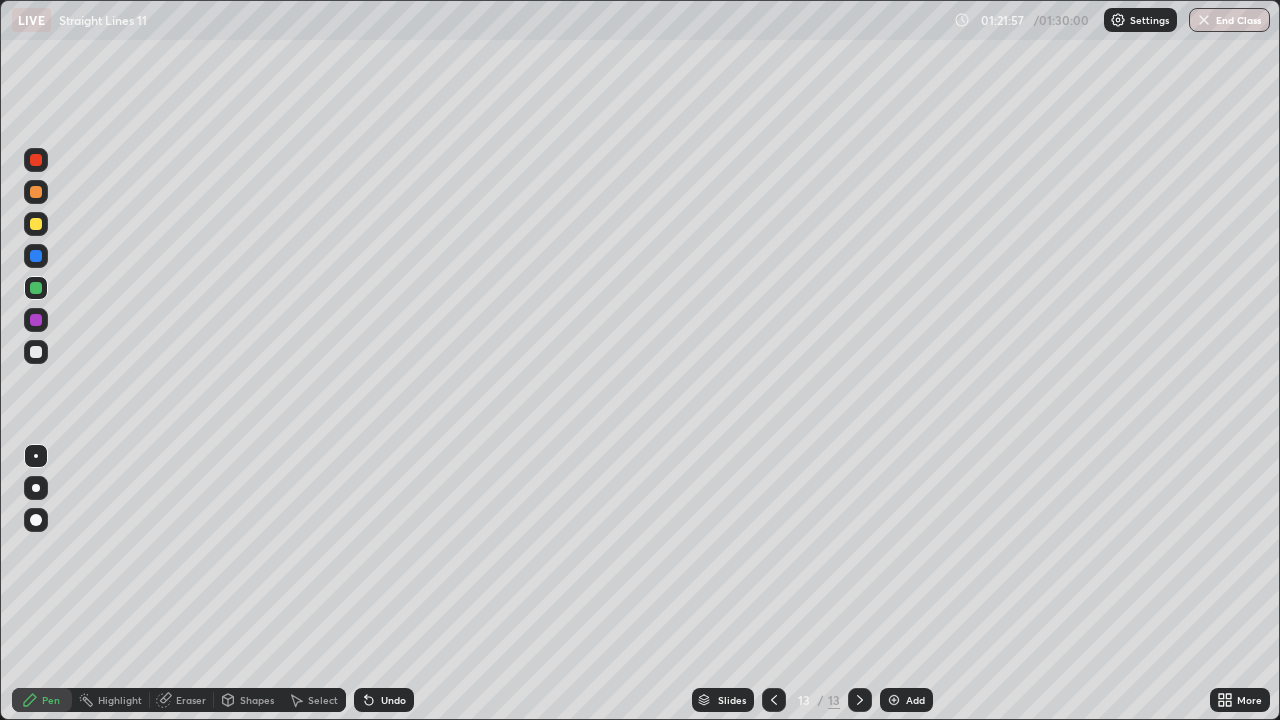 click on "Undo" at bounding box center [393, 700] 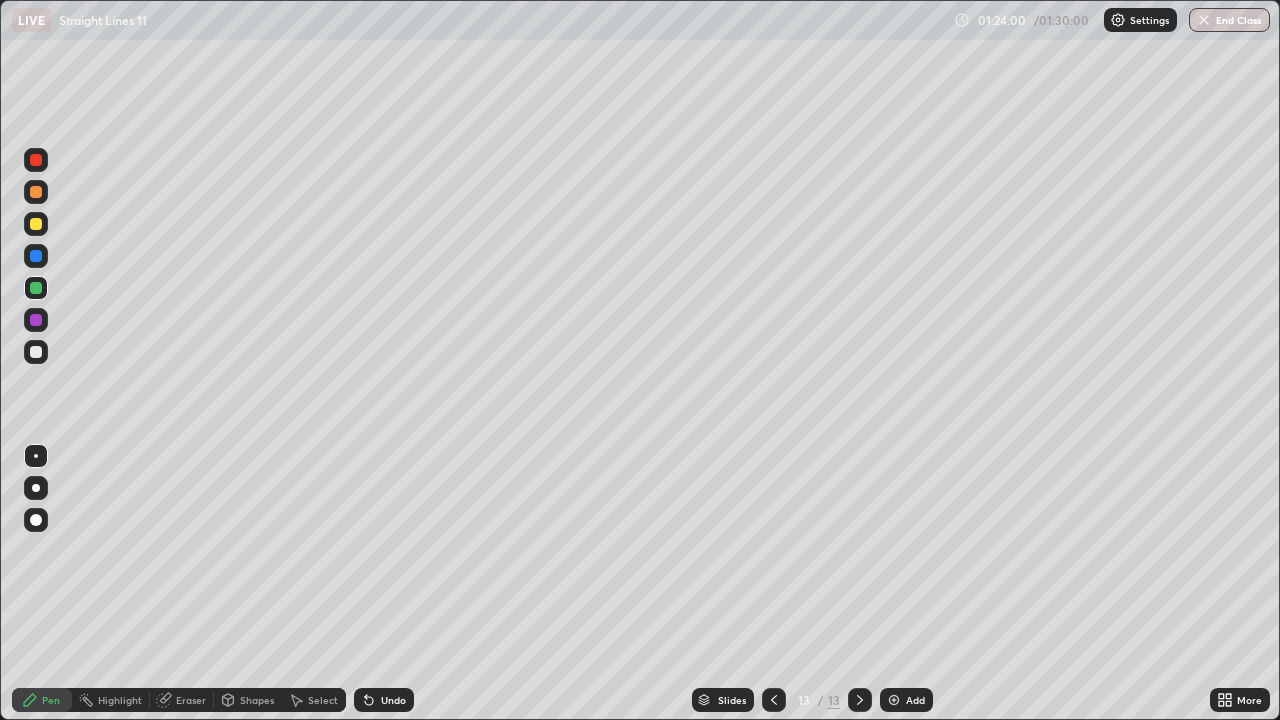 click at bounding box center (36, 224) 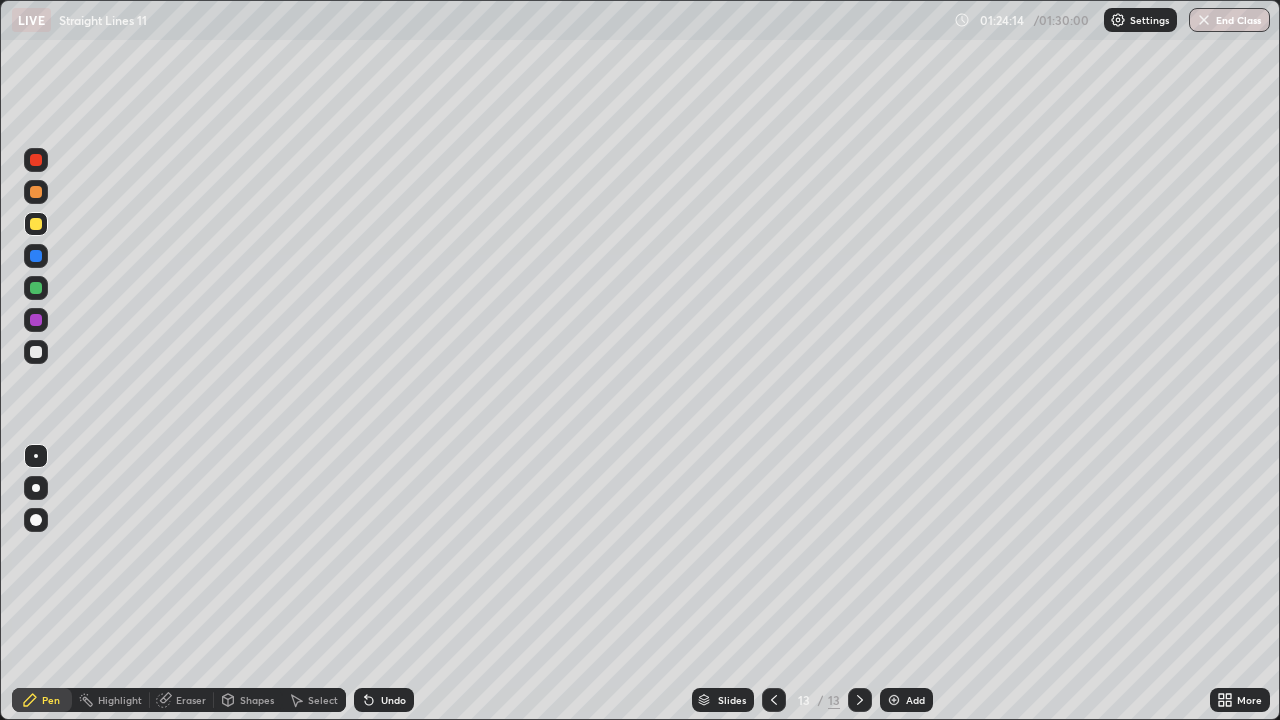 click at bounding box center (36, 288) 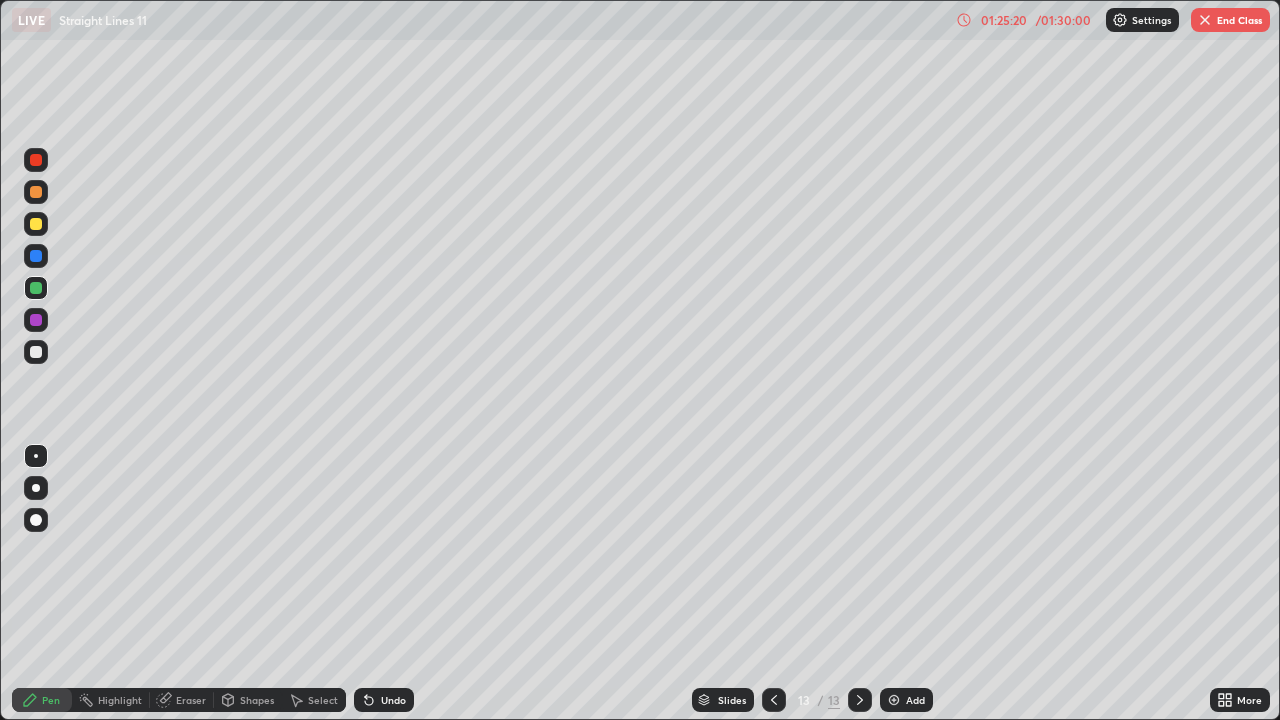click at bounding box center [36, 320] 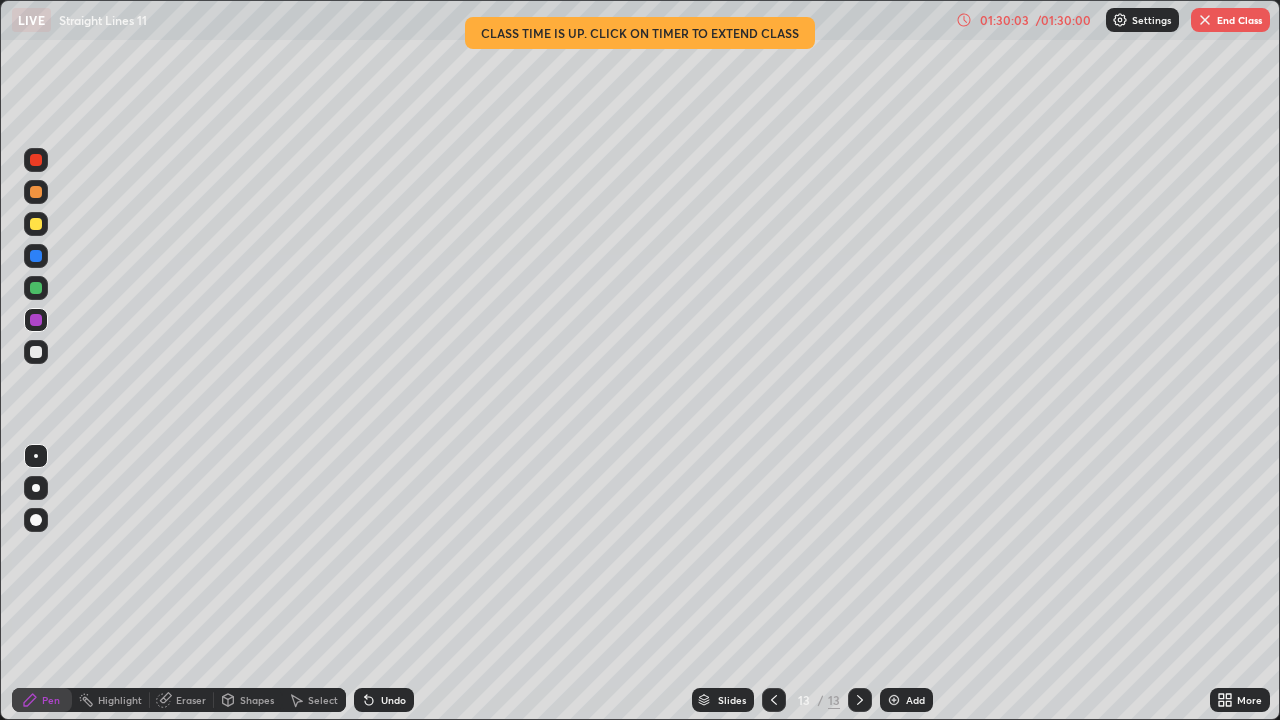 click on "End Class" at bounding box center (1230, 20) 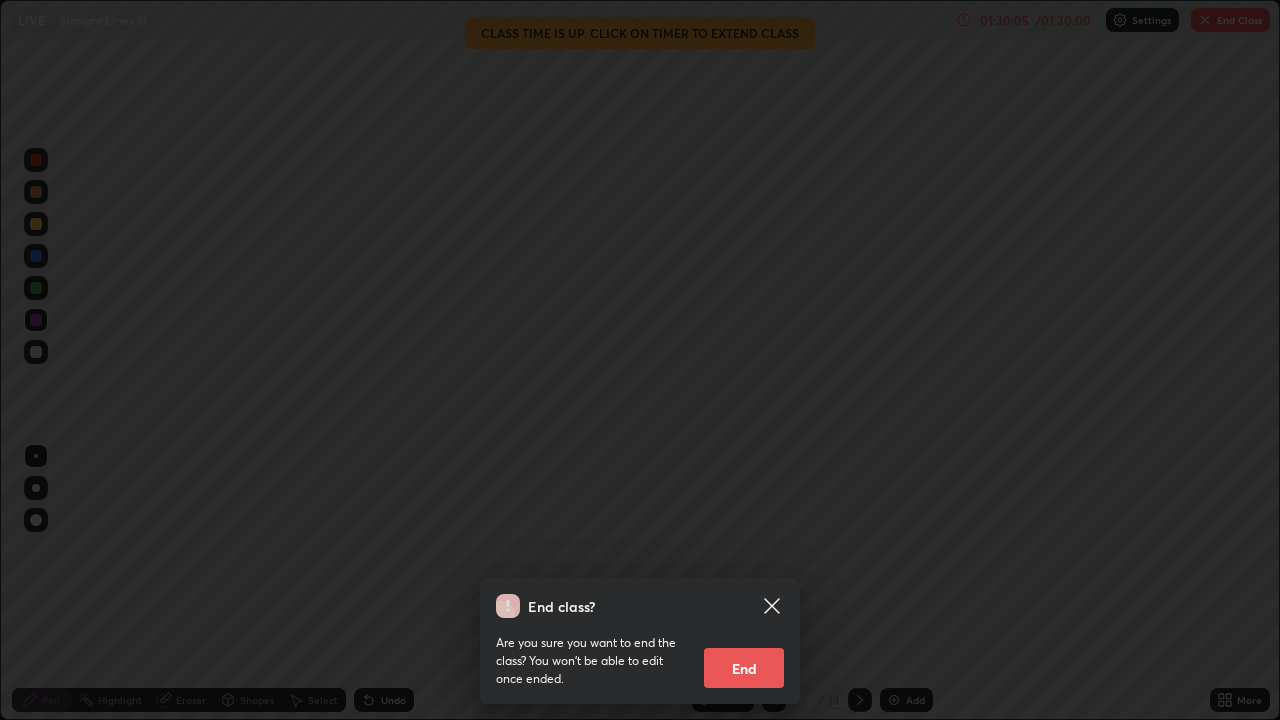 click on "End" at bounding box center (744, 668) 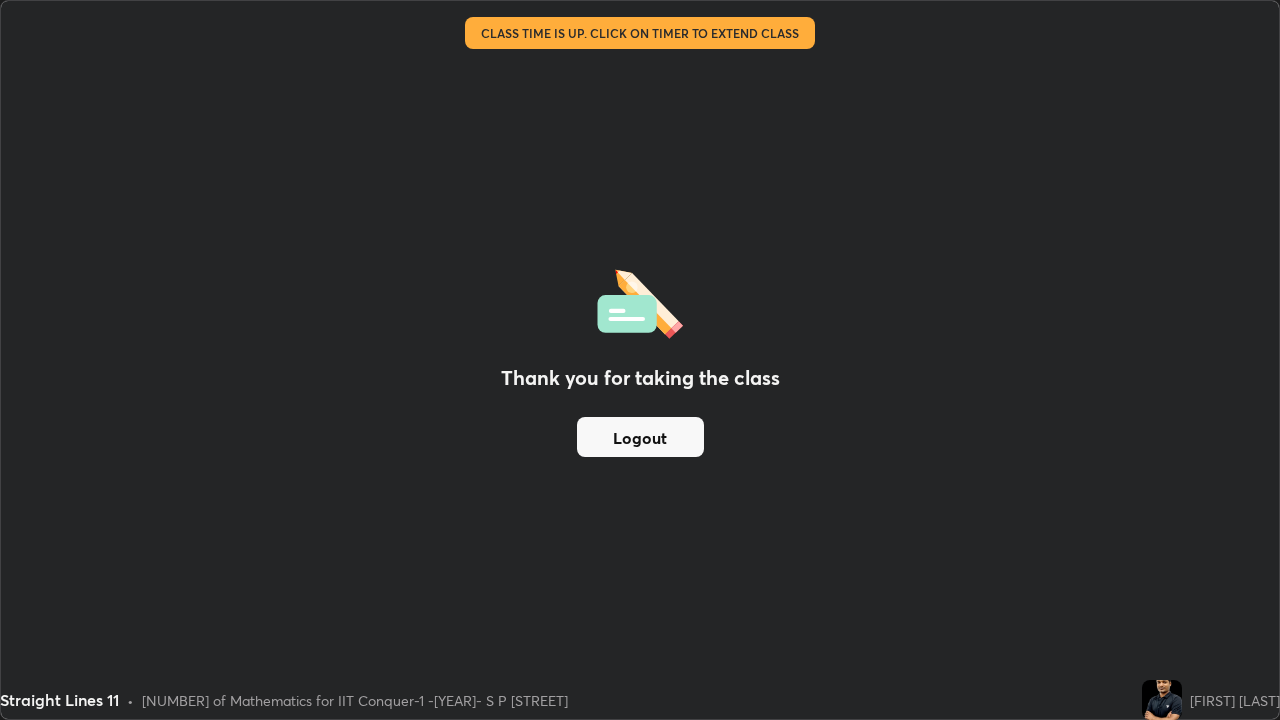 click on "Logout" at bounding box center (640, 437) 